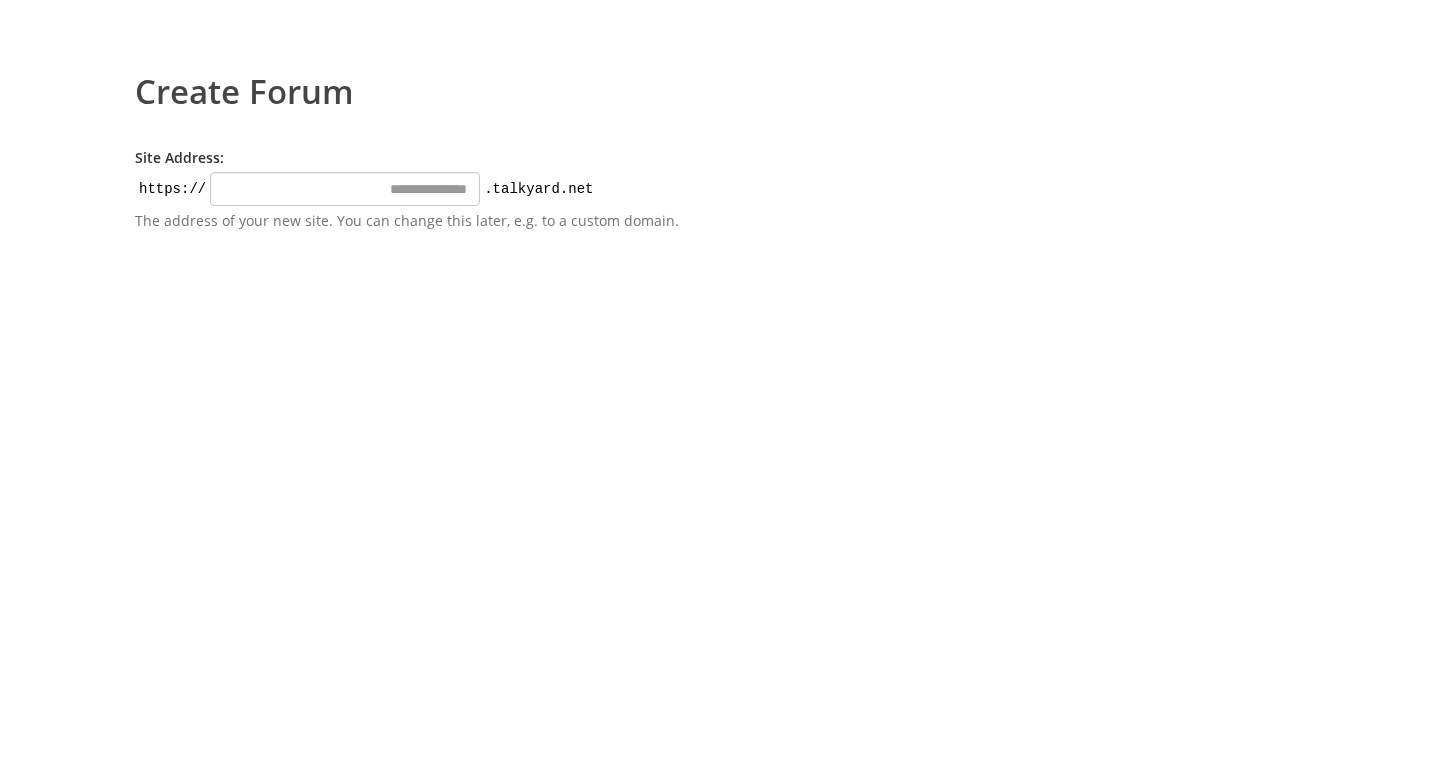 scroll, scrollTop: 0, scrollLeft: 0, axis: both 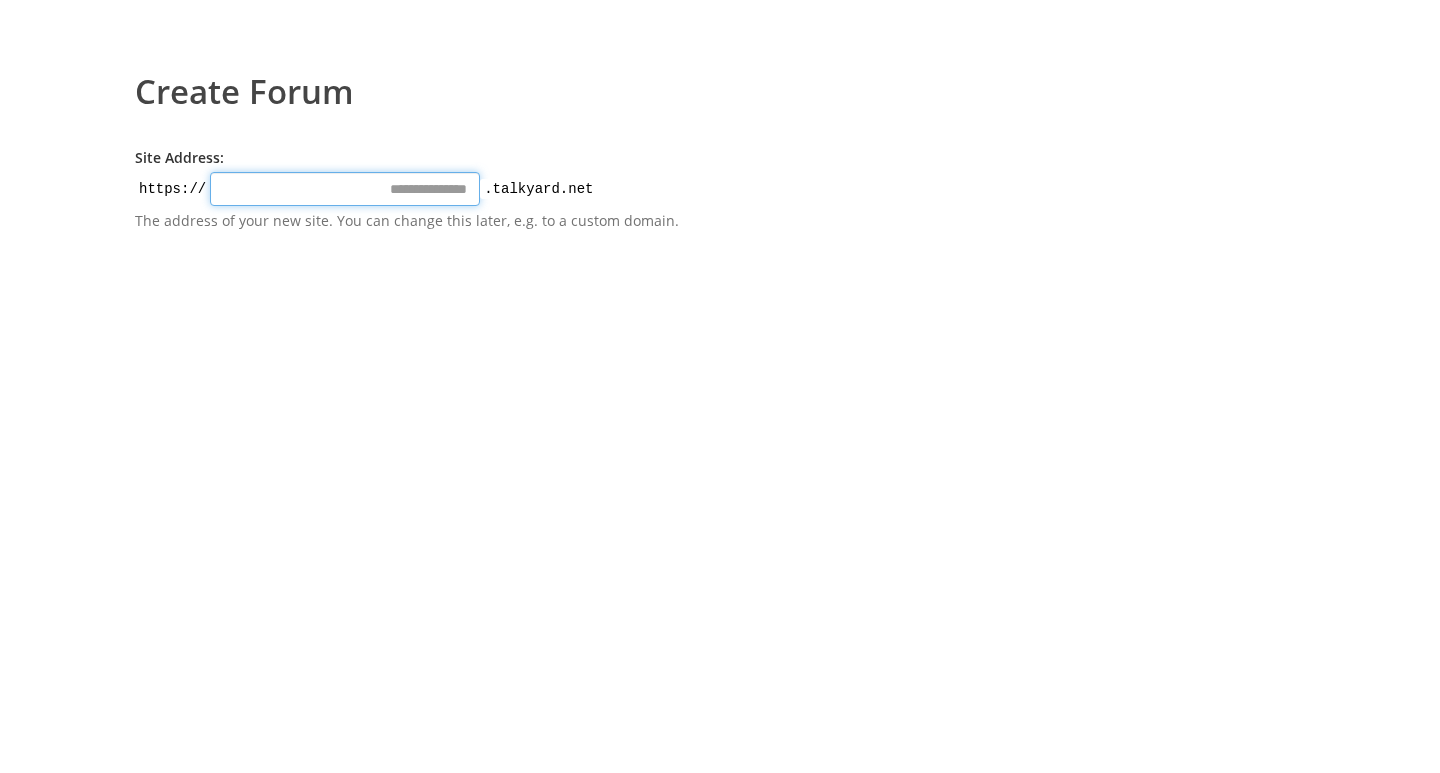 click on "Site Address:" at bounding box center [345, 189] 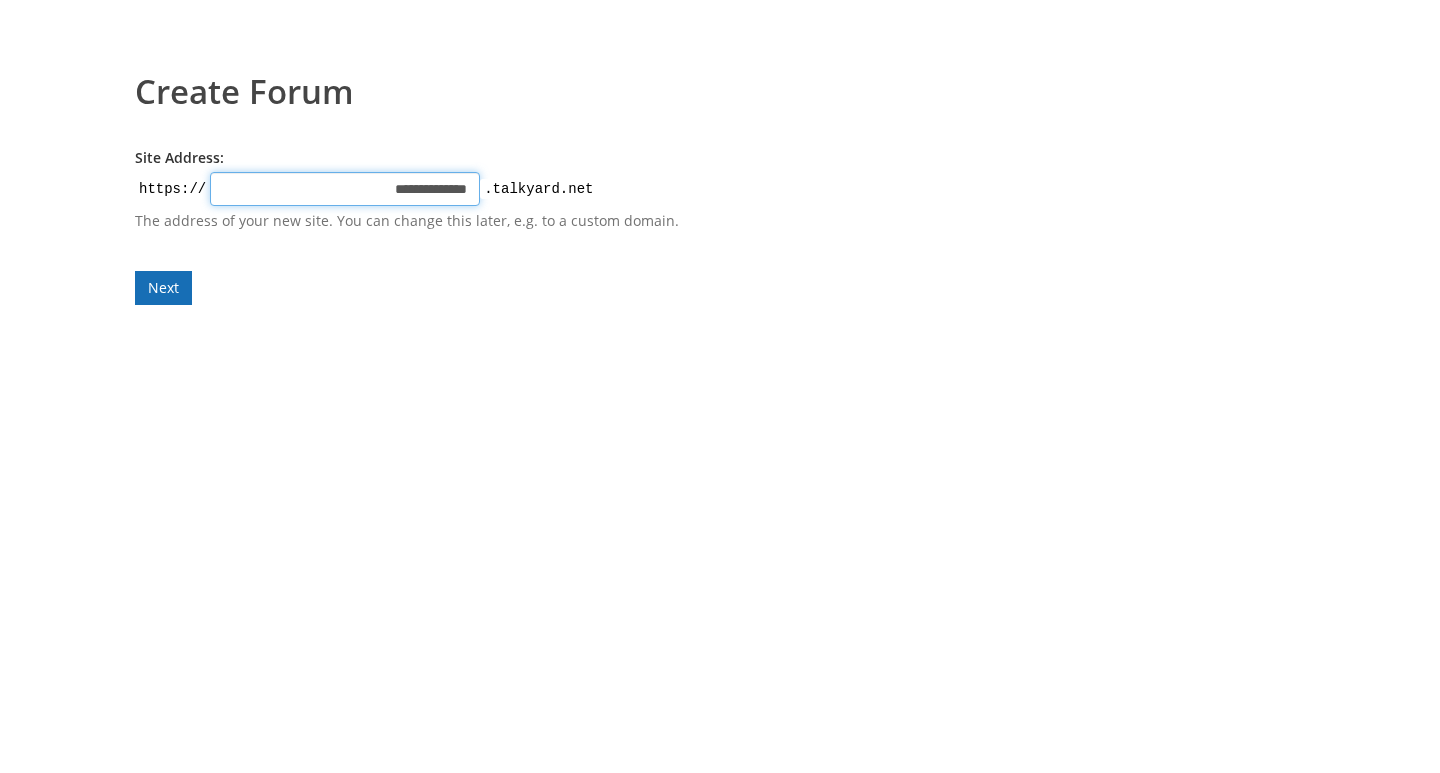 type on "**********" 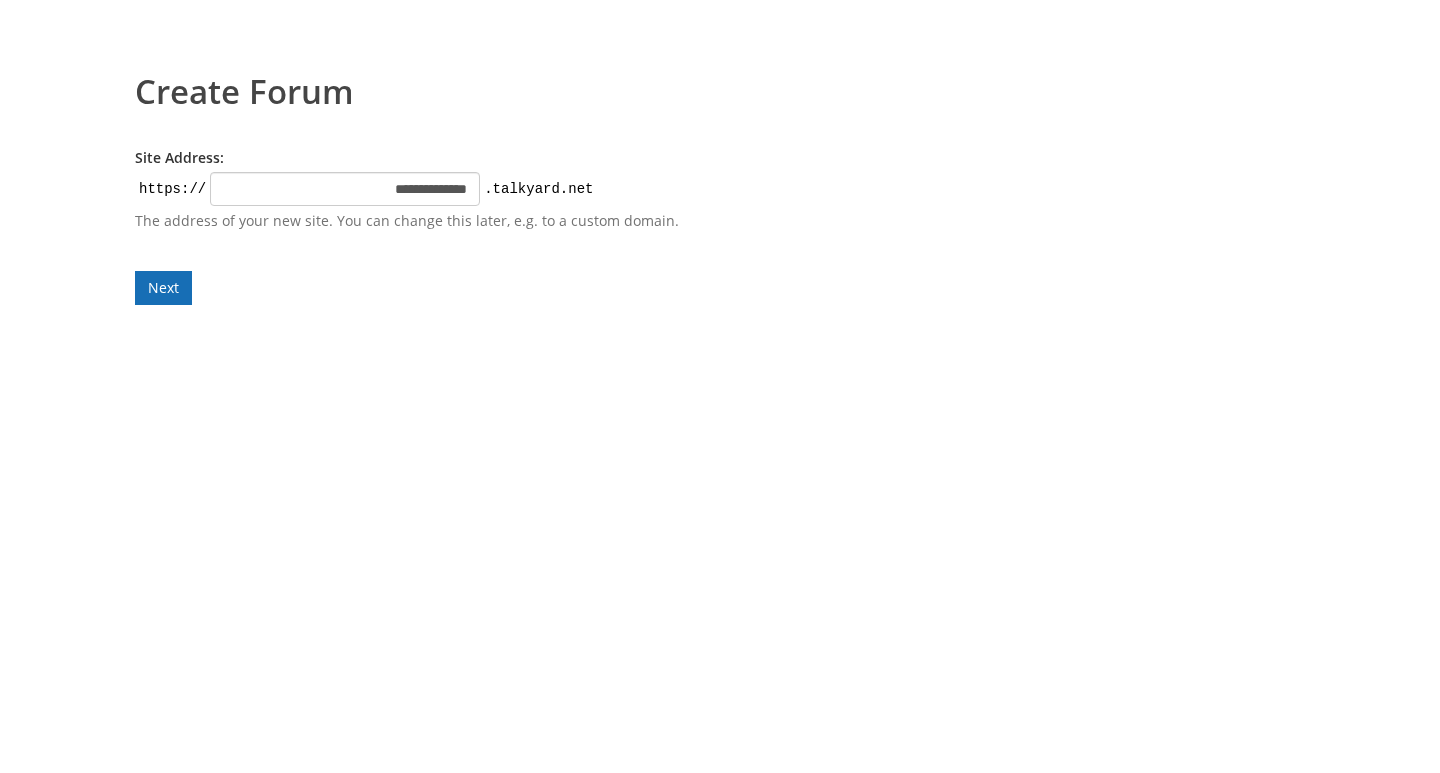 click on "**********" at bounding box center [425, 226] 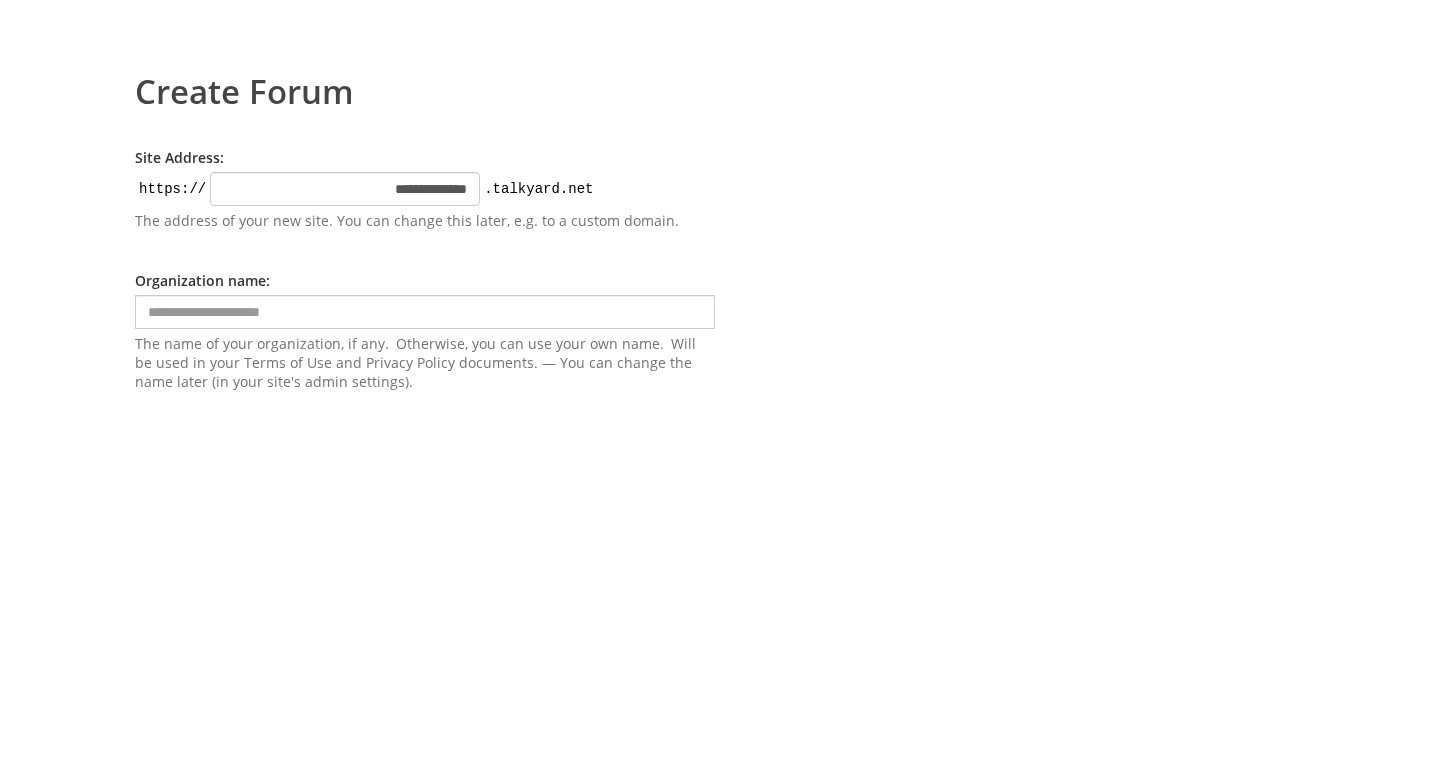 click at bounding box center [425, 312] 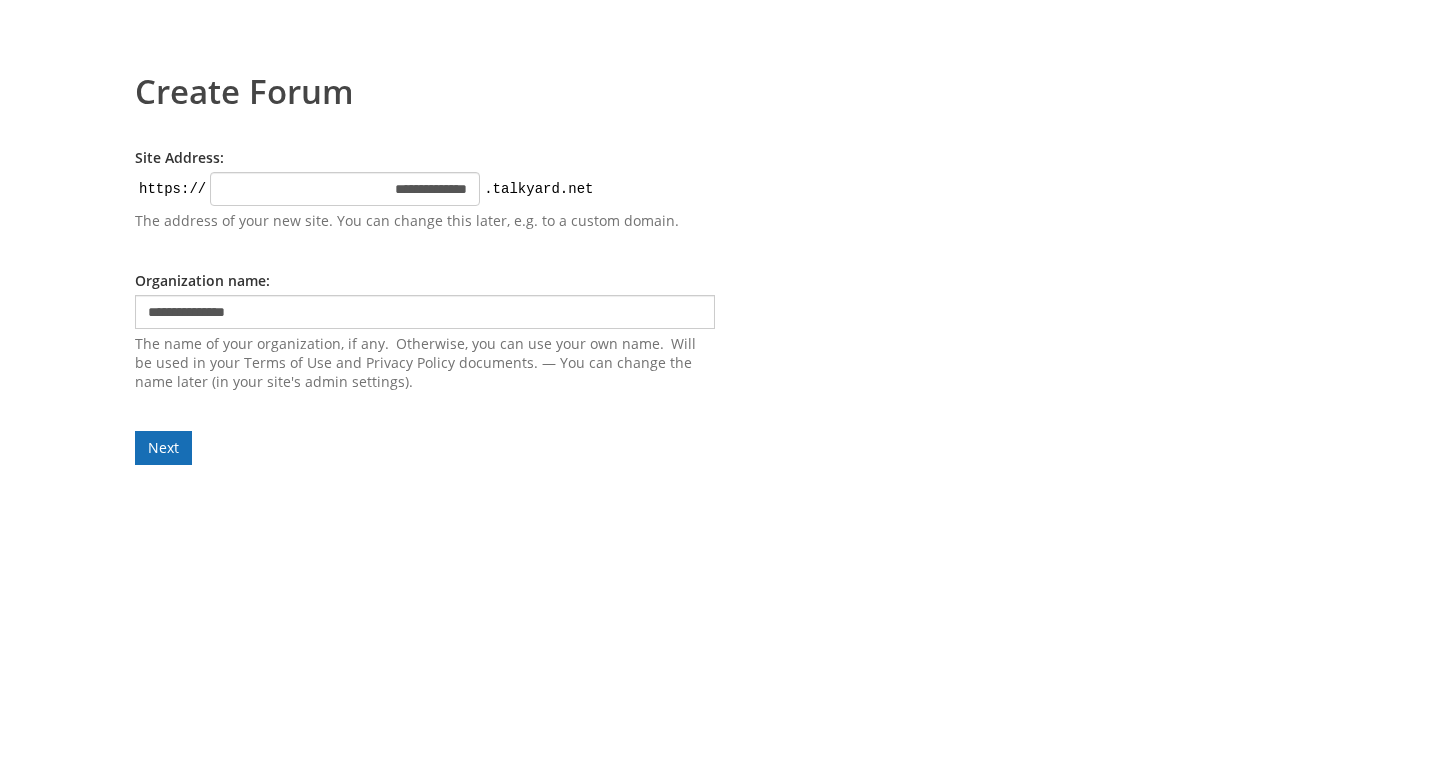 type on "**********" 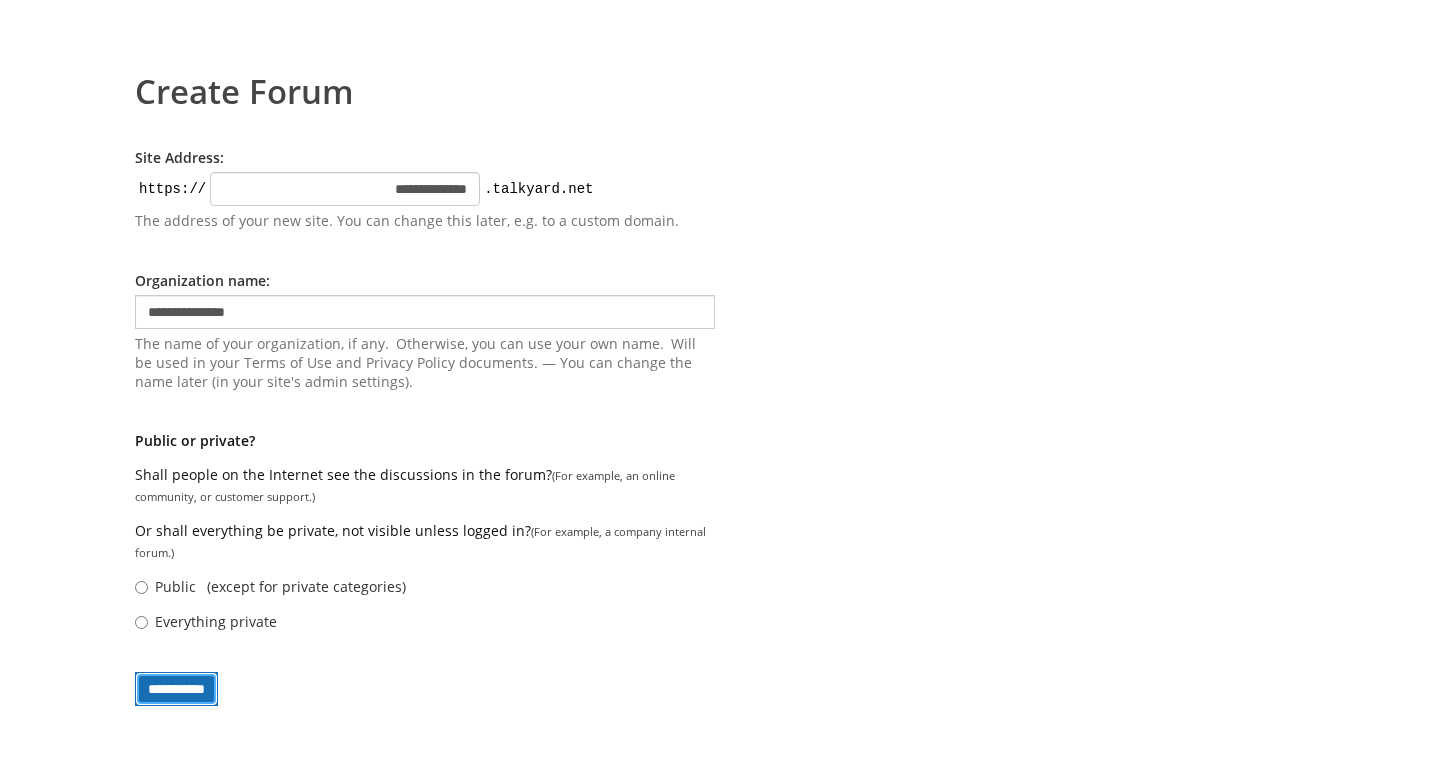 click on "**********" at bounding box center (176, 689) 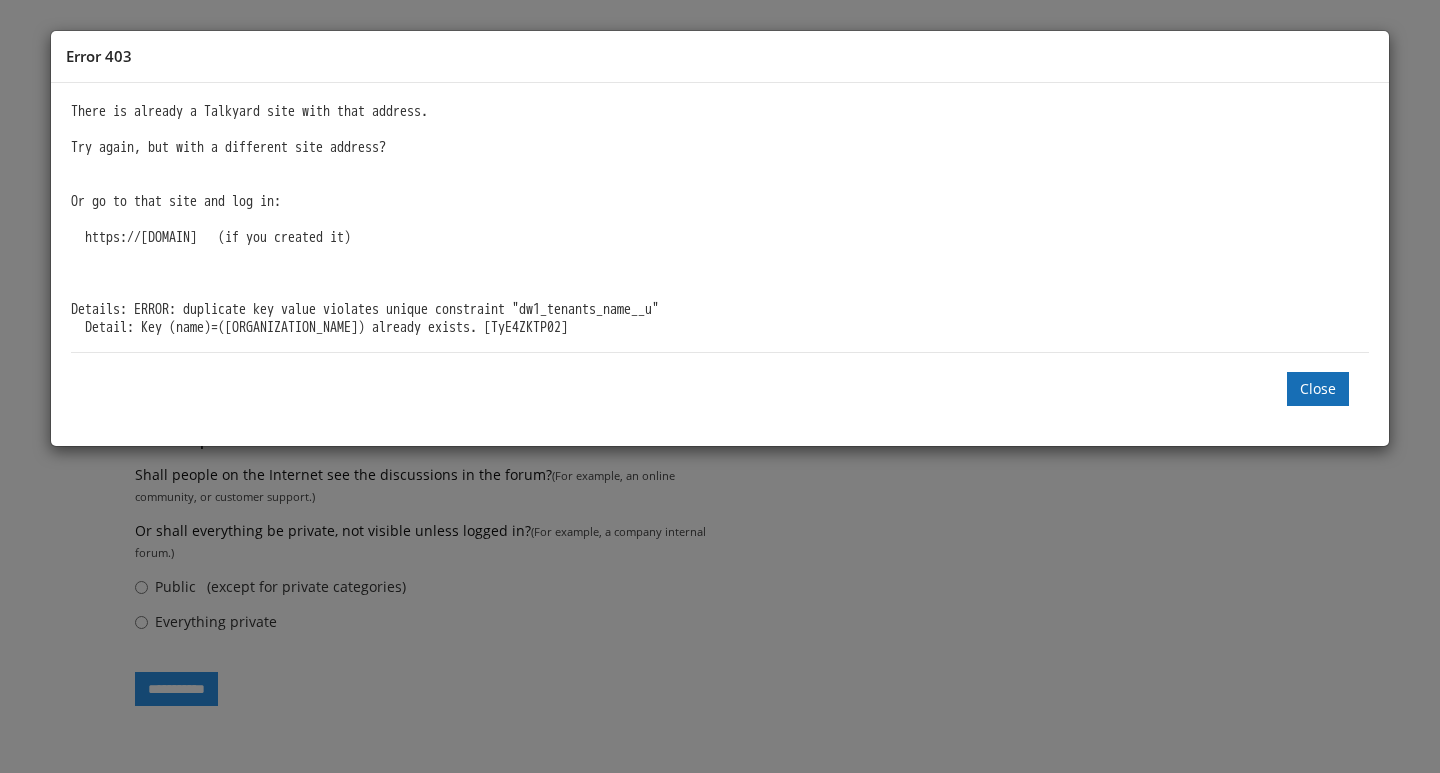 click on "Close" at bounding box center [720, 389] 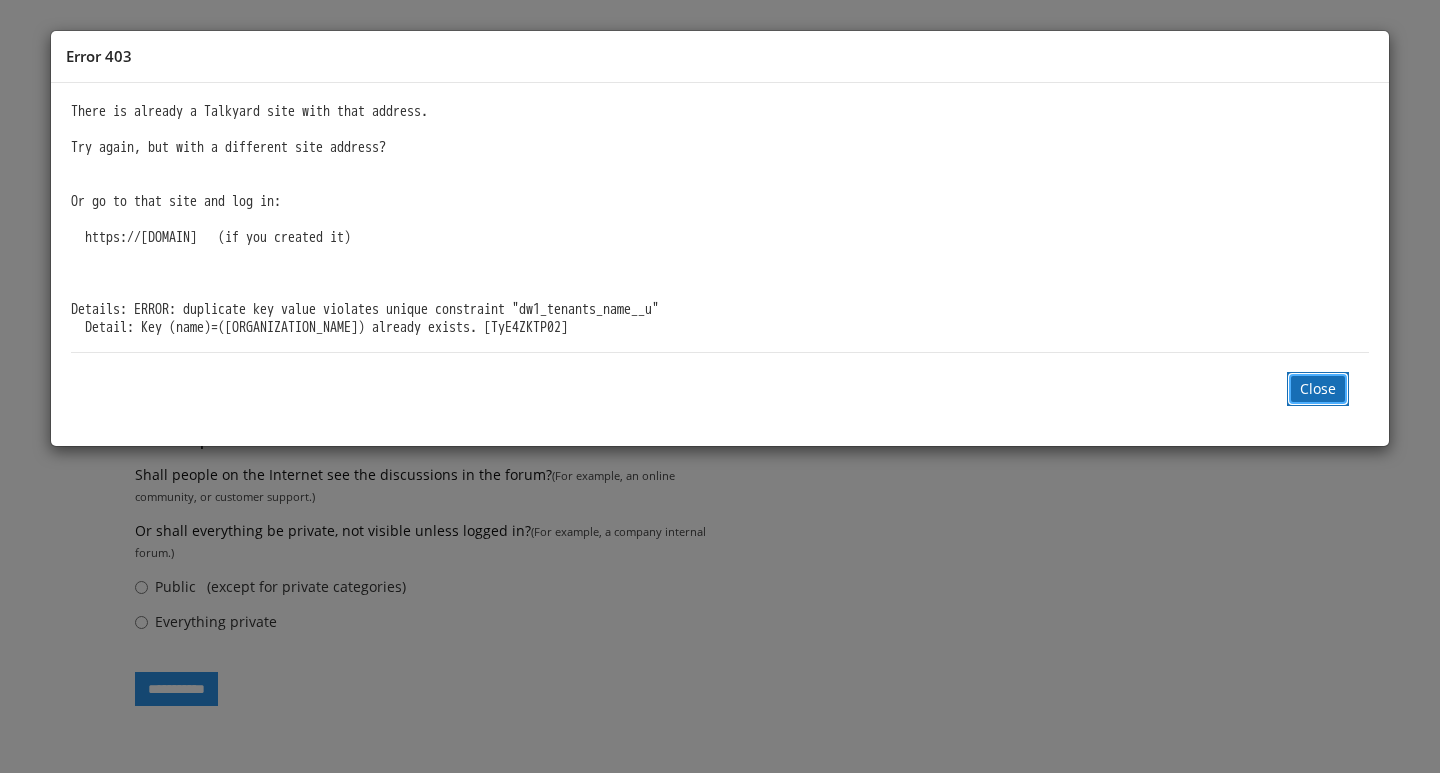 click on "Close" at bounding box center [1318, 389] 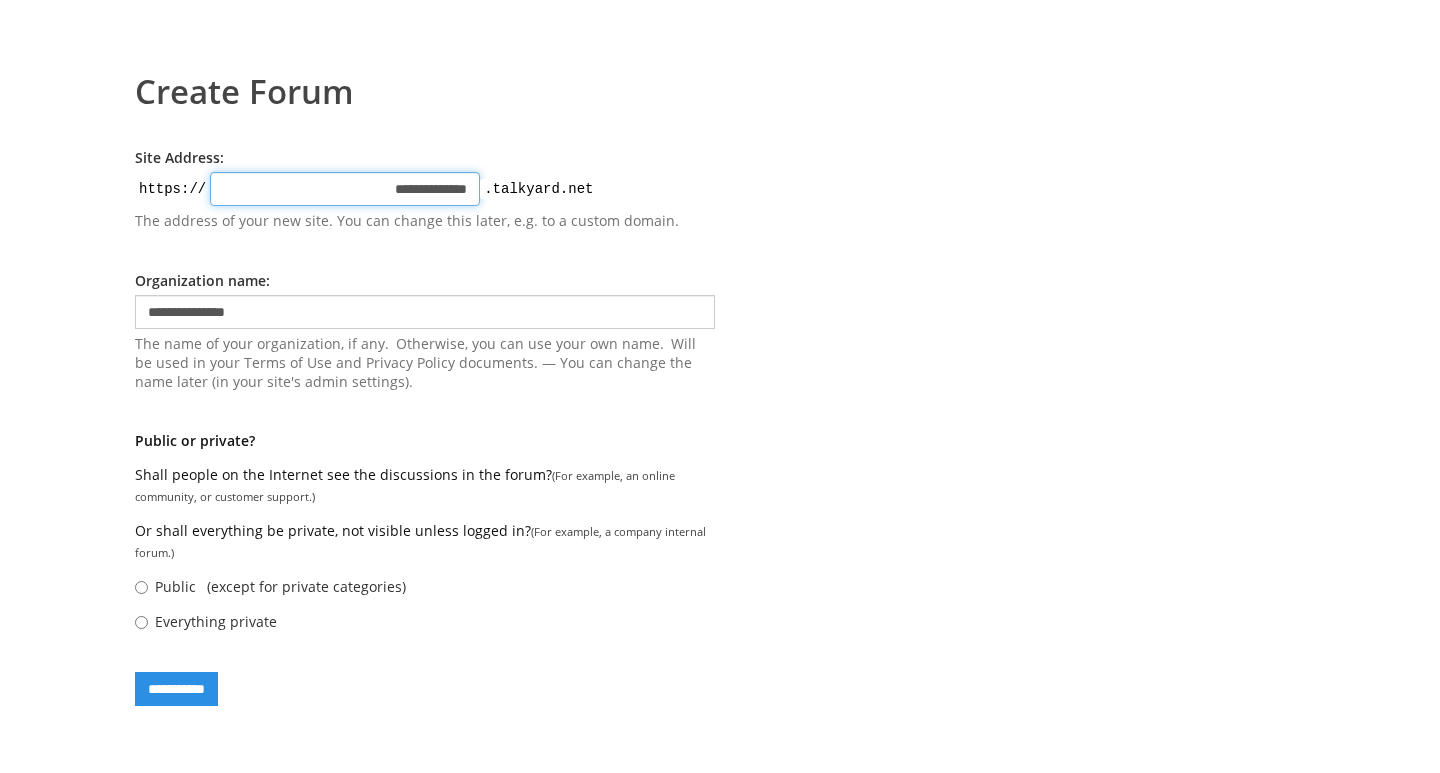 click on "**********" at bounding box center [345, 189] 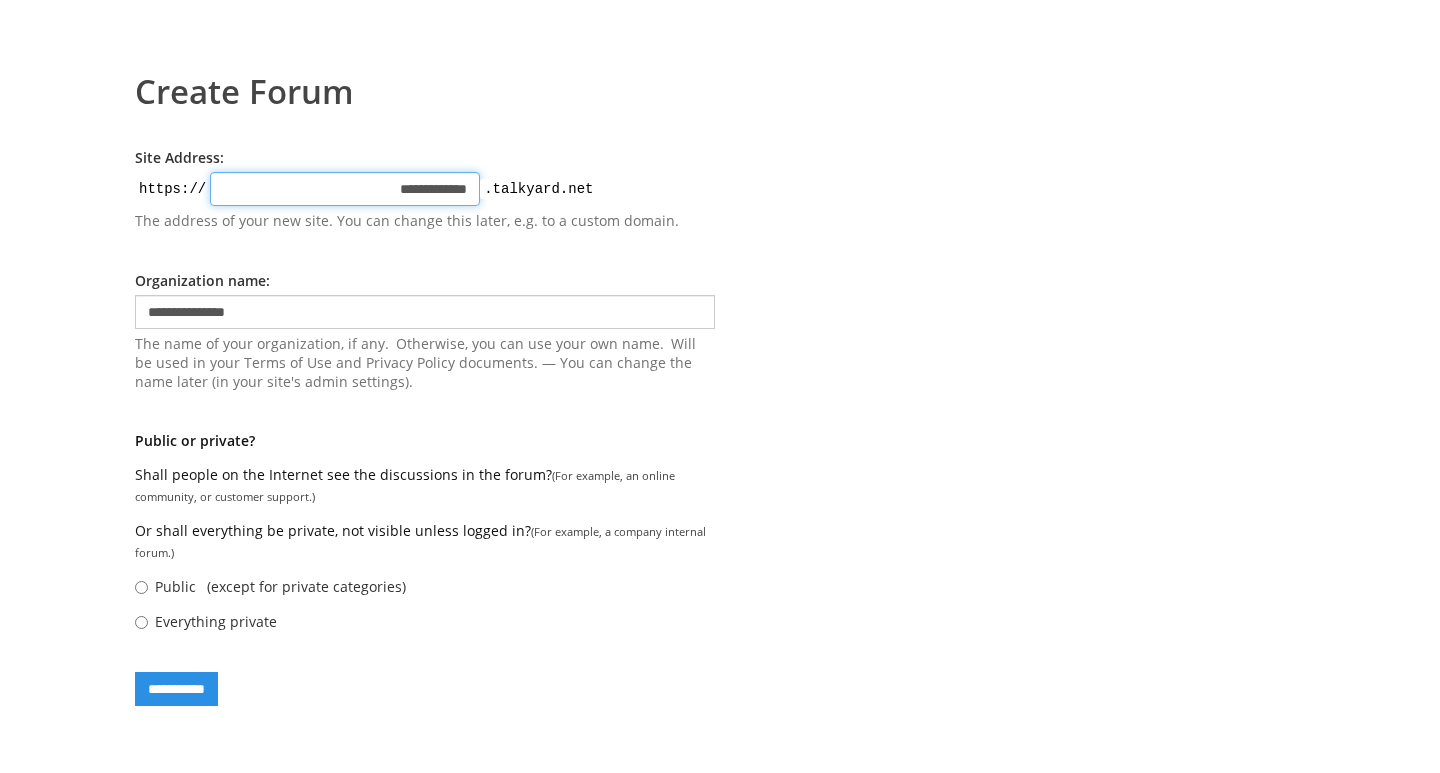 click on "**********" at bounding box center (345, 189) 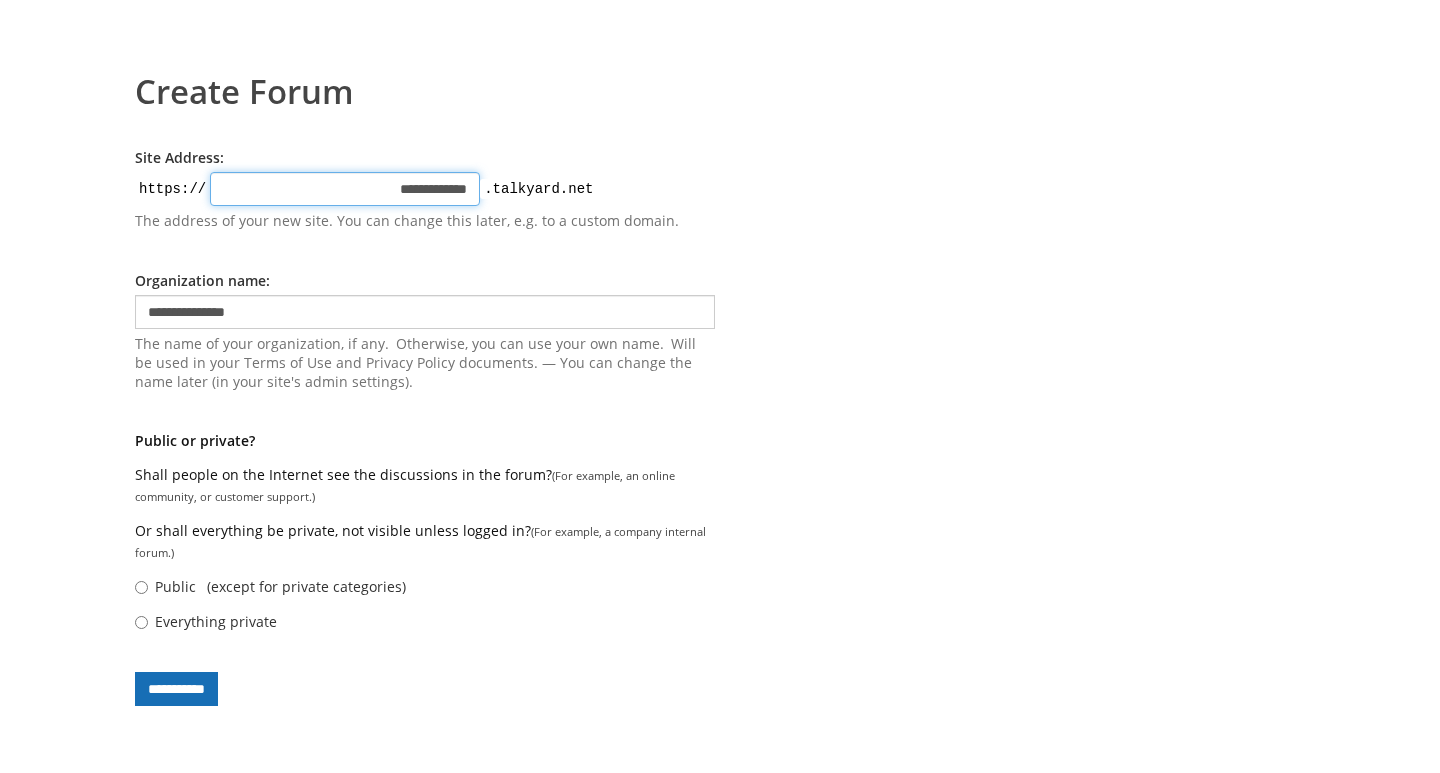 type on "**********" 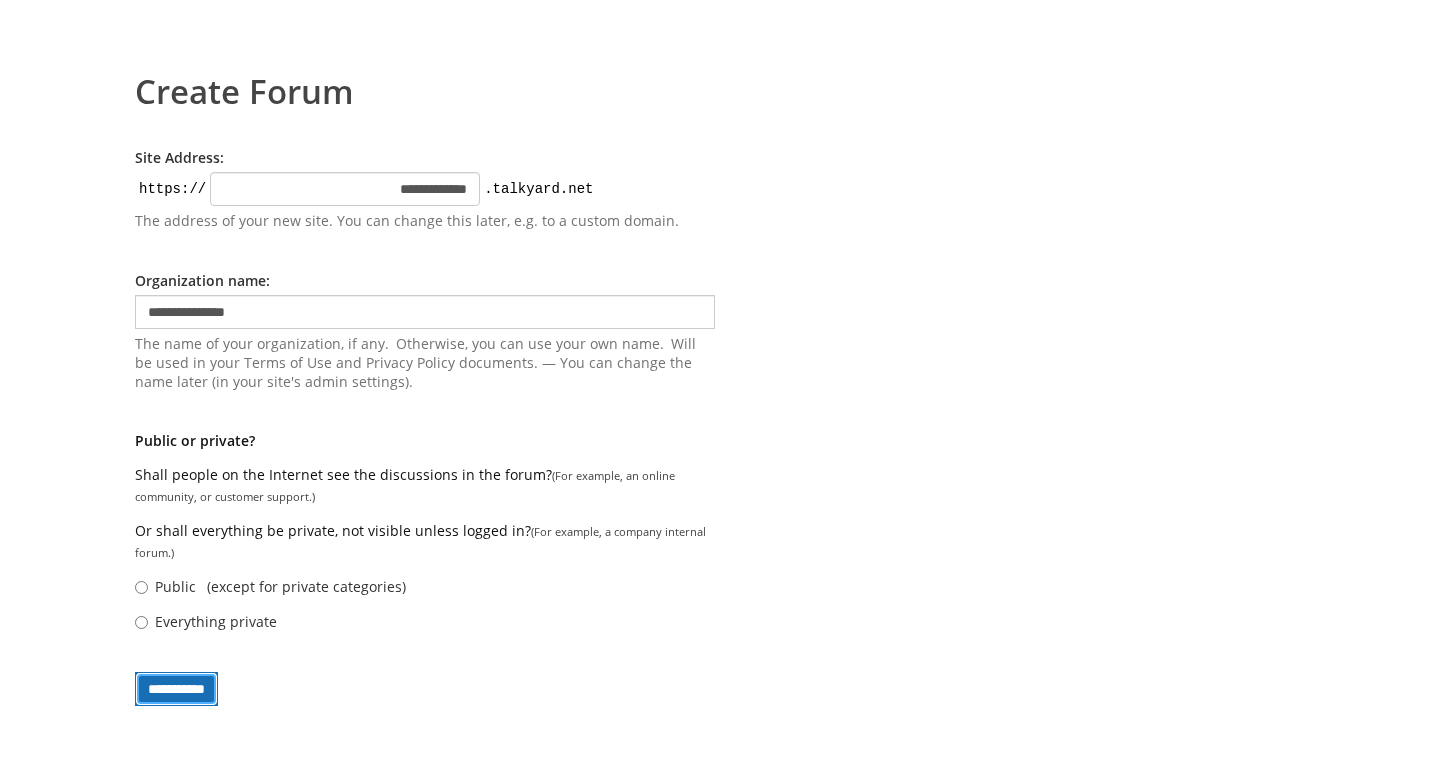 click on "**********" at bounding box center [176, 689] 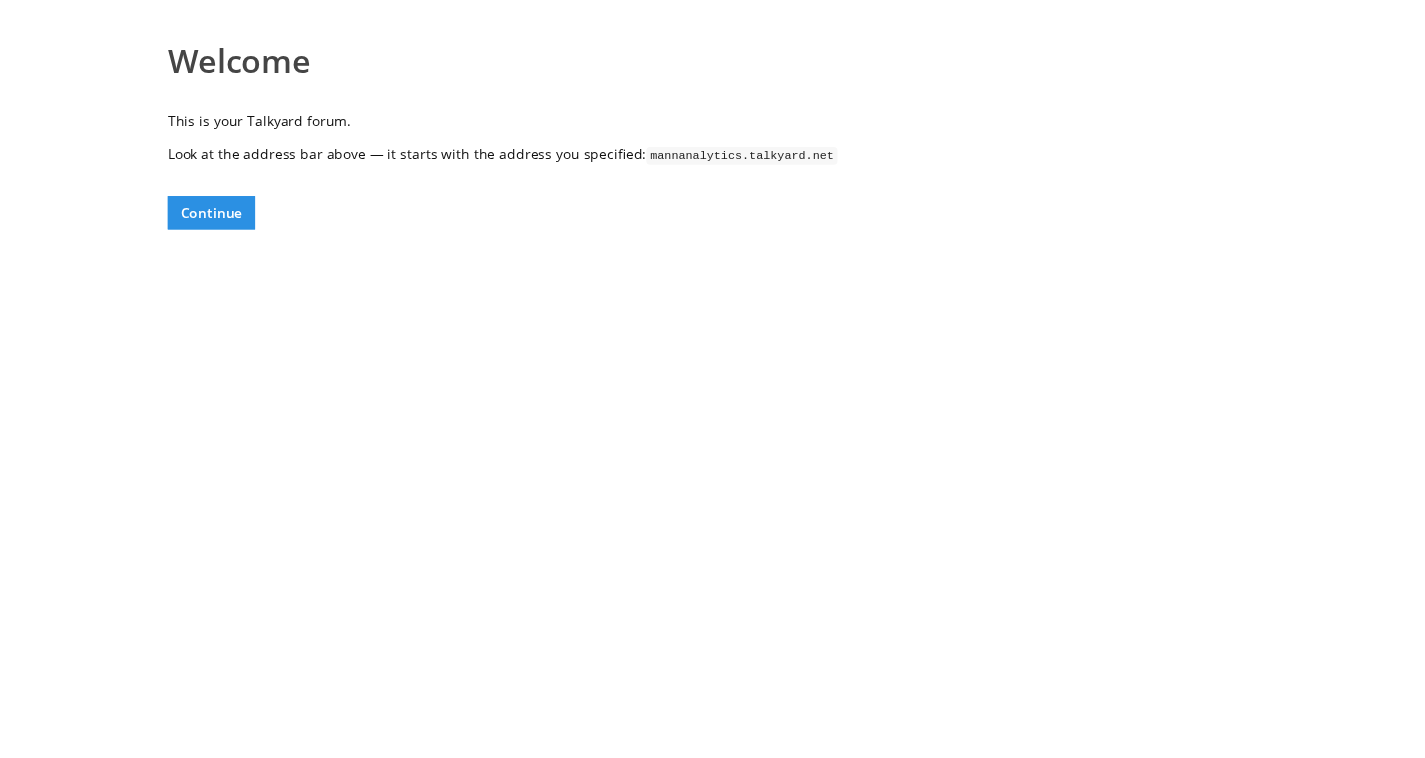 scroll, scrollTop: 0, scrollLeft: 0, axis: both 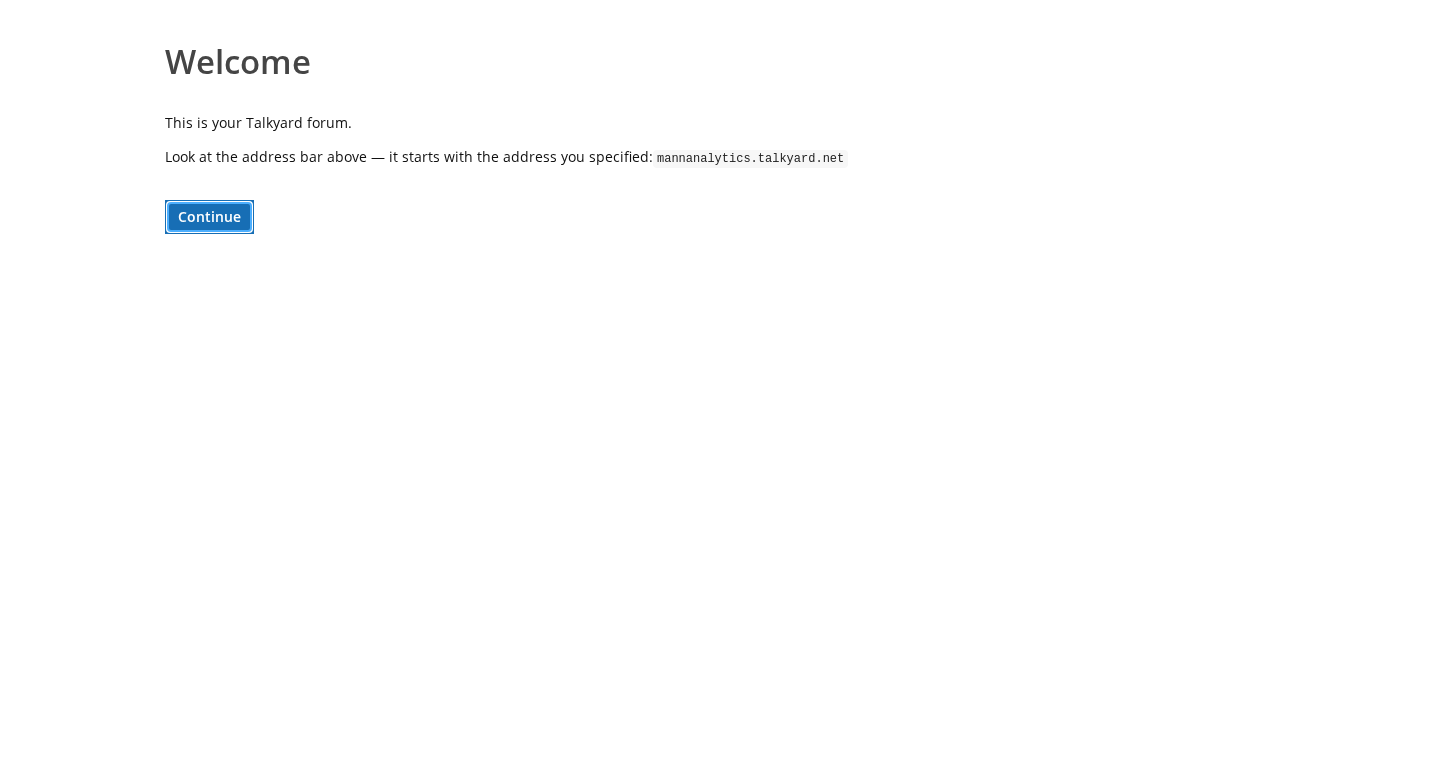 click on "Continue" at bounding box center [209, 217] 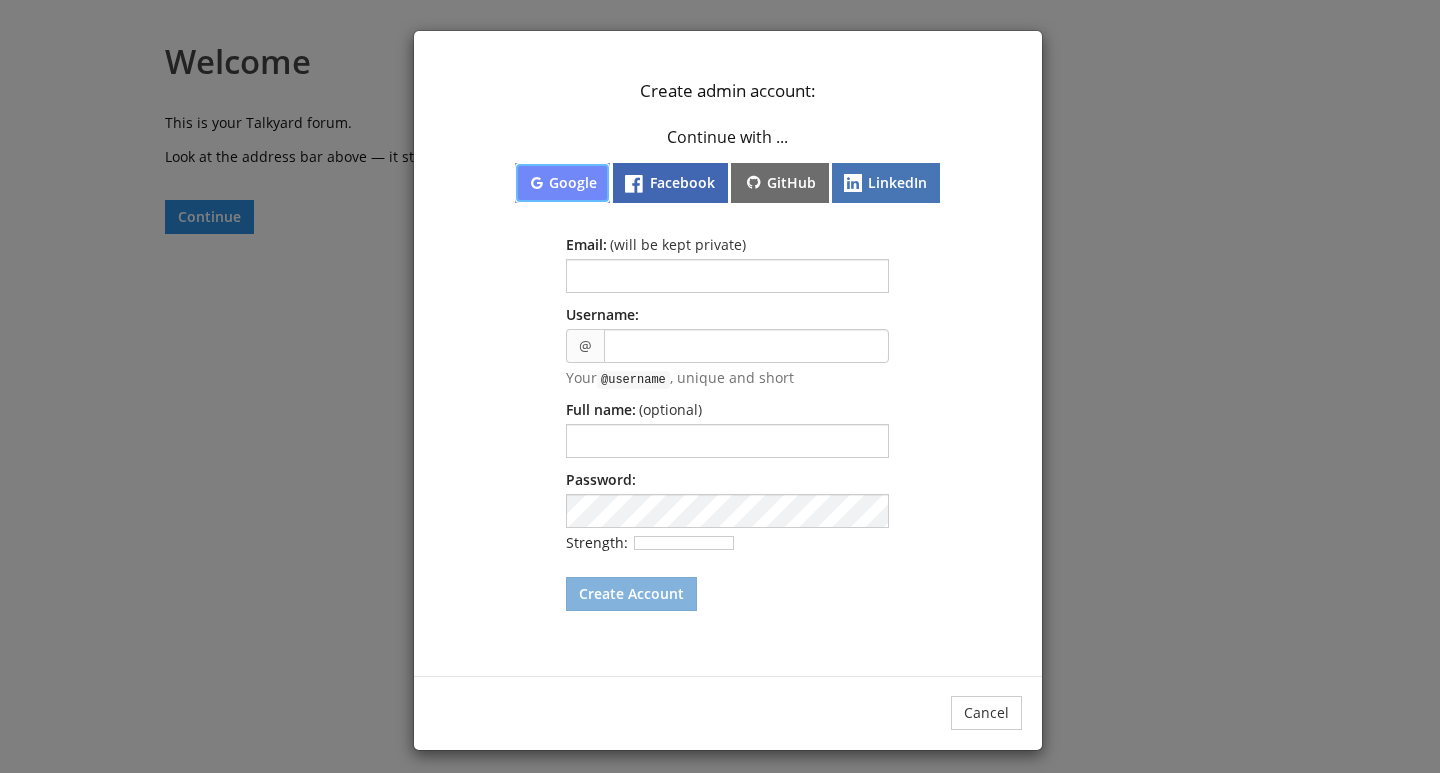 click on "Google" at bounding box center (562, 183) 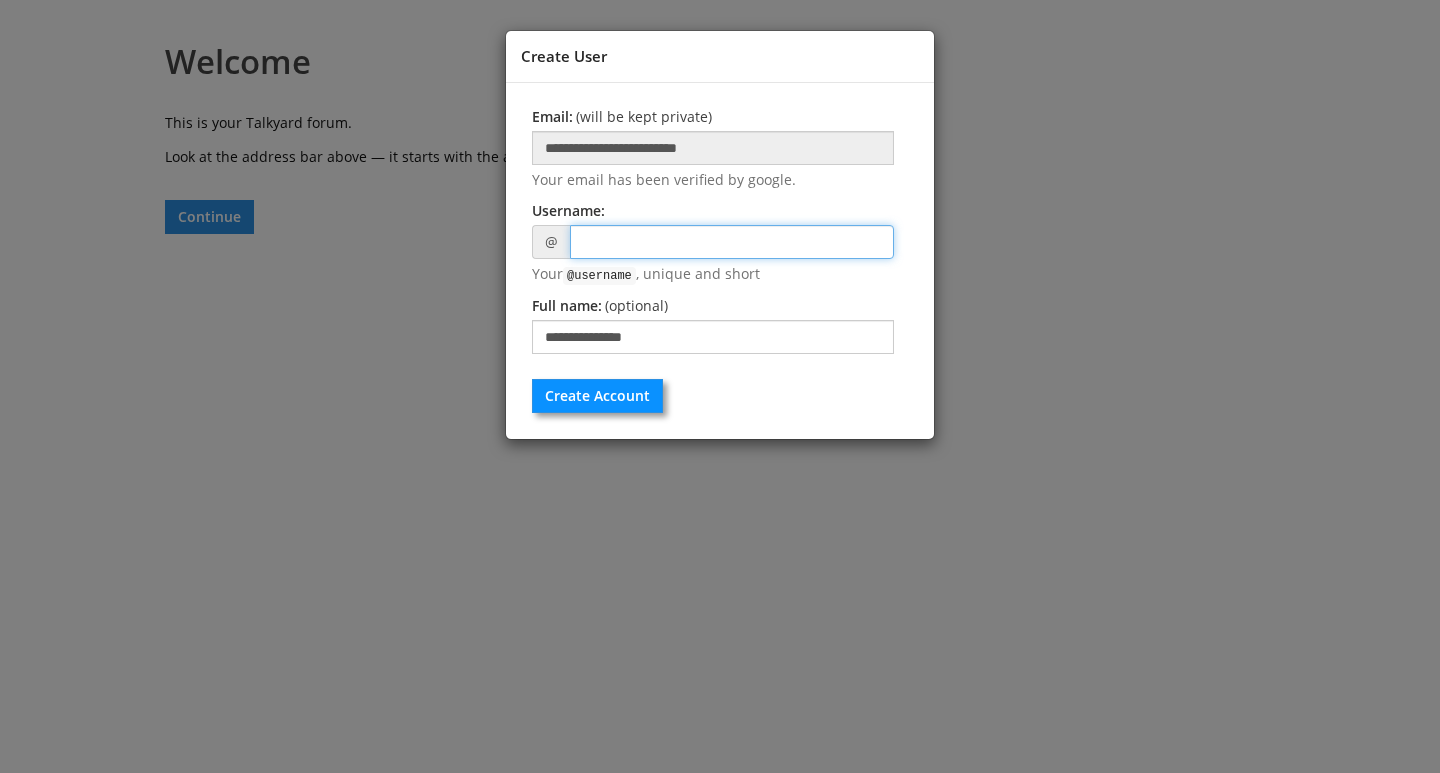 click at bounding box center (732, 242) 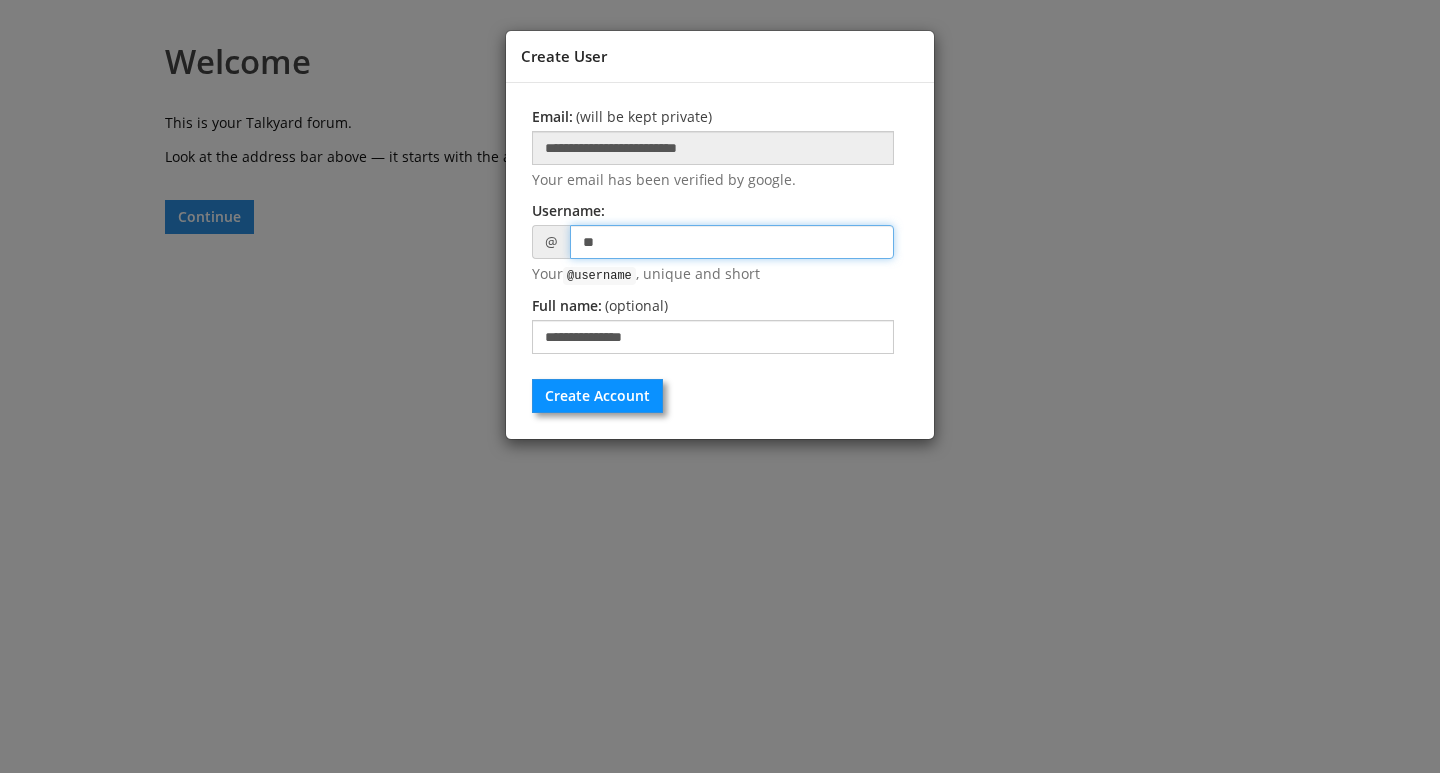 type on "*" 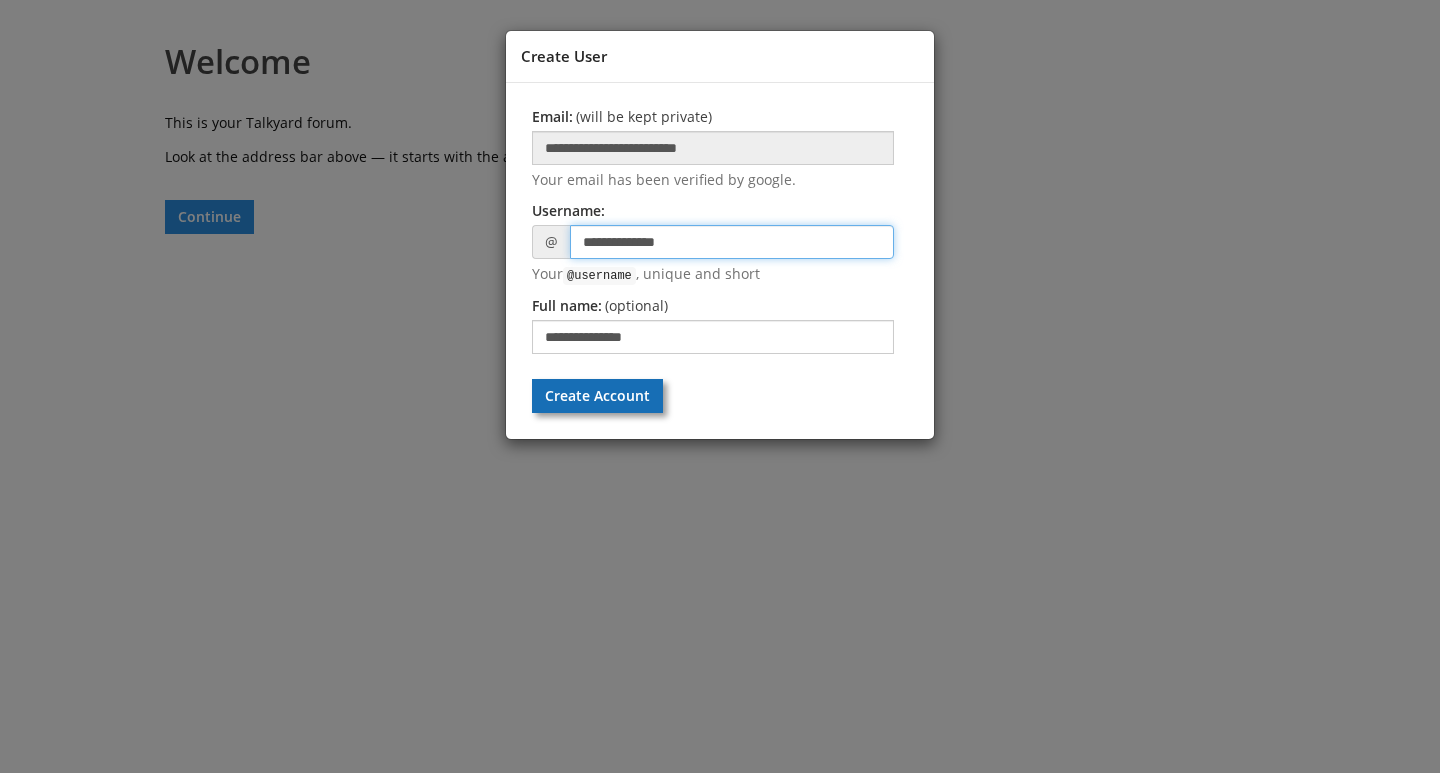type on "**********" 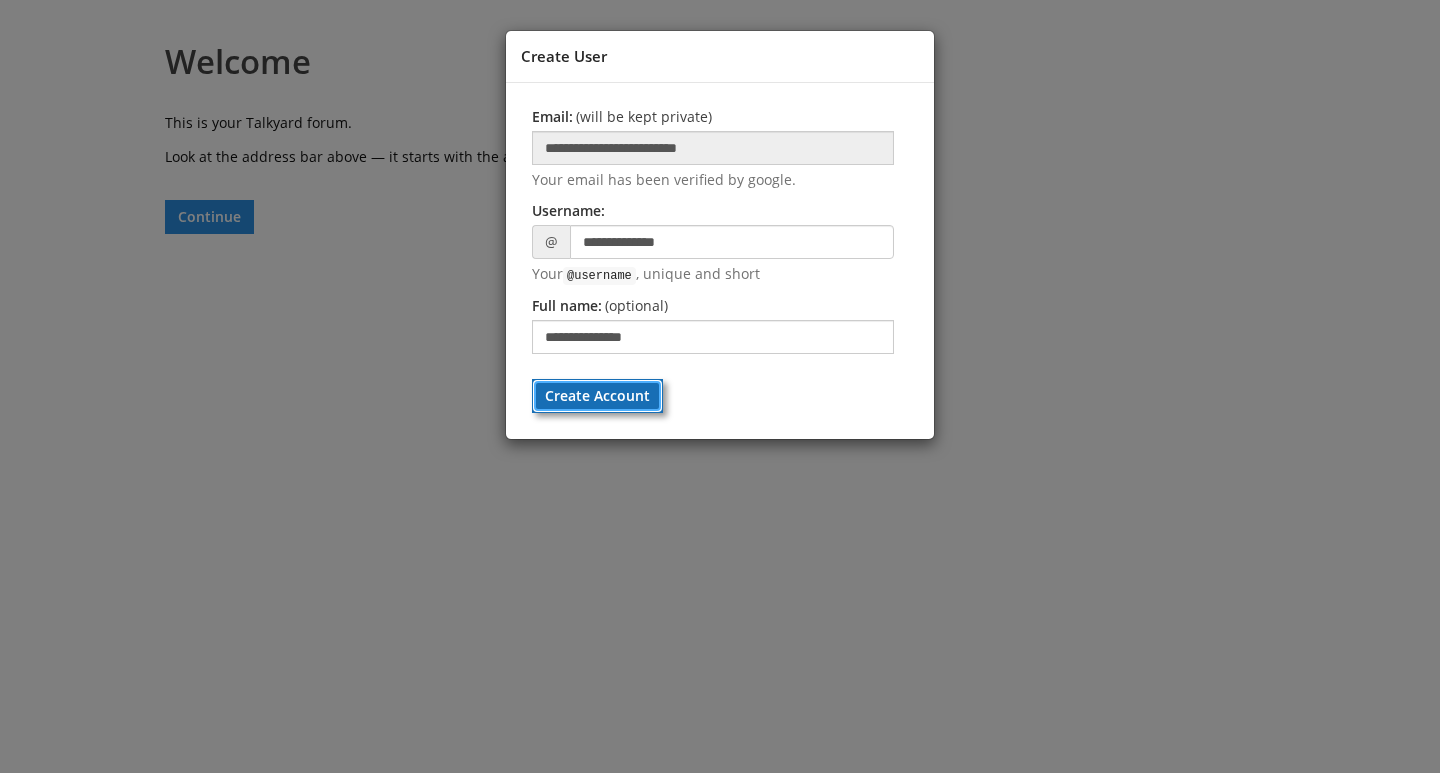 click on "Create Account" at bounding box center (597, 396) 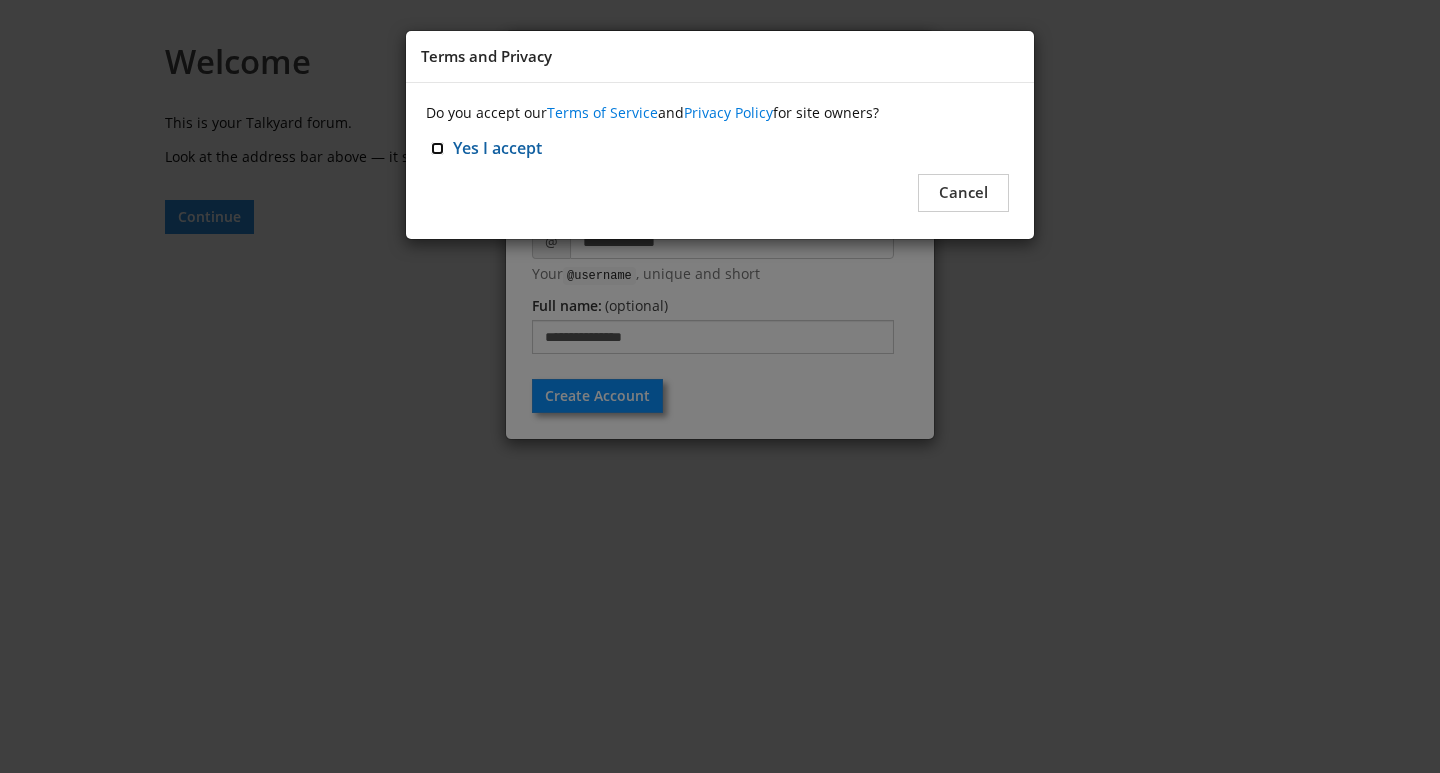 drag, startPoint x: 435, startPoint y: 147, endPoint x: 934, endPoint y: 233, distance: 506.3566 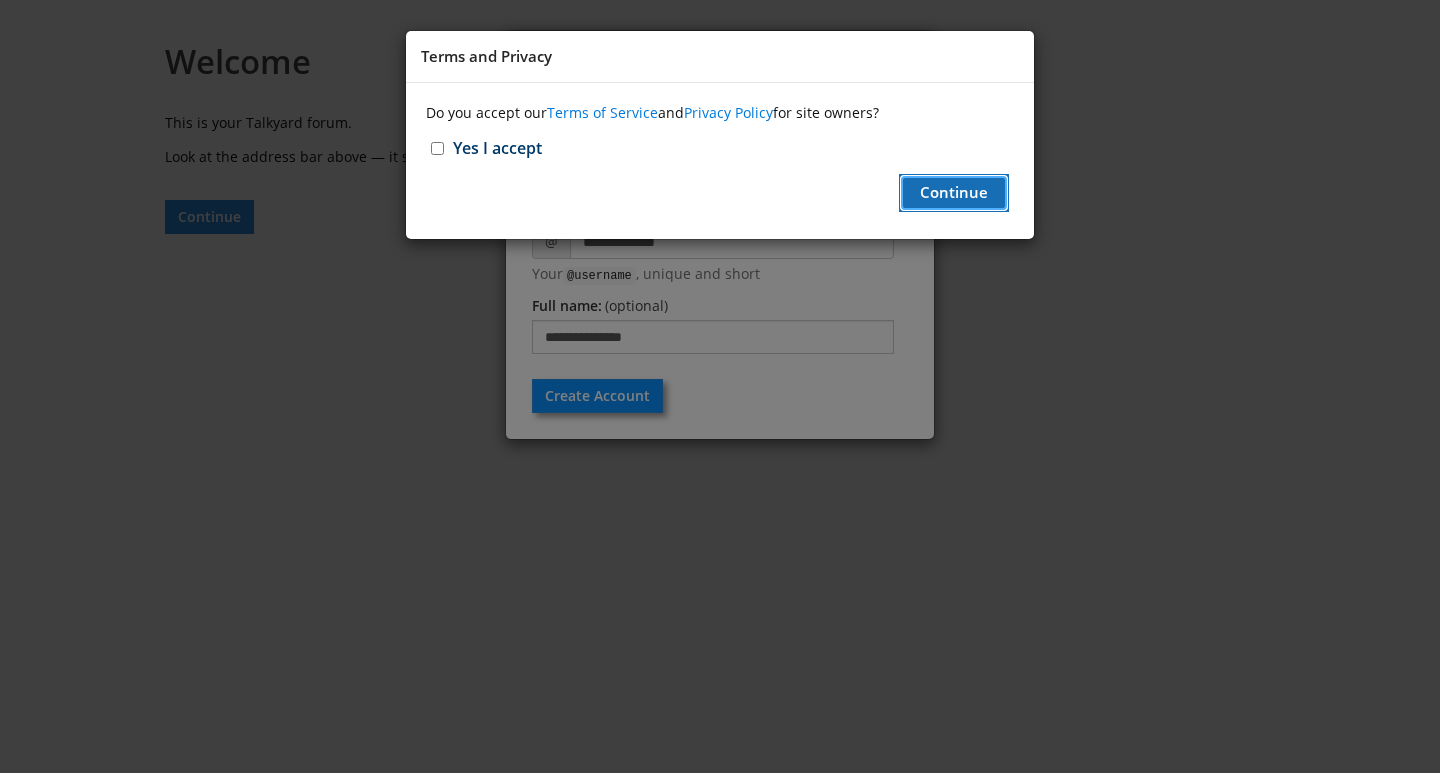 click on "Continue" at bounding box center (954, 192) 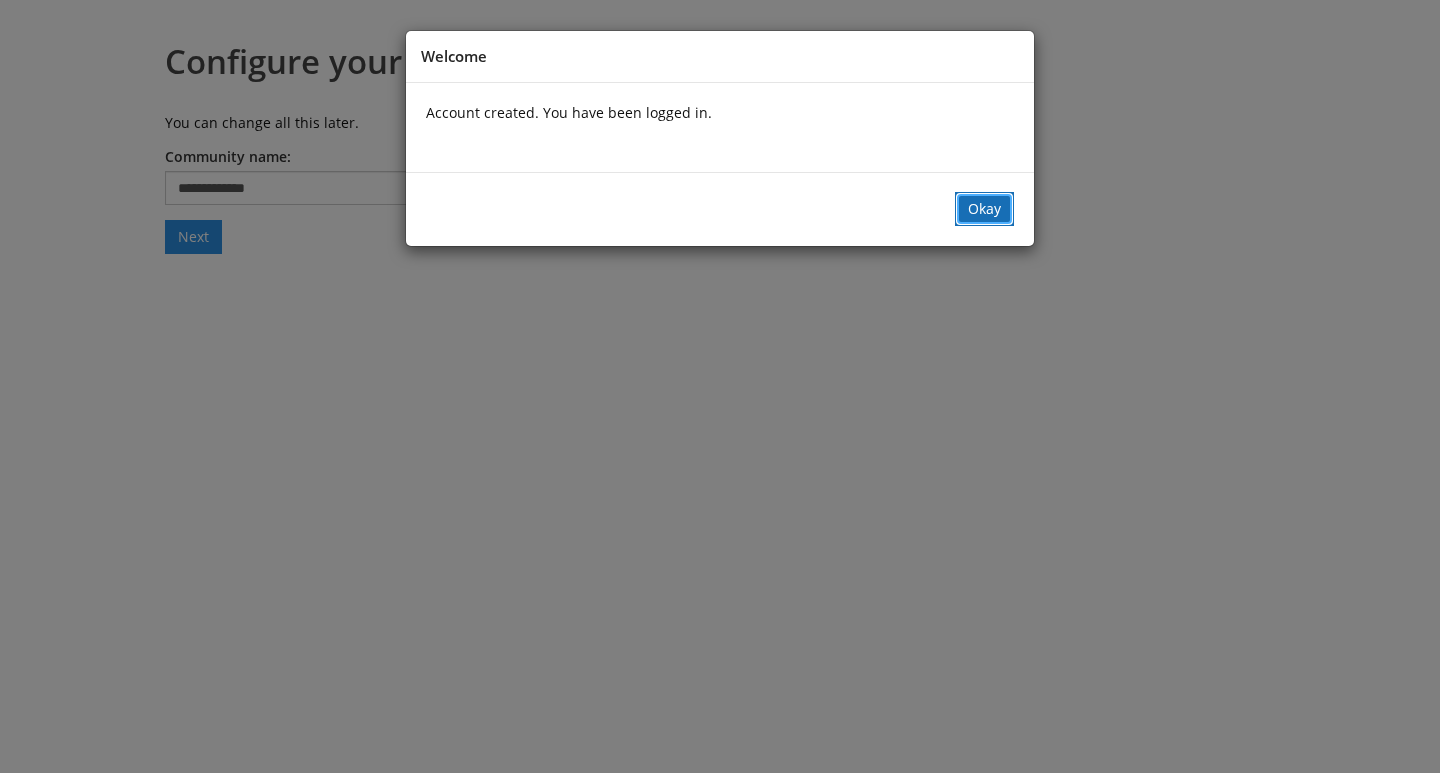 click on "Okay" at bounding box center [984, 209] 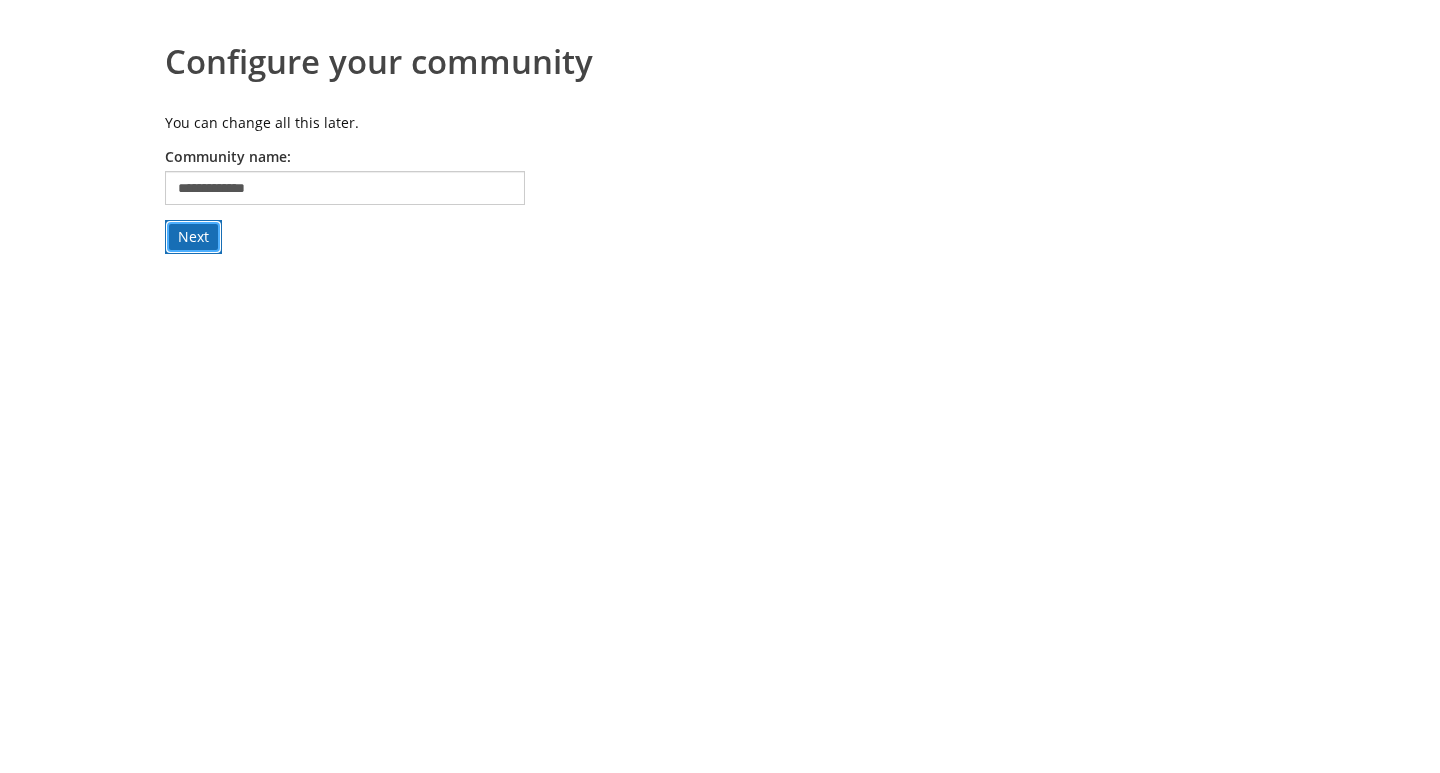 click on "Next" at bounding box center (193, 237) 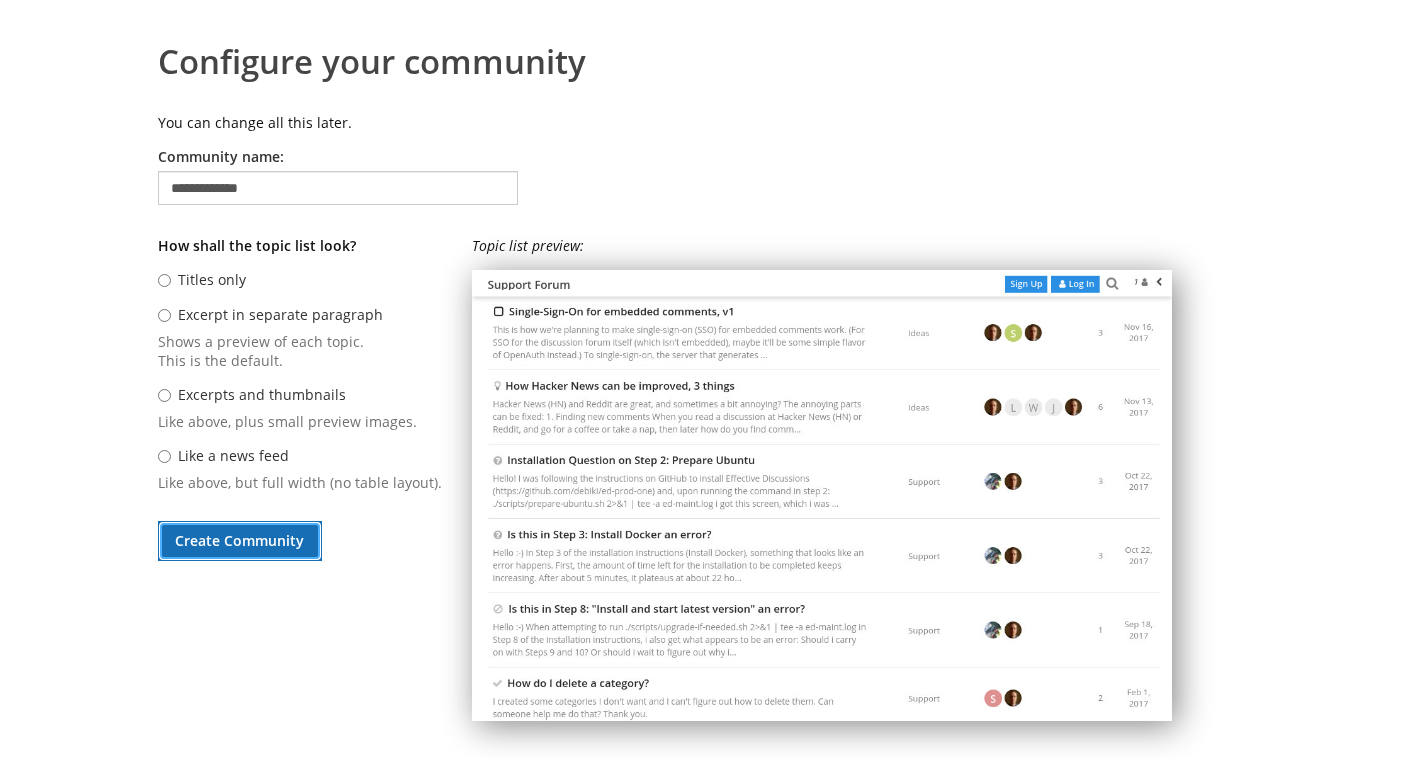 click on "Create Community" at bounding box center (240, 541) 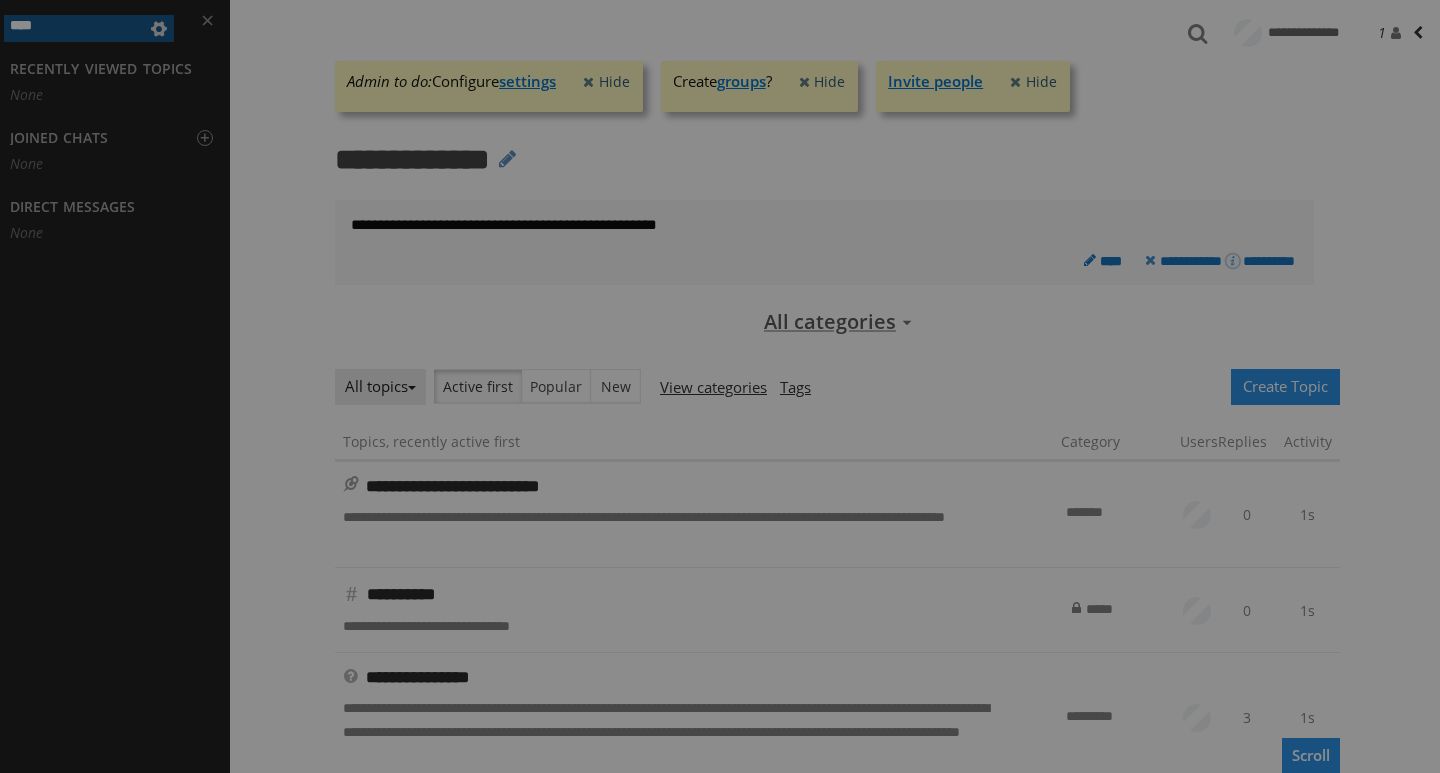 scroll, scrollTop: 0, scrollLeft: 0, axis: both 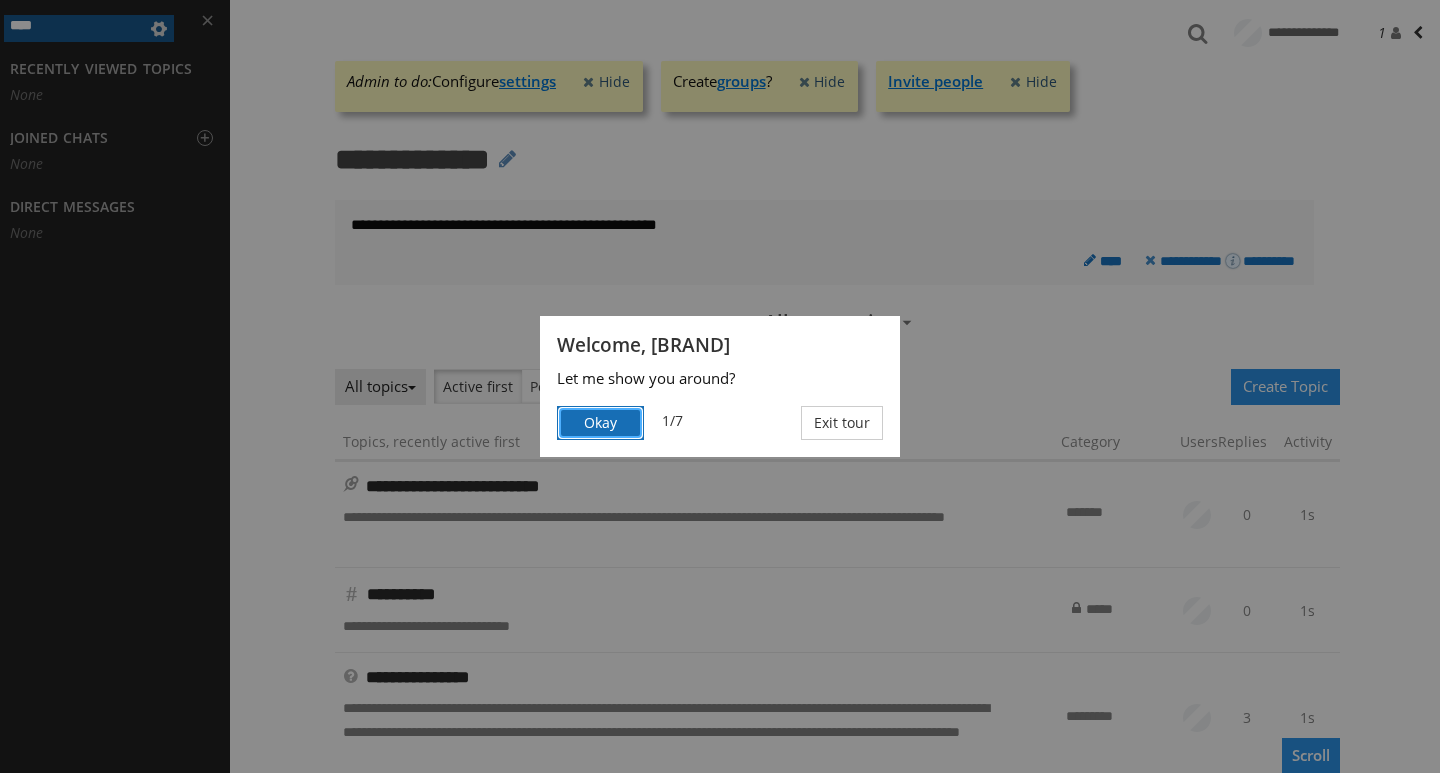 click on "Okay" at bounding box center (600, 423) 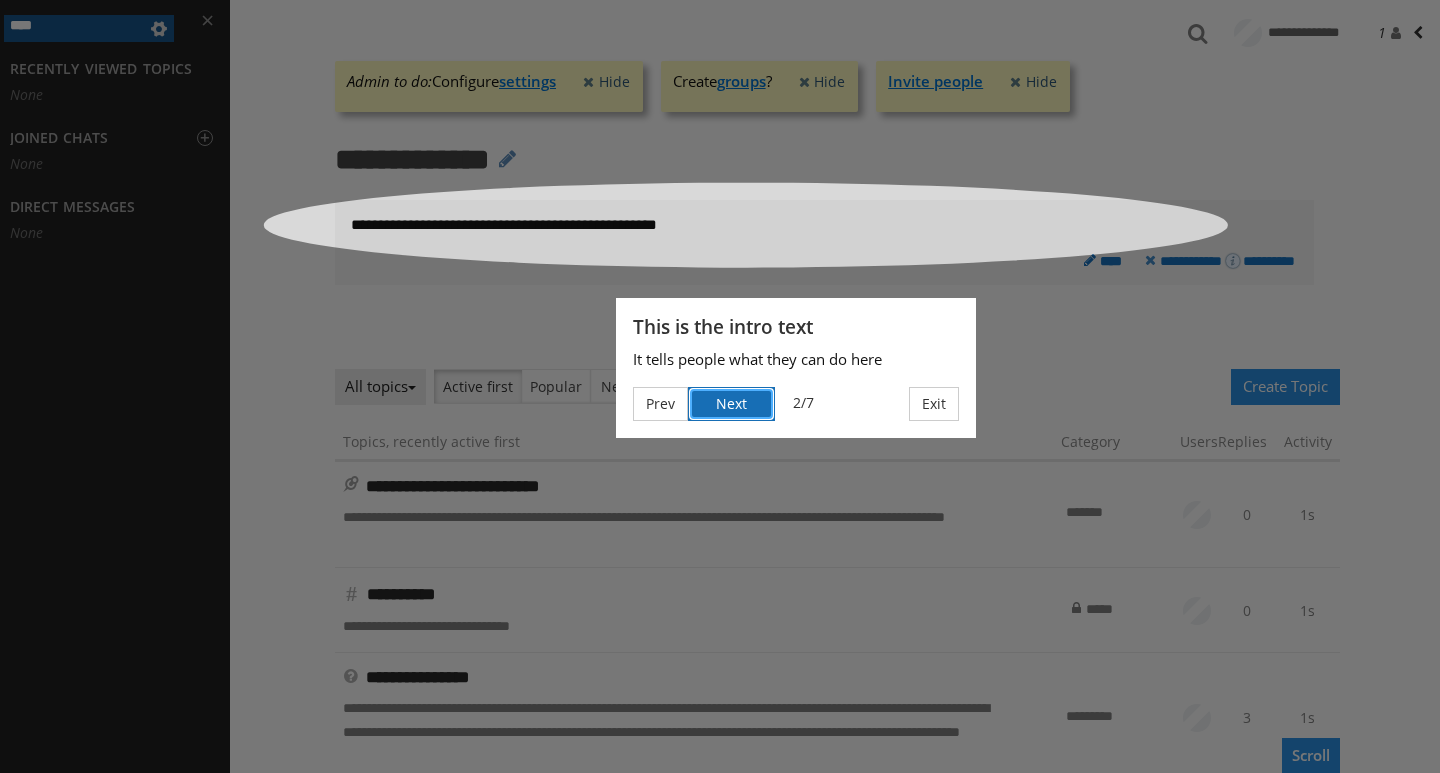 click on "Next" at bounding box center [731, 404] 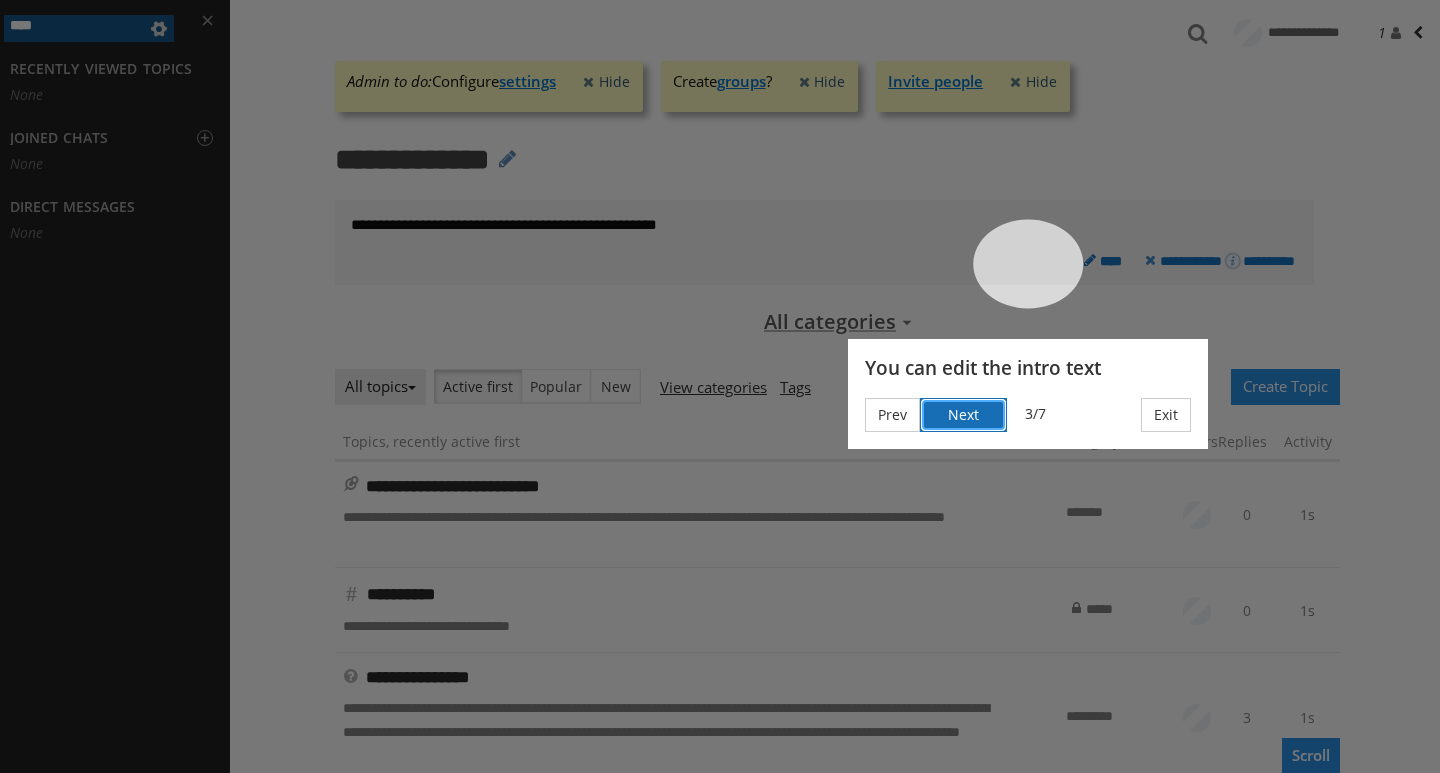 click on "Next" at bounding box center (963, 415) 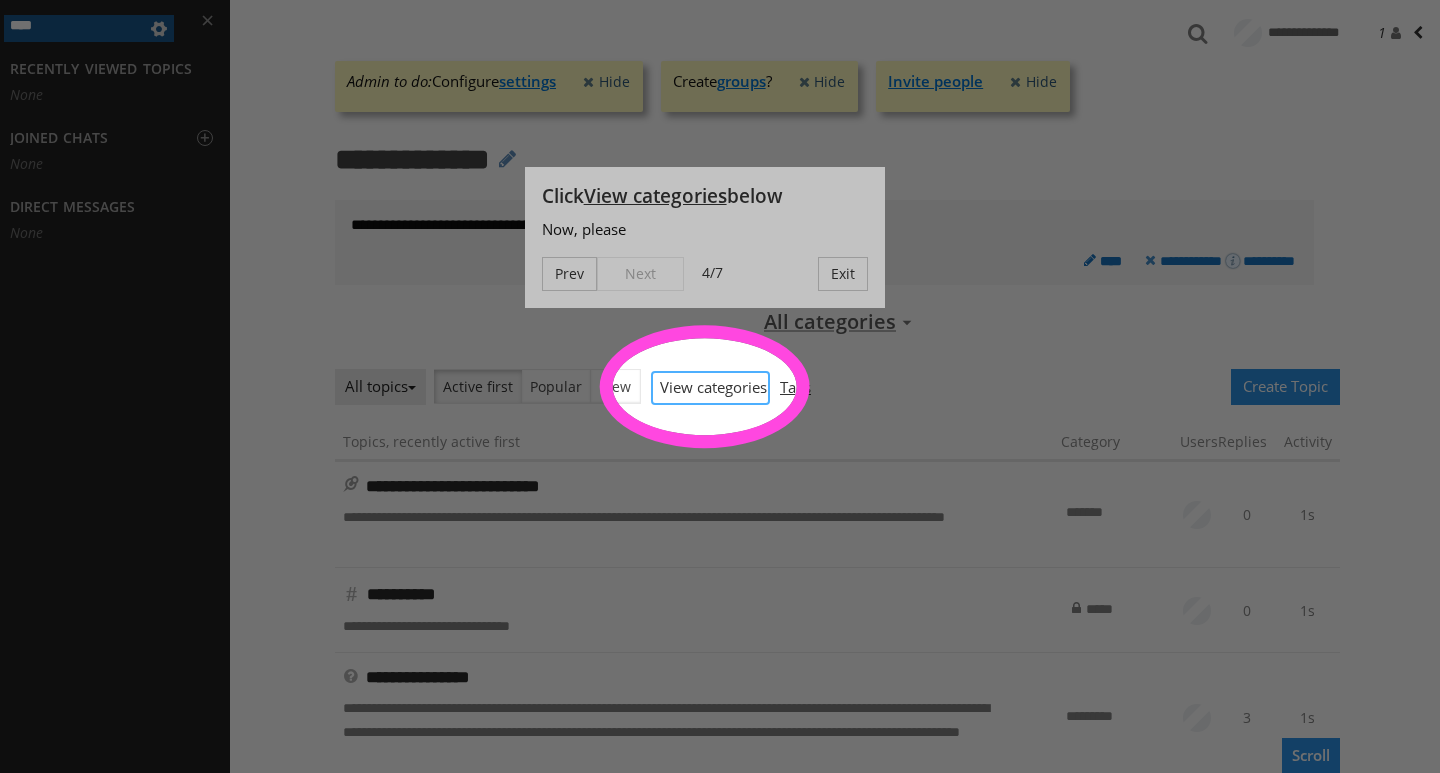 click on "View categories" at bounding box center [710, 387] 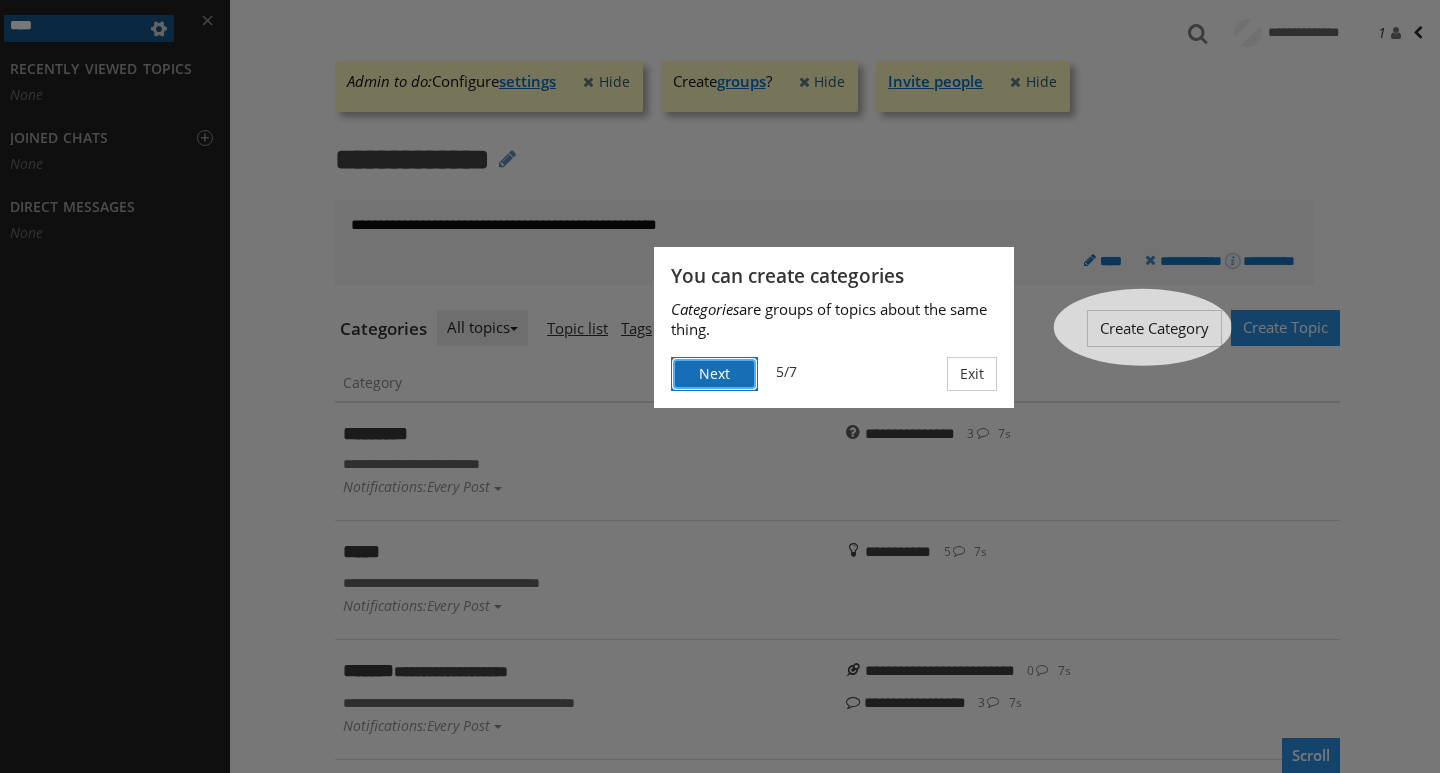 click on "Next" at bounding box center (714, 374) 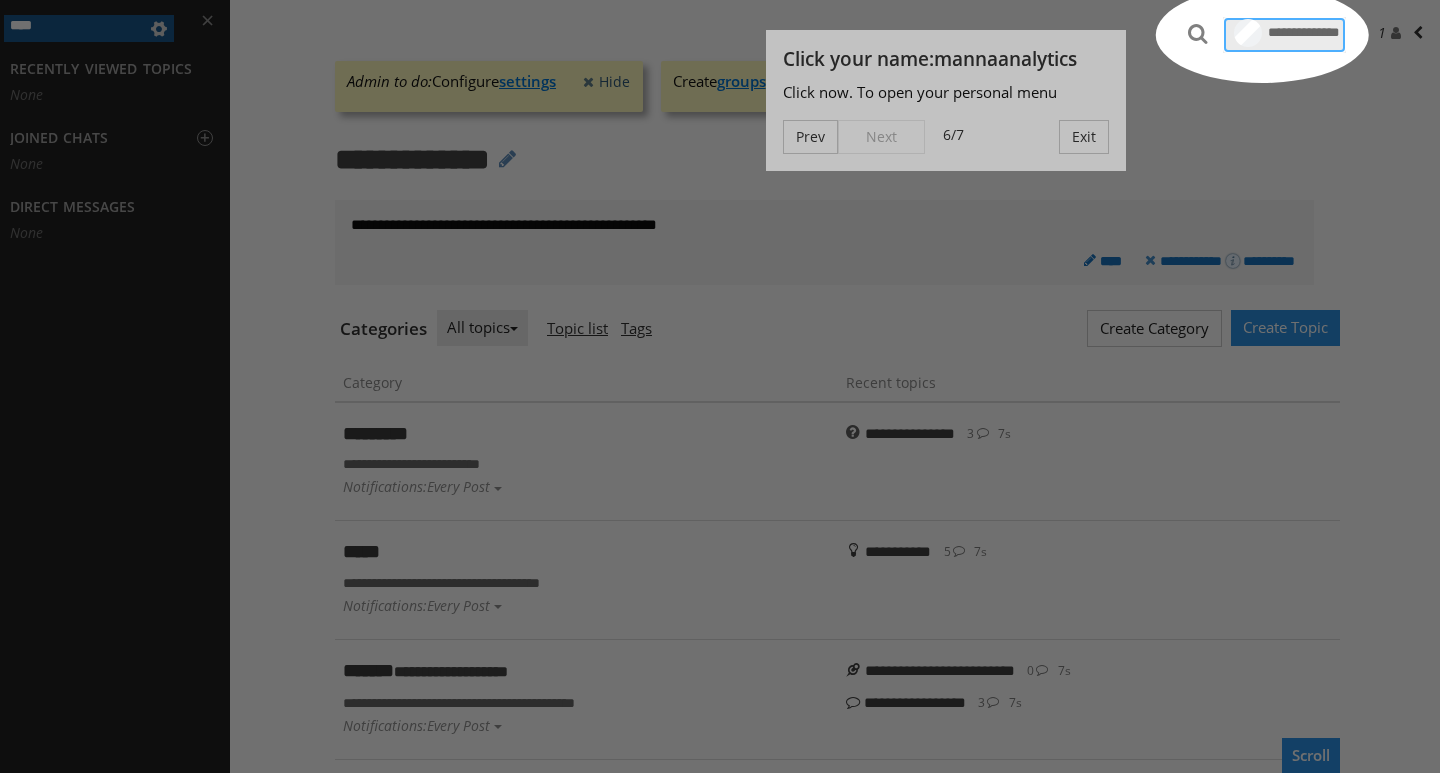 click on "**********" at bounding box center (1284, 35) 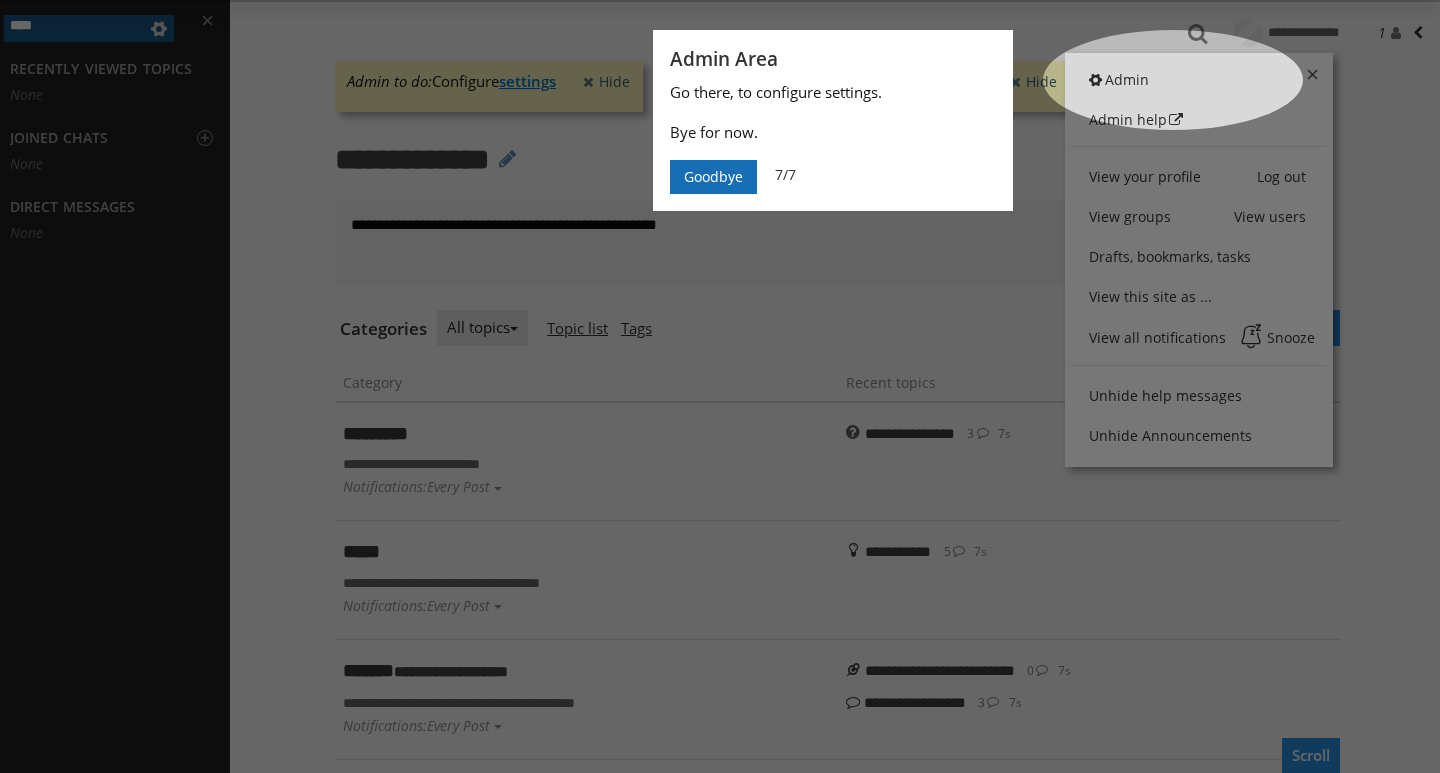 click on "Goodbye" at bounding box center (713, 177) 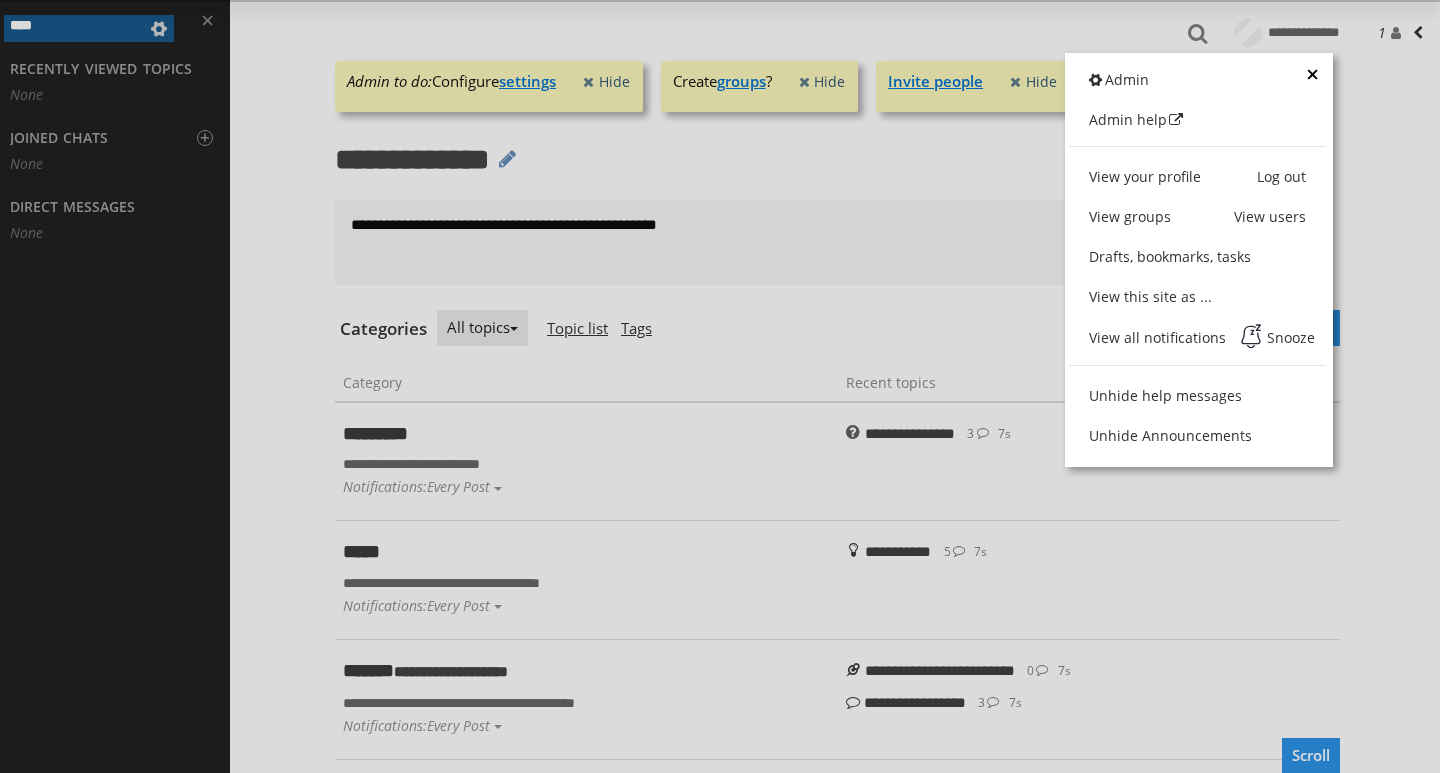 click at bounding box center (1303, 81) 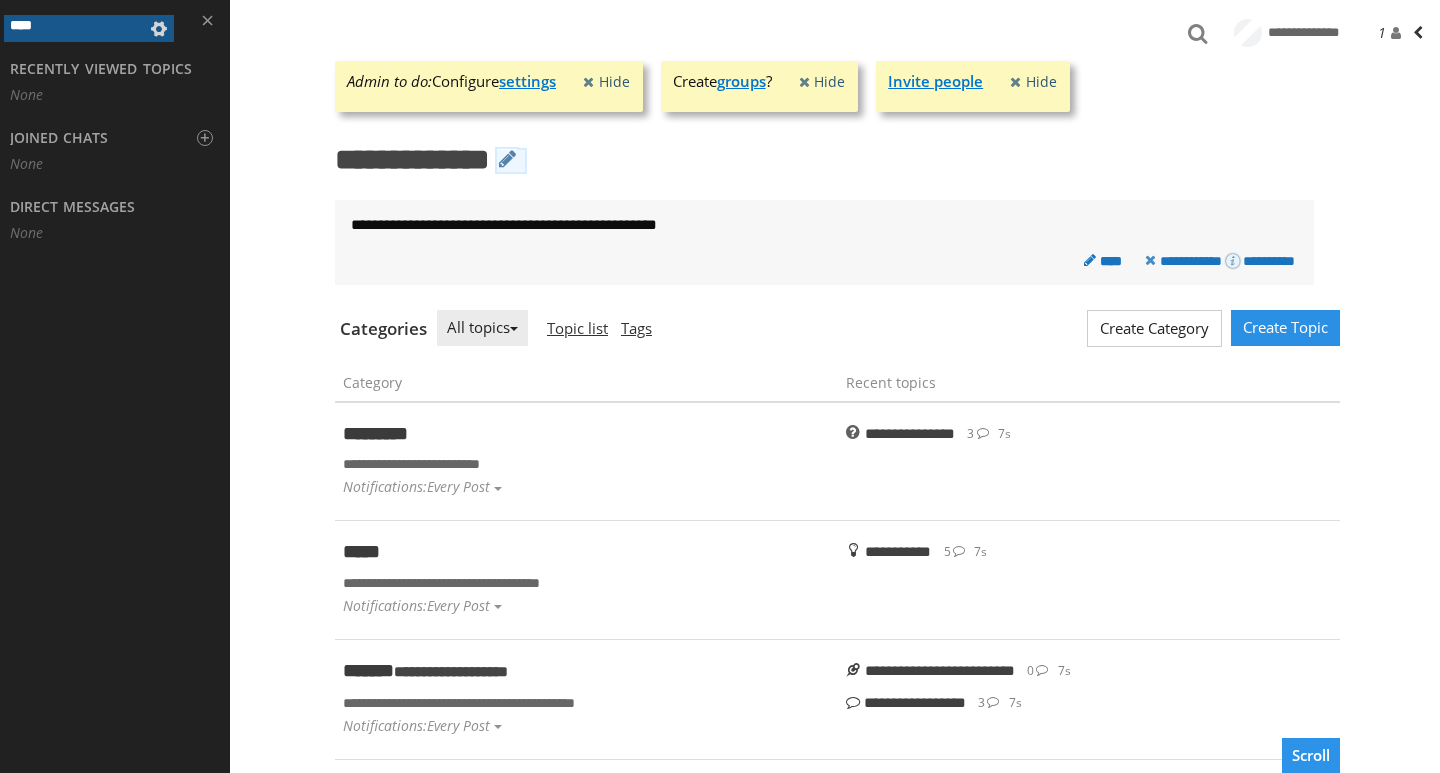 click at bounding box center [511, 161] 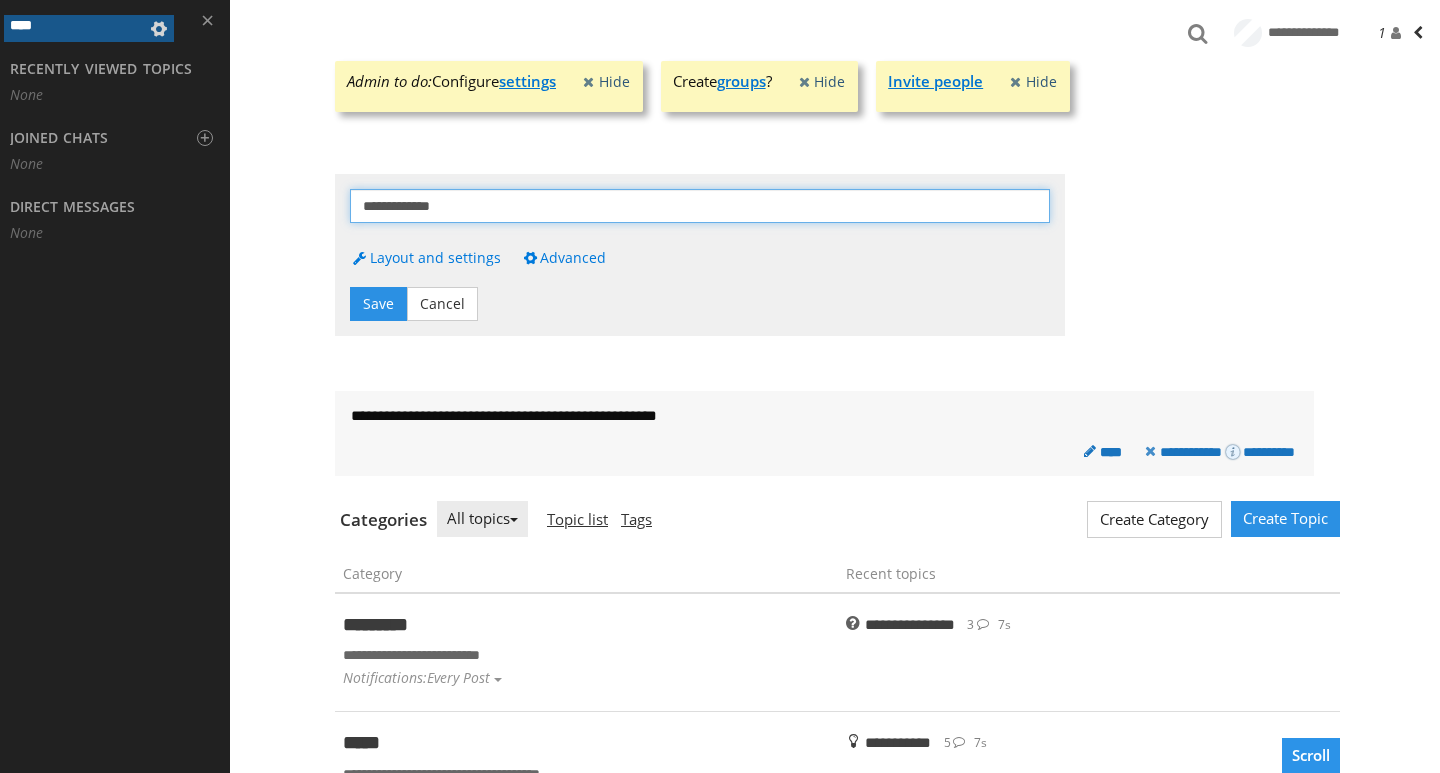 click on "**********" at bounding box center [700, 206] 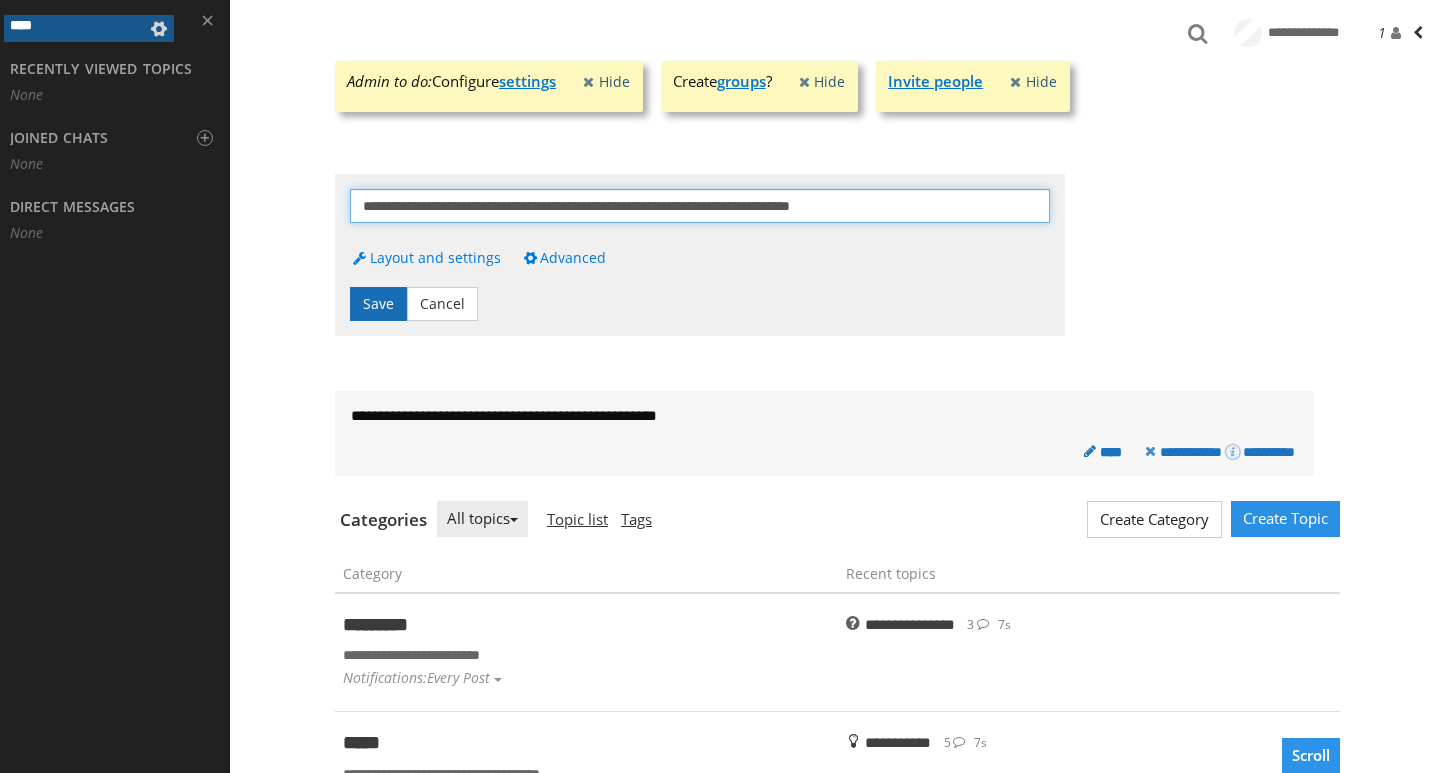 type on "**********" 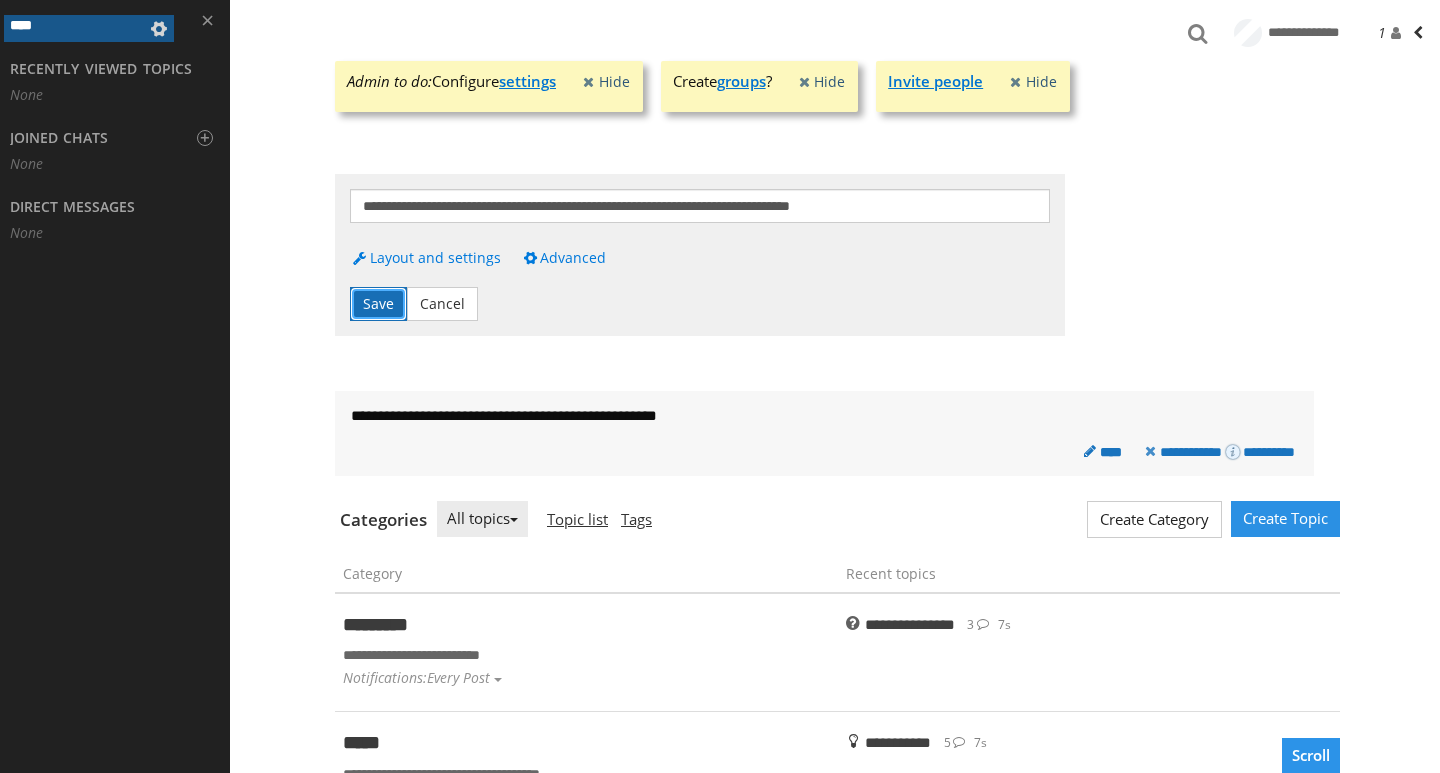 click on "Save" at bounding box center [378, 304] 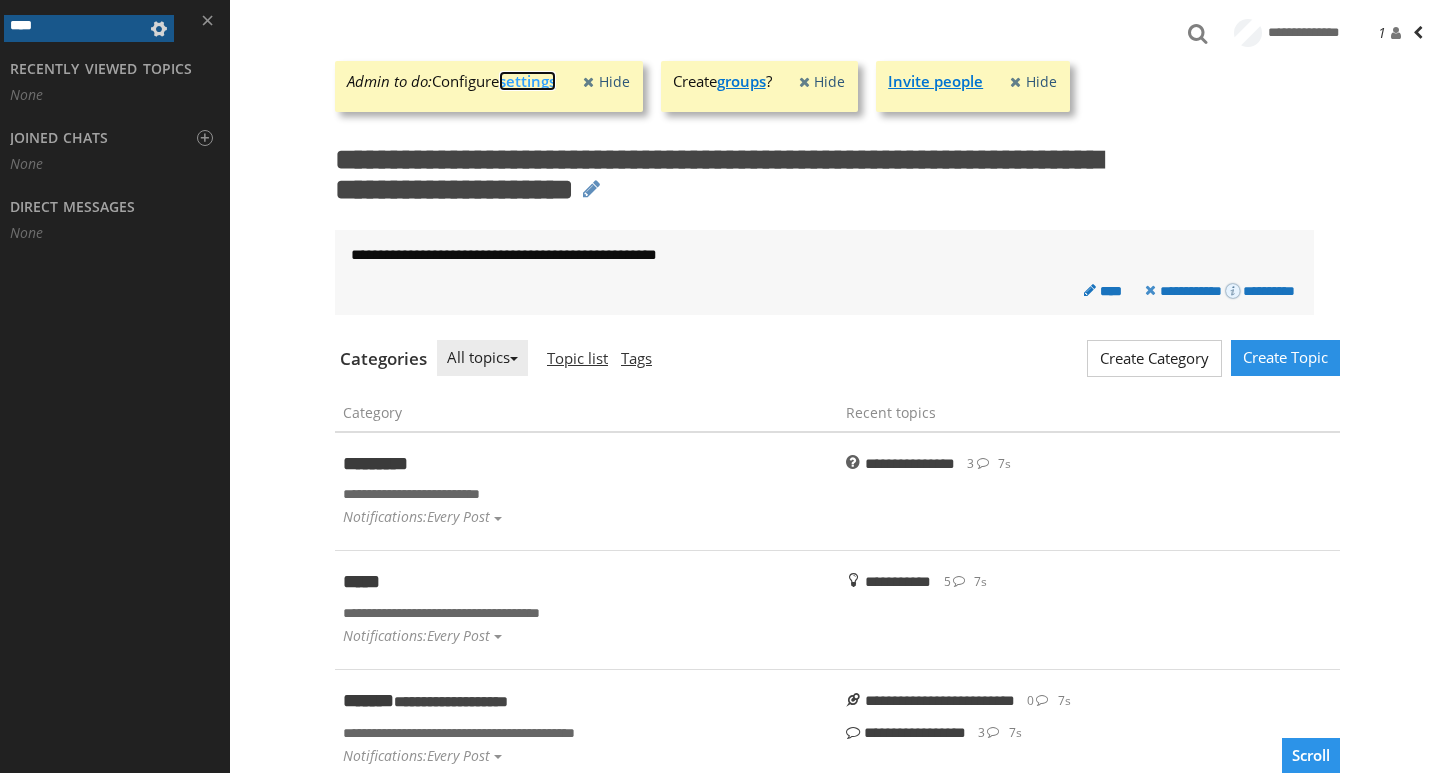 click on "settings" at bounding box center [527, 81] 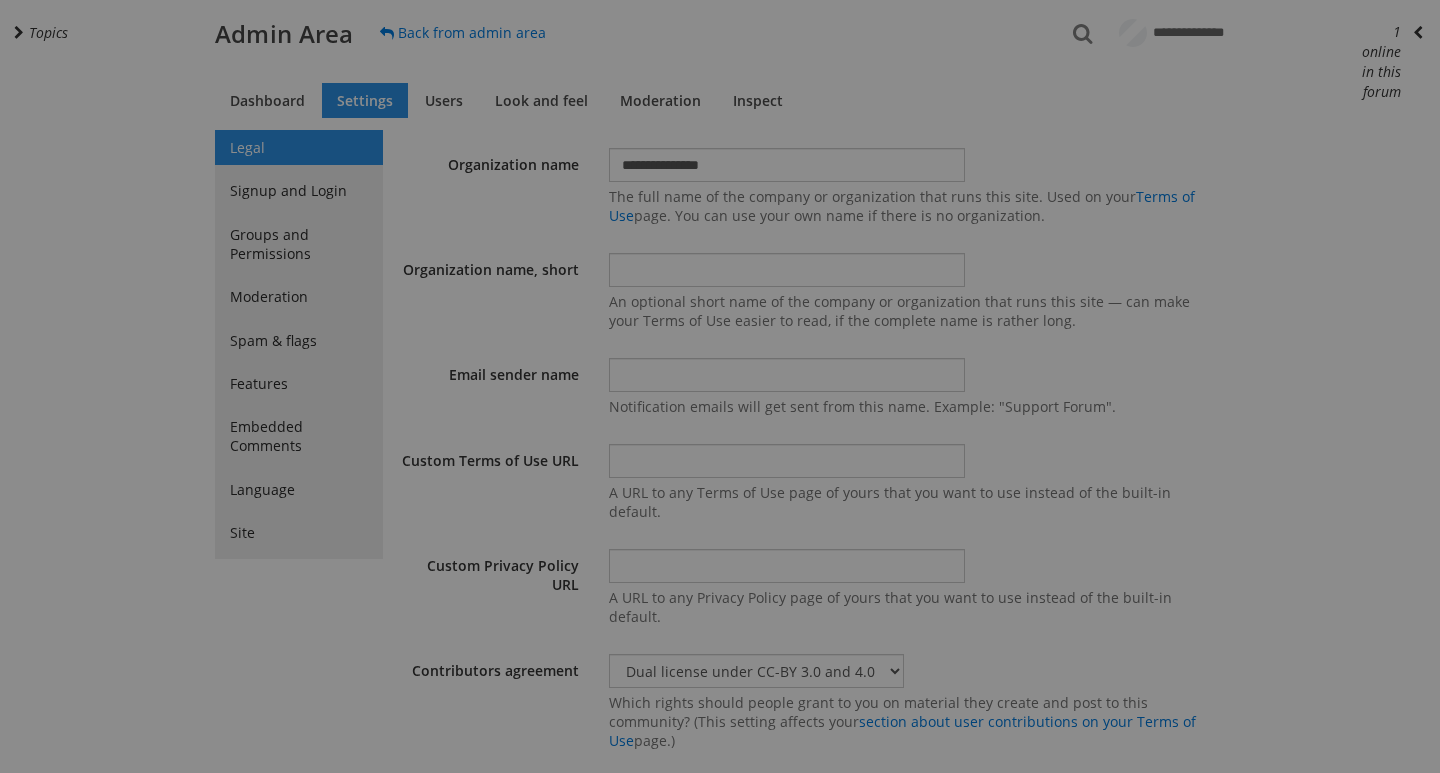 select on "40" 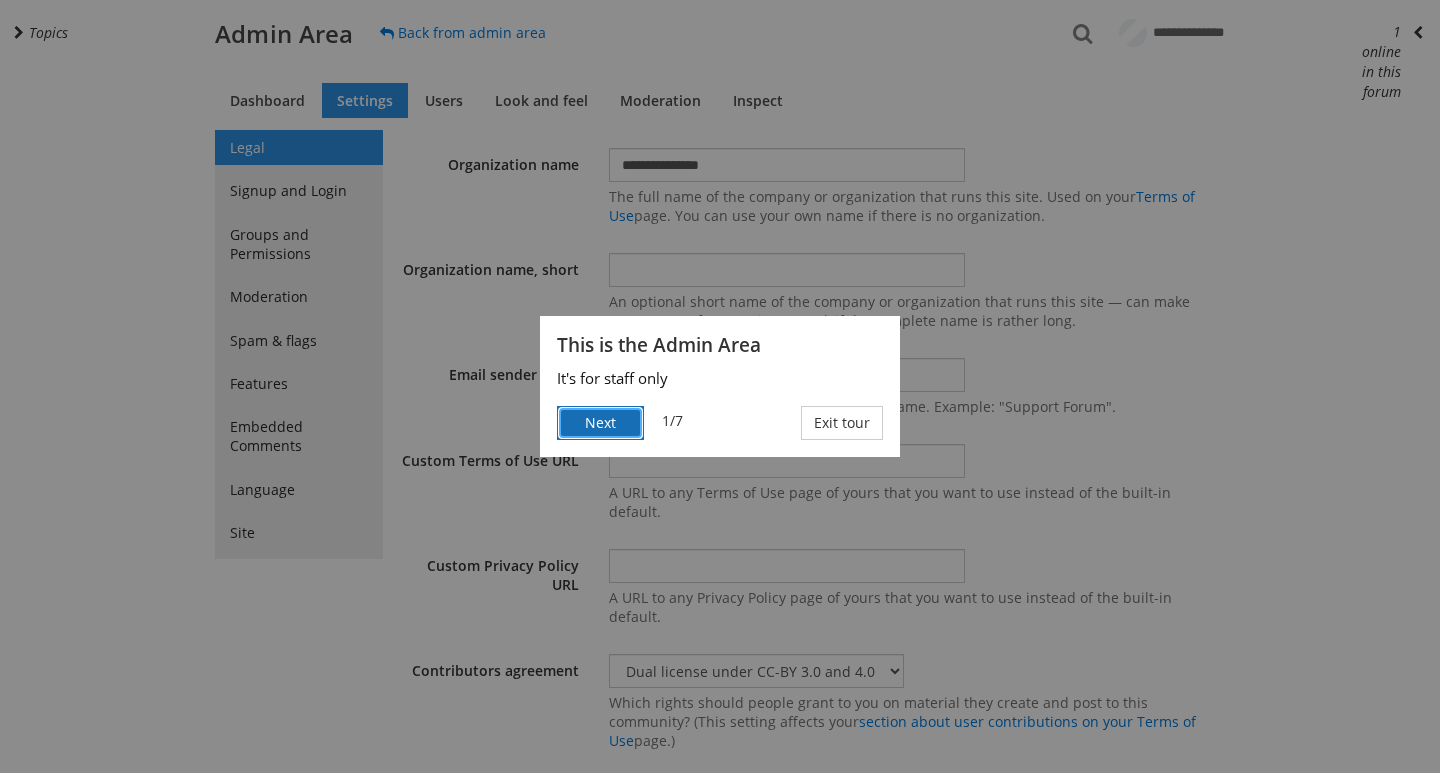 click on "Next" at bounding box center (600, 423) 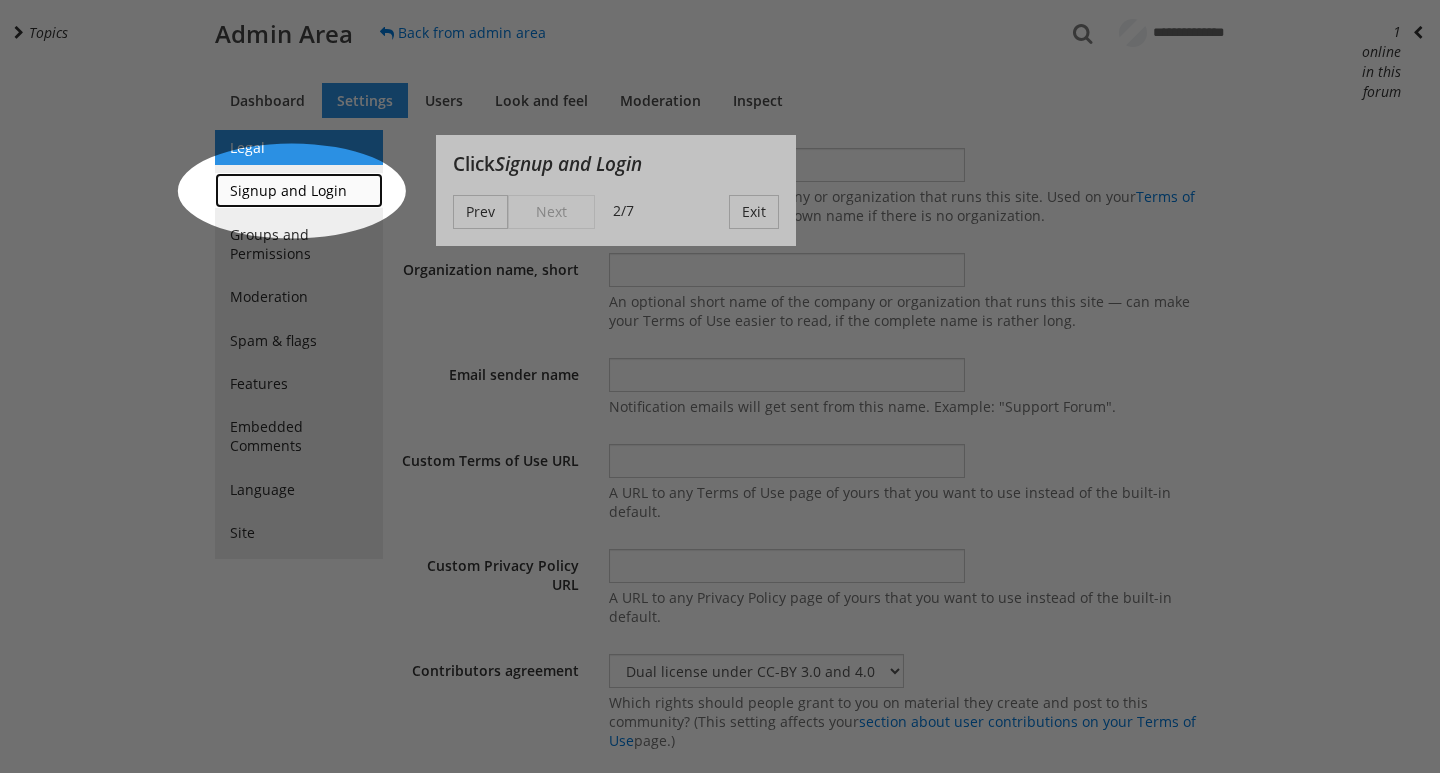 click on "Signup and Login" at bounding box center [299, 190] 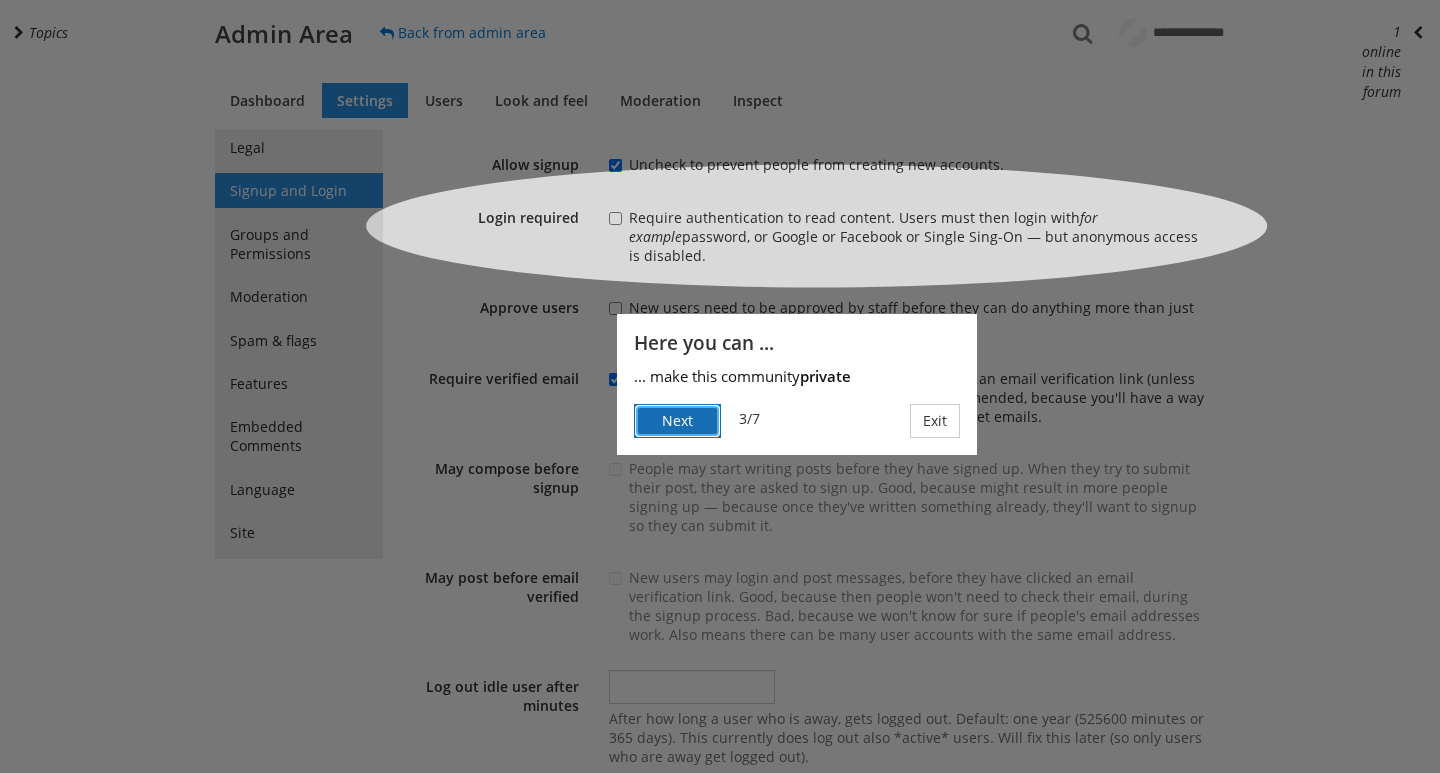 click on "Next" at bounding box center (677, 421) 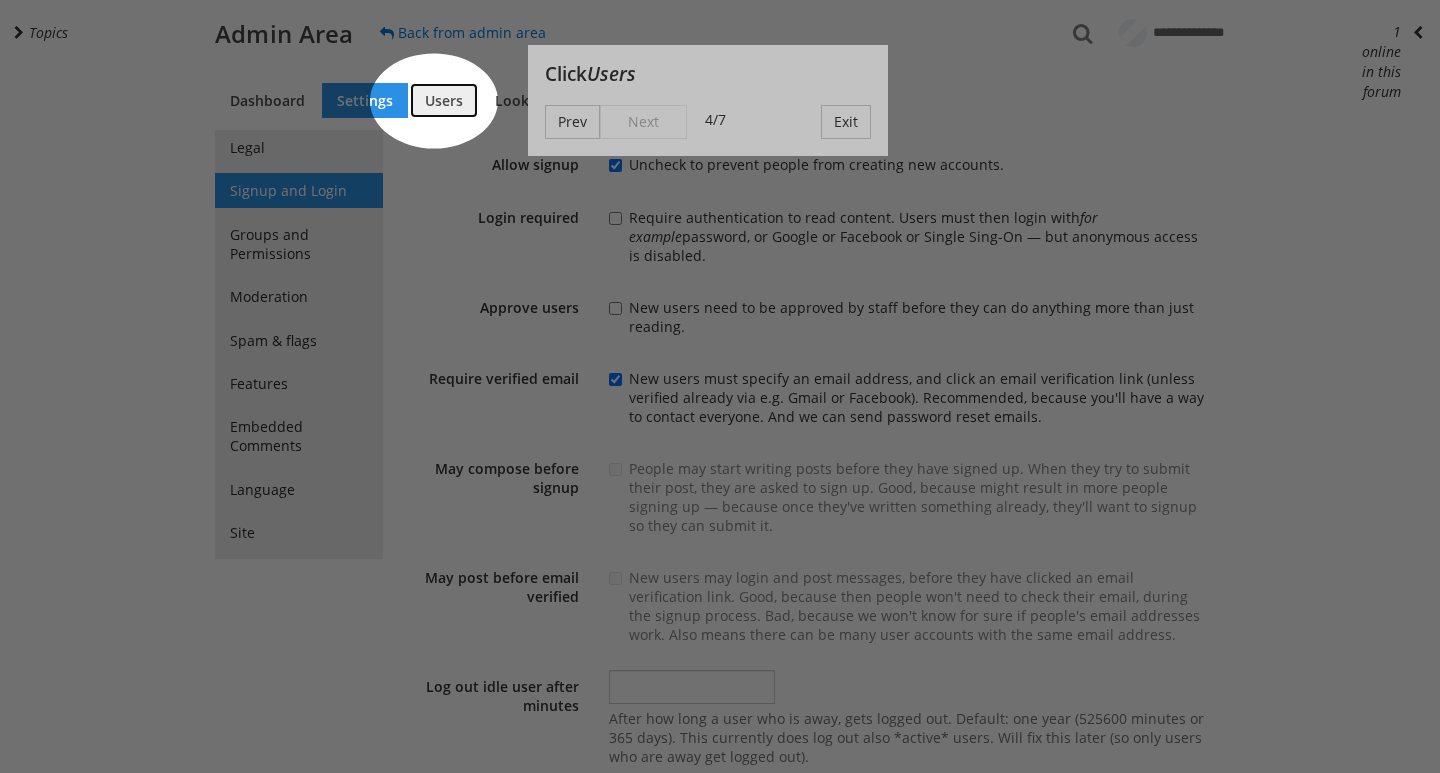click on "Users" at bounding box center [444, 100] 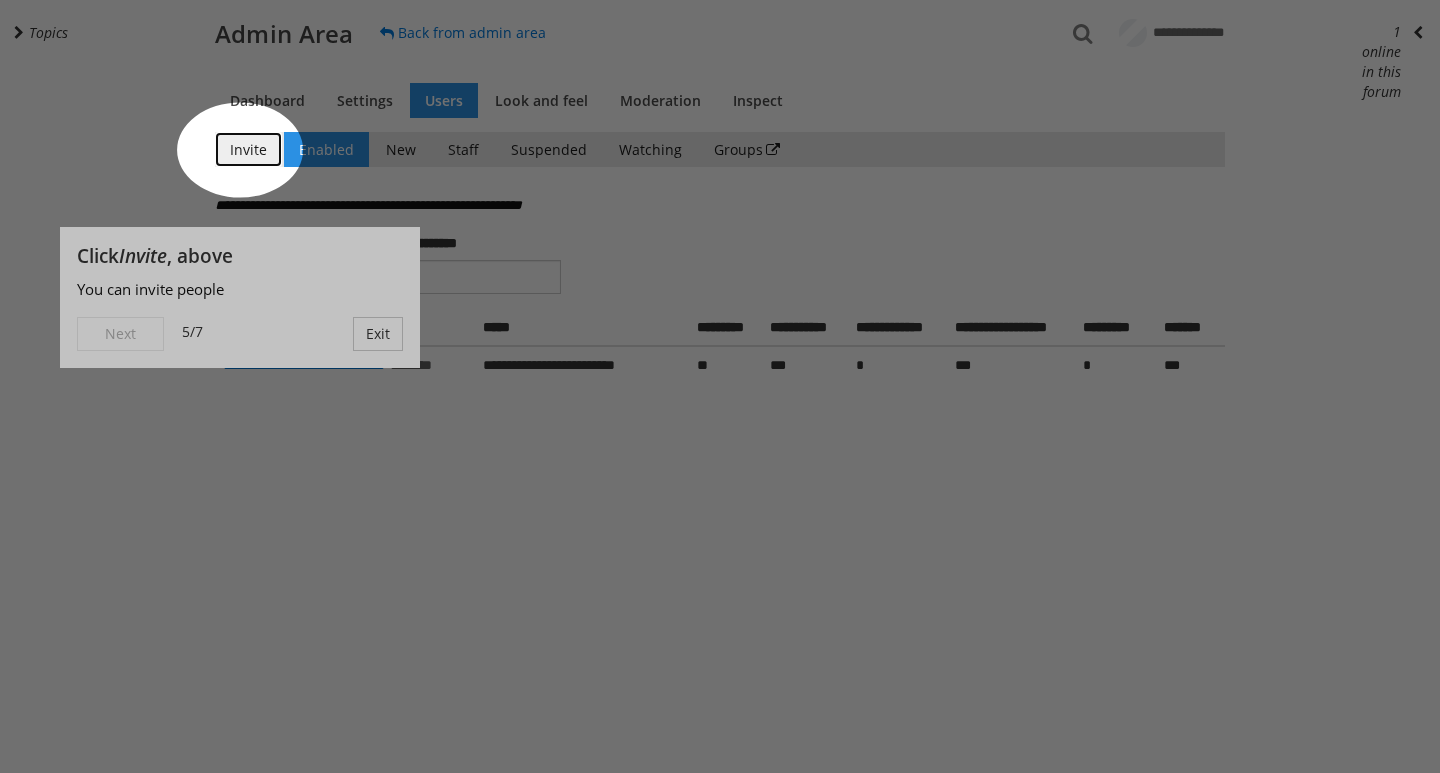 click on "Invite" at bounding box center [248, 149] 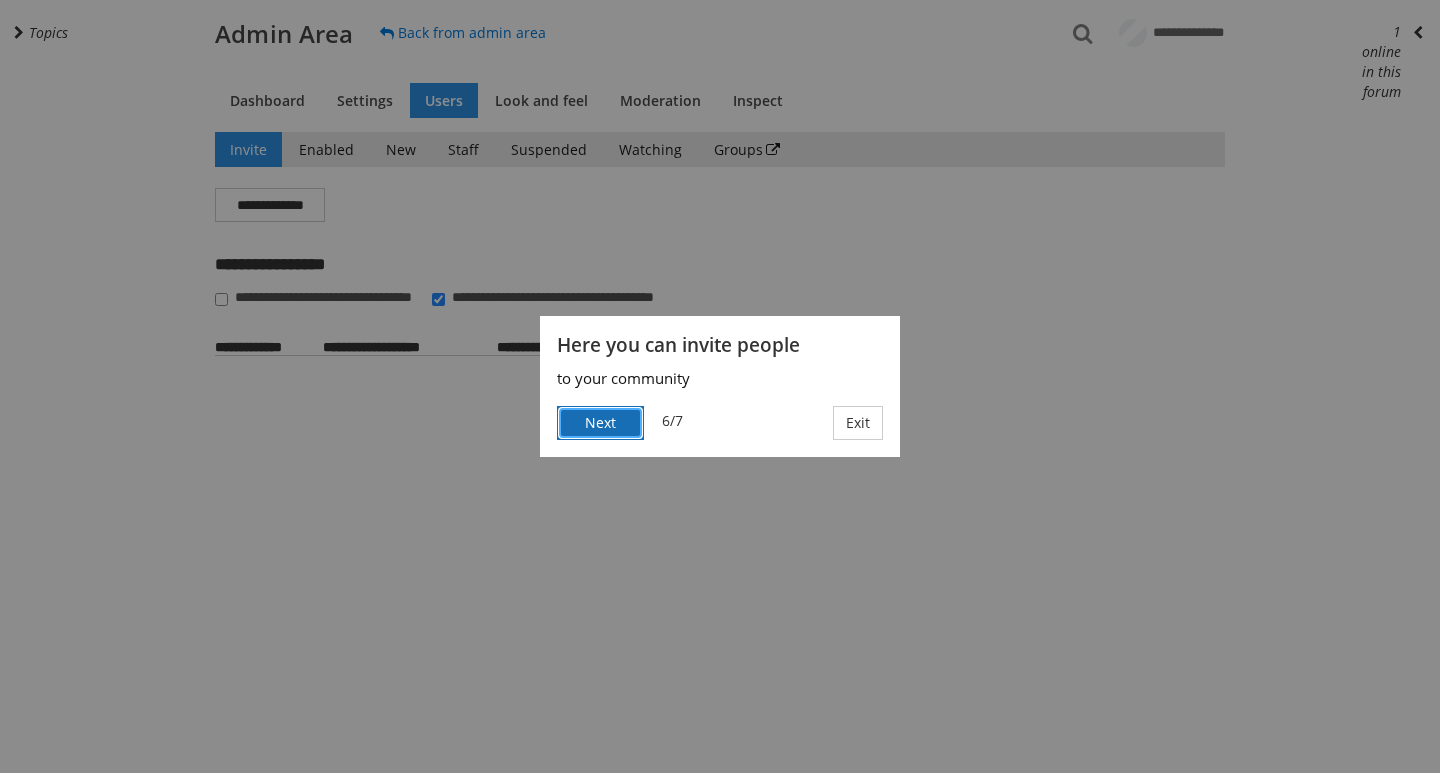 click on "Next" at bounding box center [600, 423] 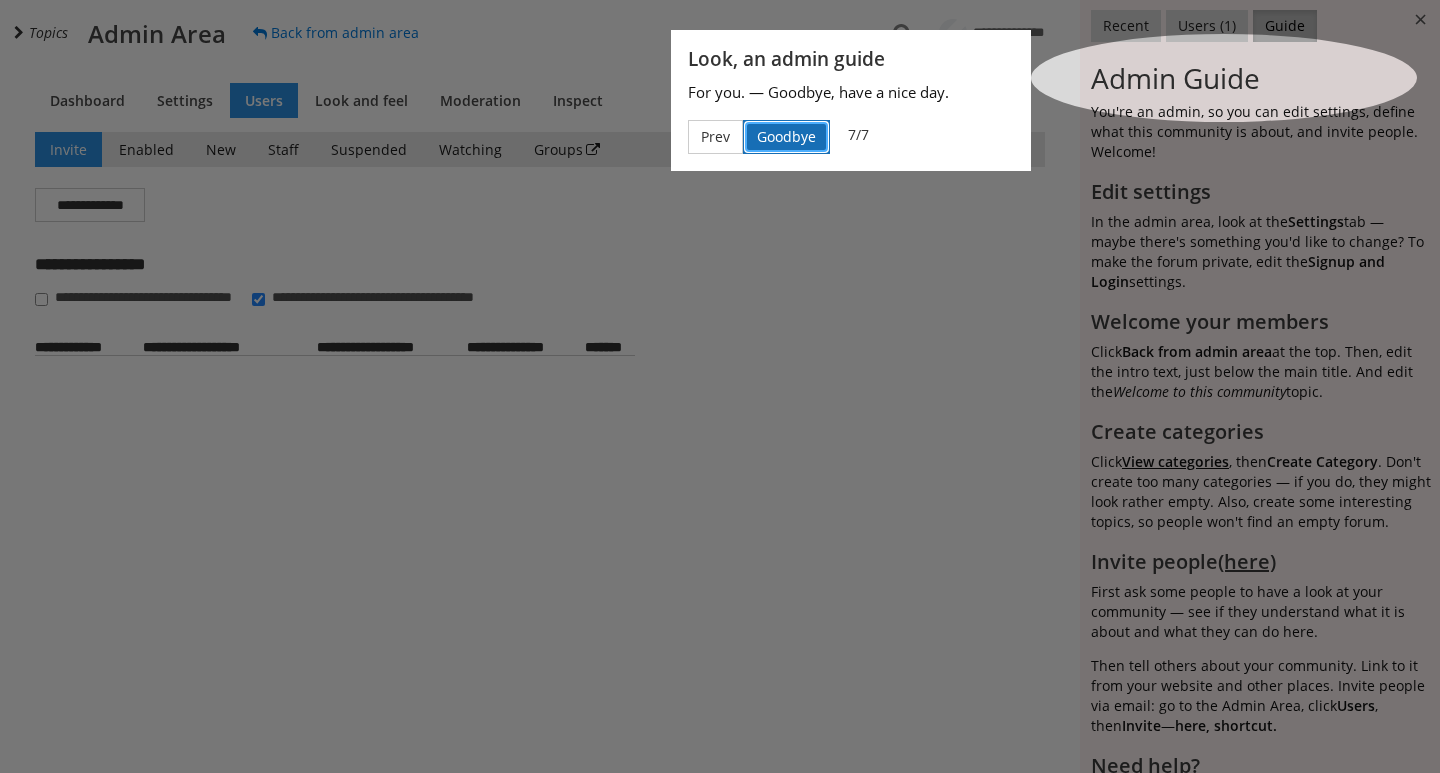 click on "Goodbye" at bounding box center [786, 137] 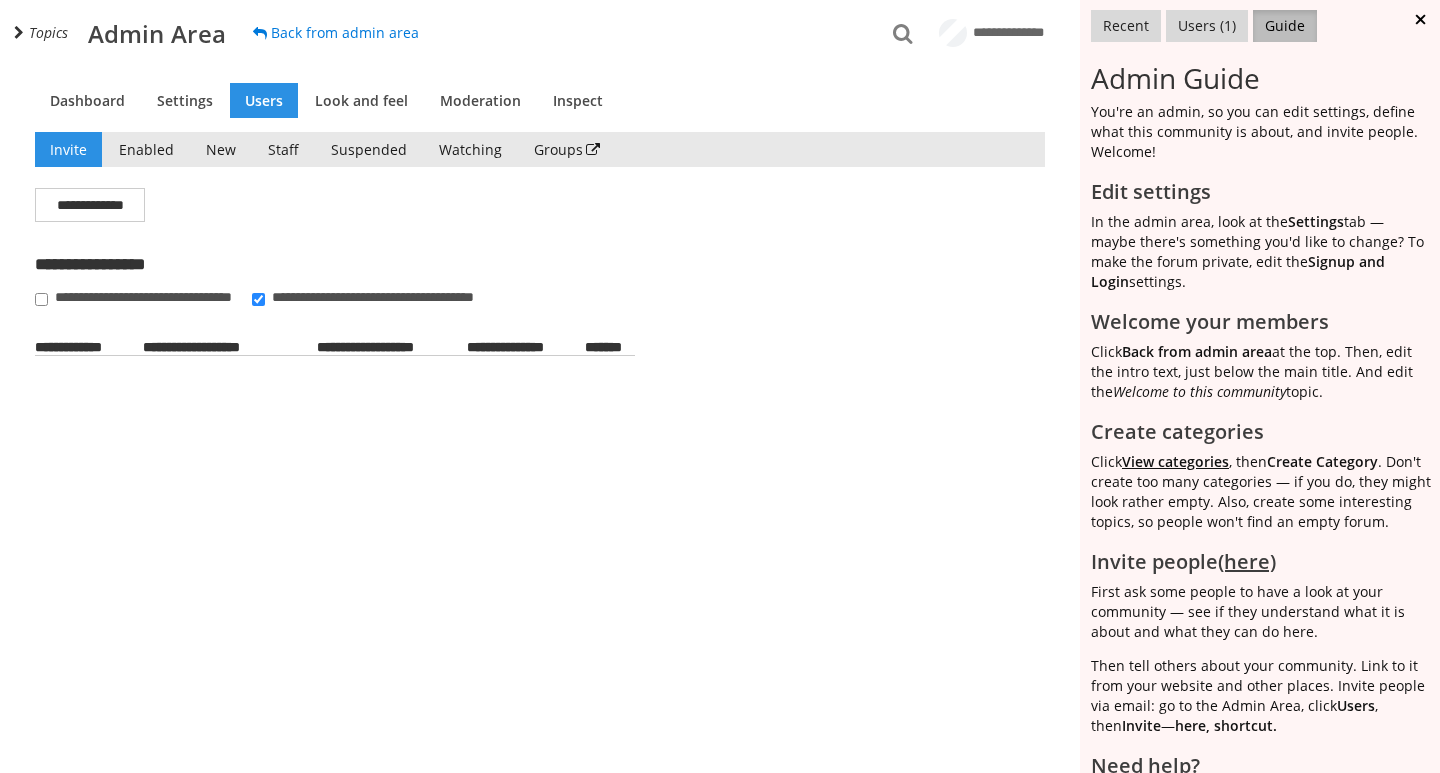 click at bounding box center [1423, 19] 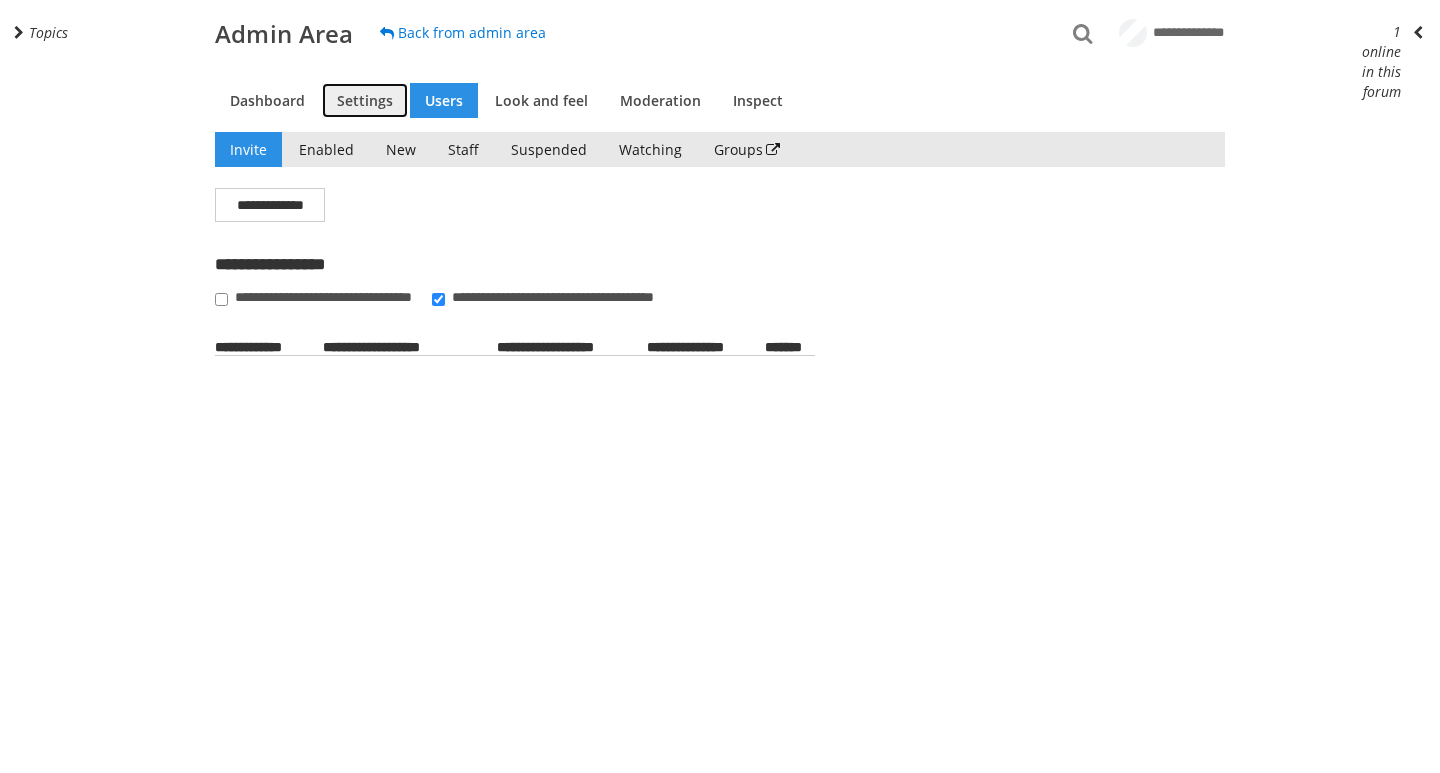 click on "Settings" at bounding box center (365, 100) 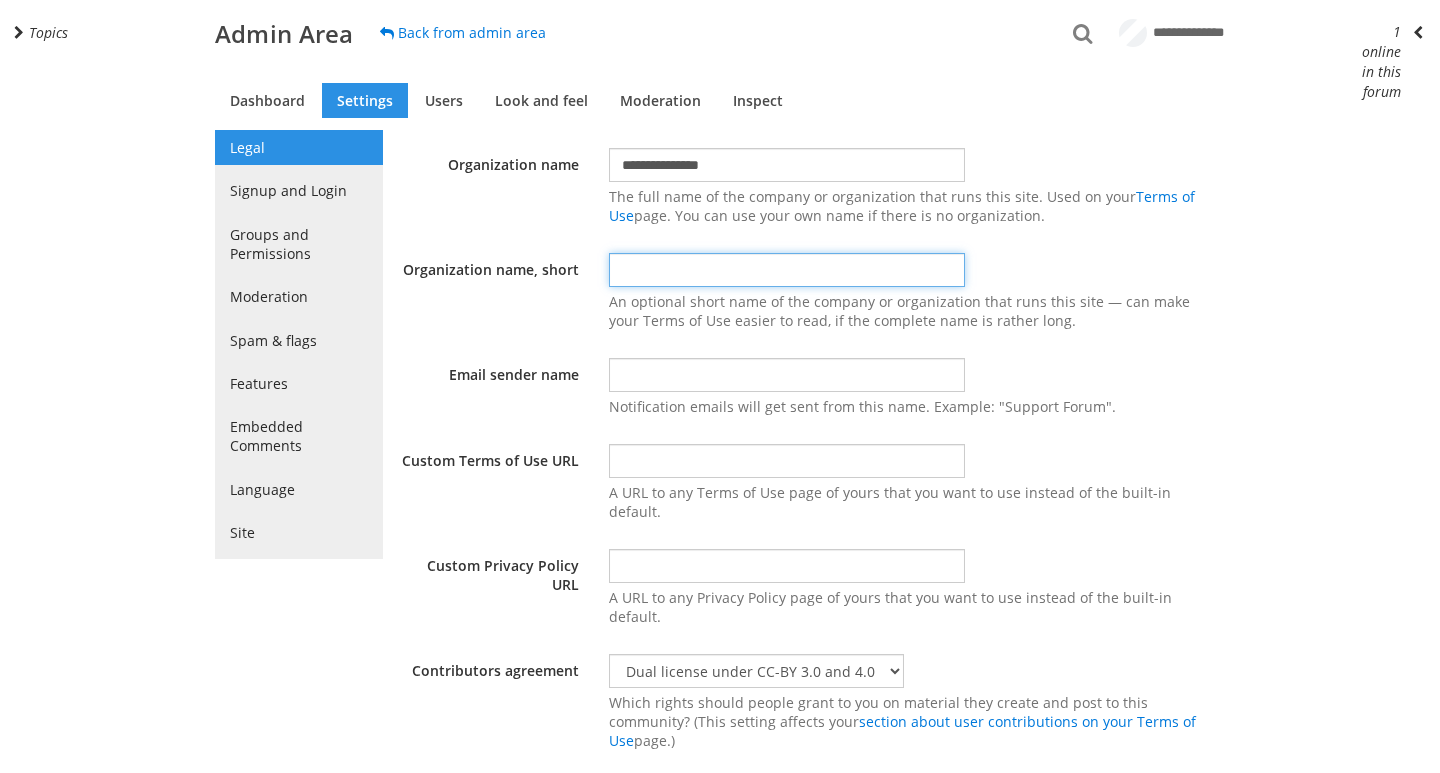 click at bounding box center [787, 270] 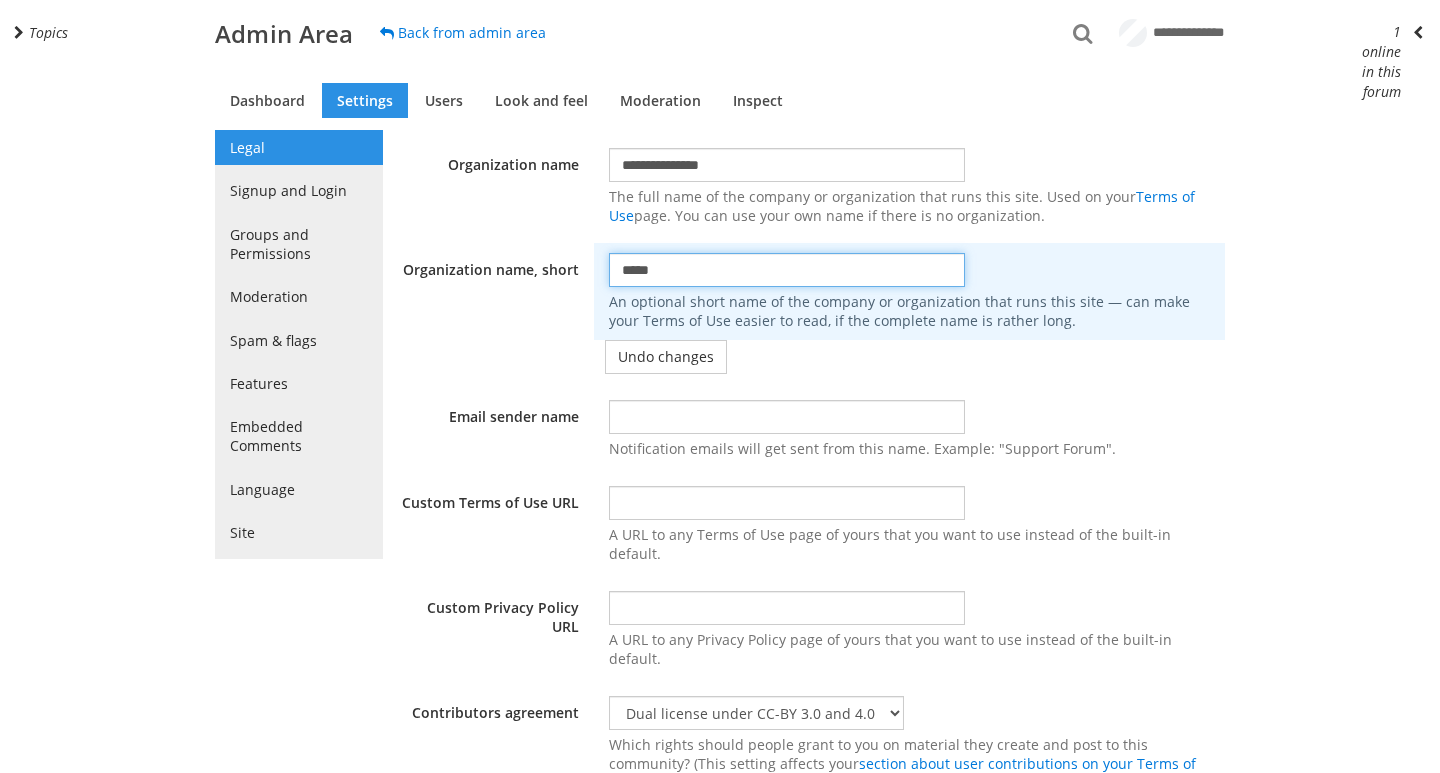 type on "*****" 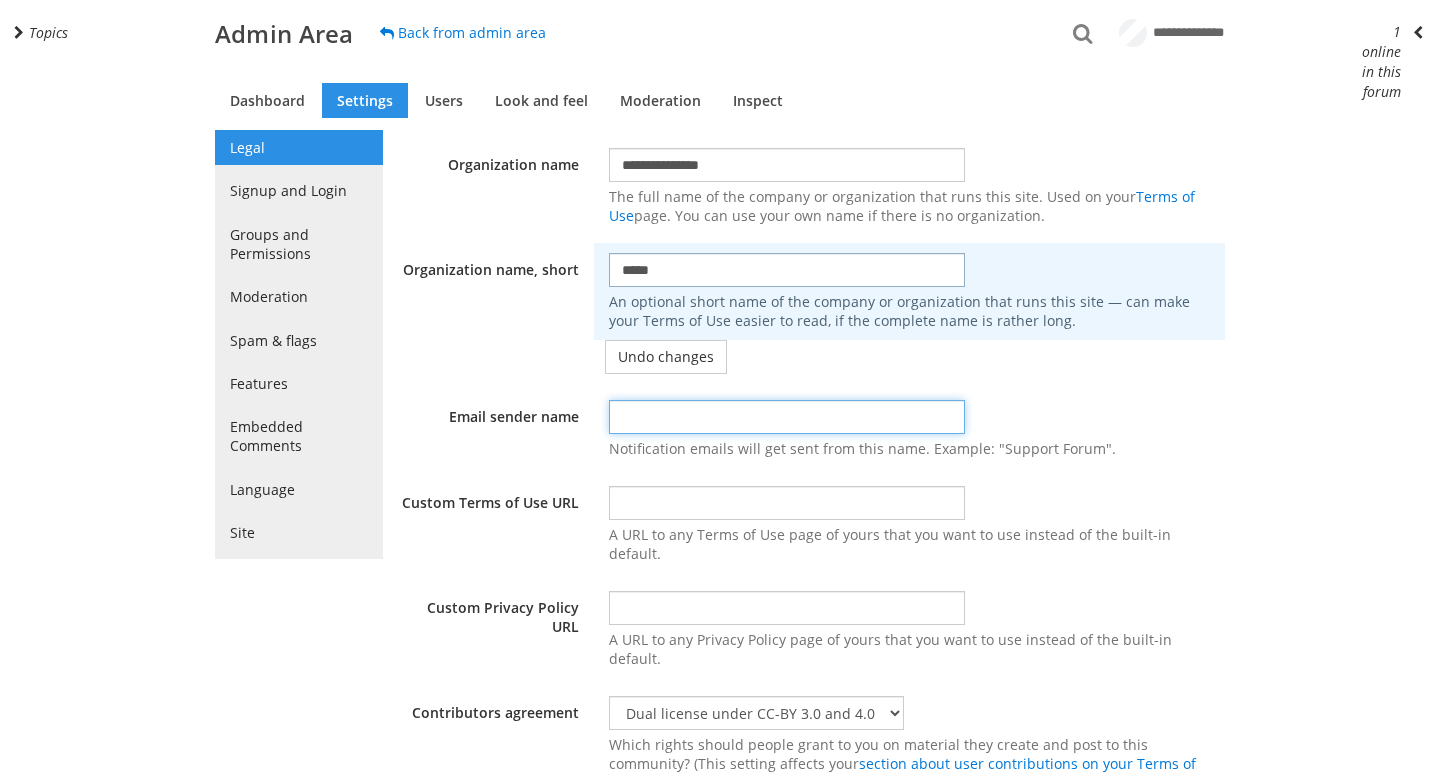 click at bounding box center (787, 417) 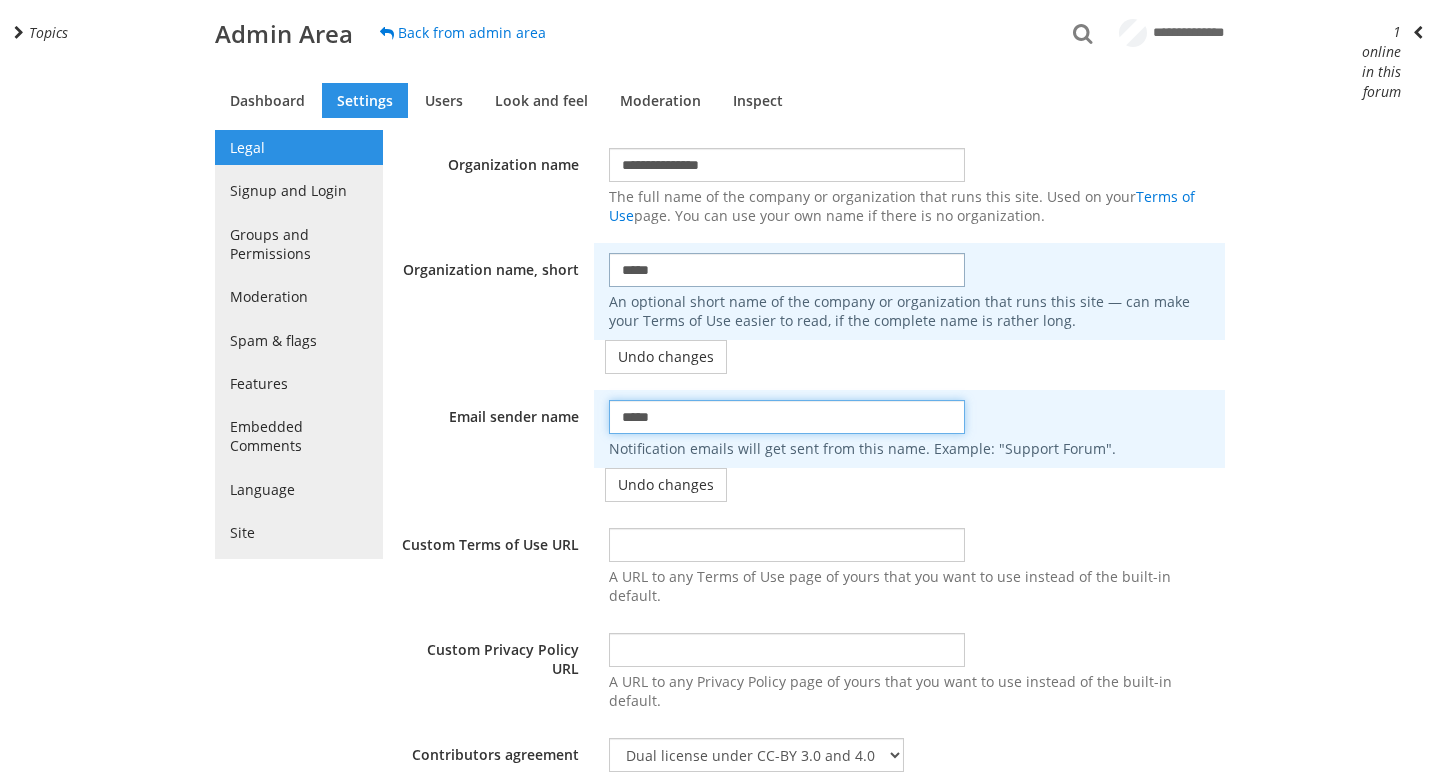 scroll, scrollTop: 100, scrollLeft: 0, axis: vertical 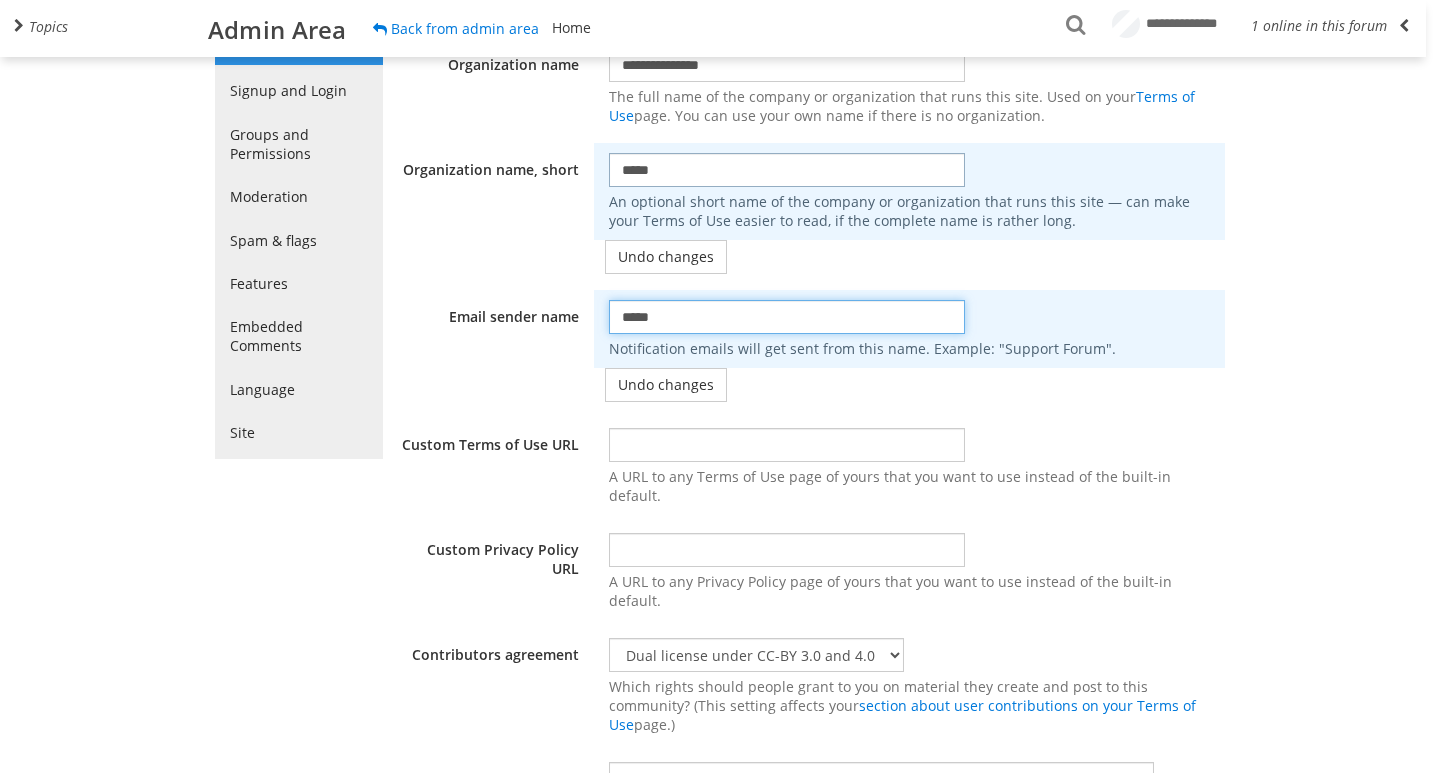 type on "*****" 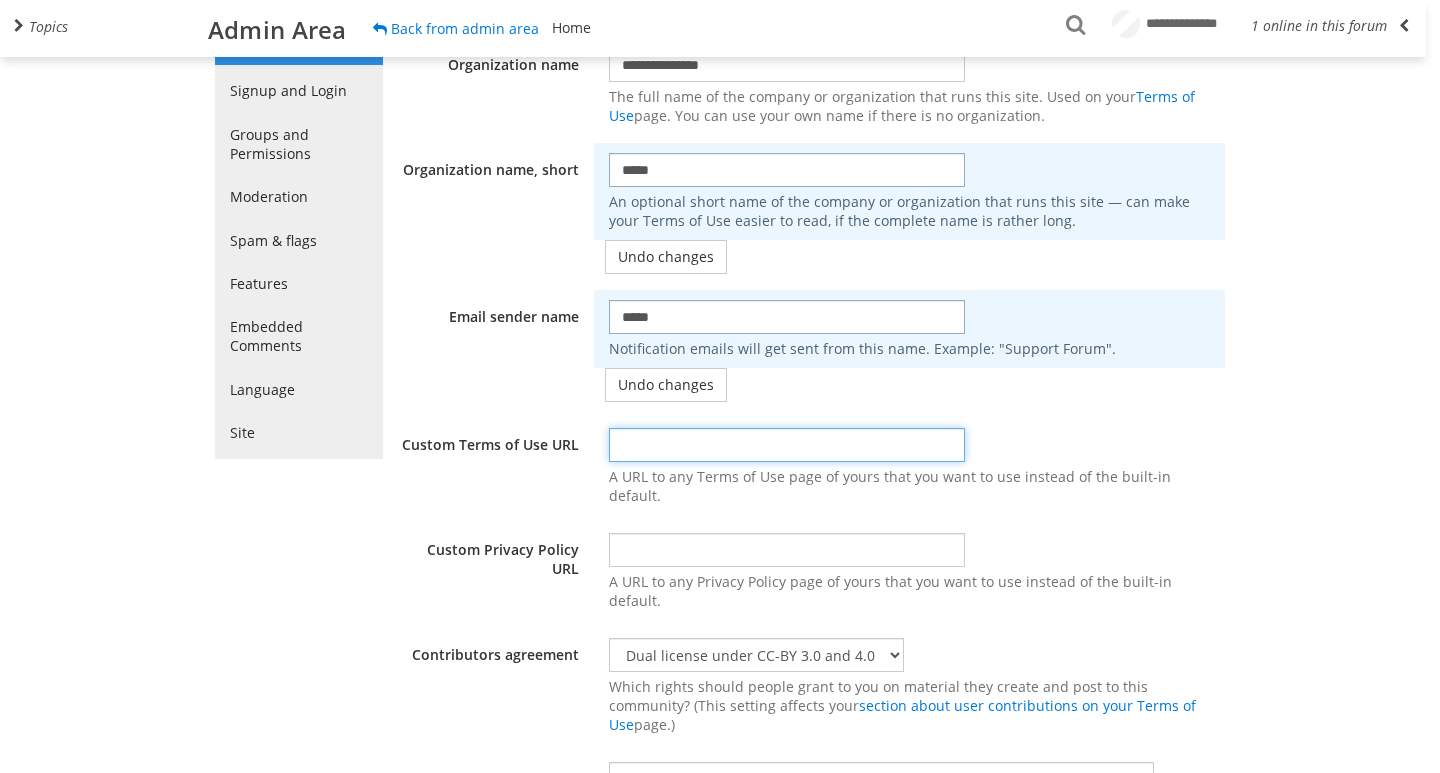 click at bounding box center (787, 445) 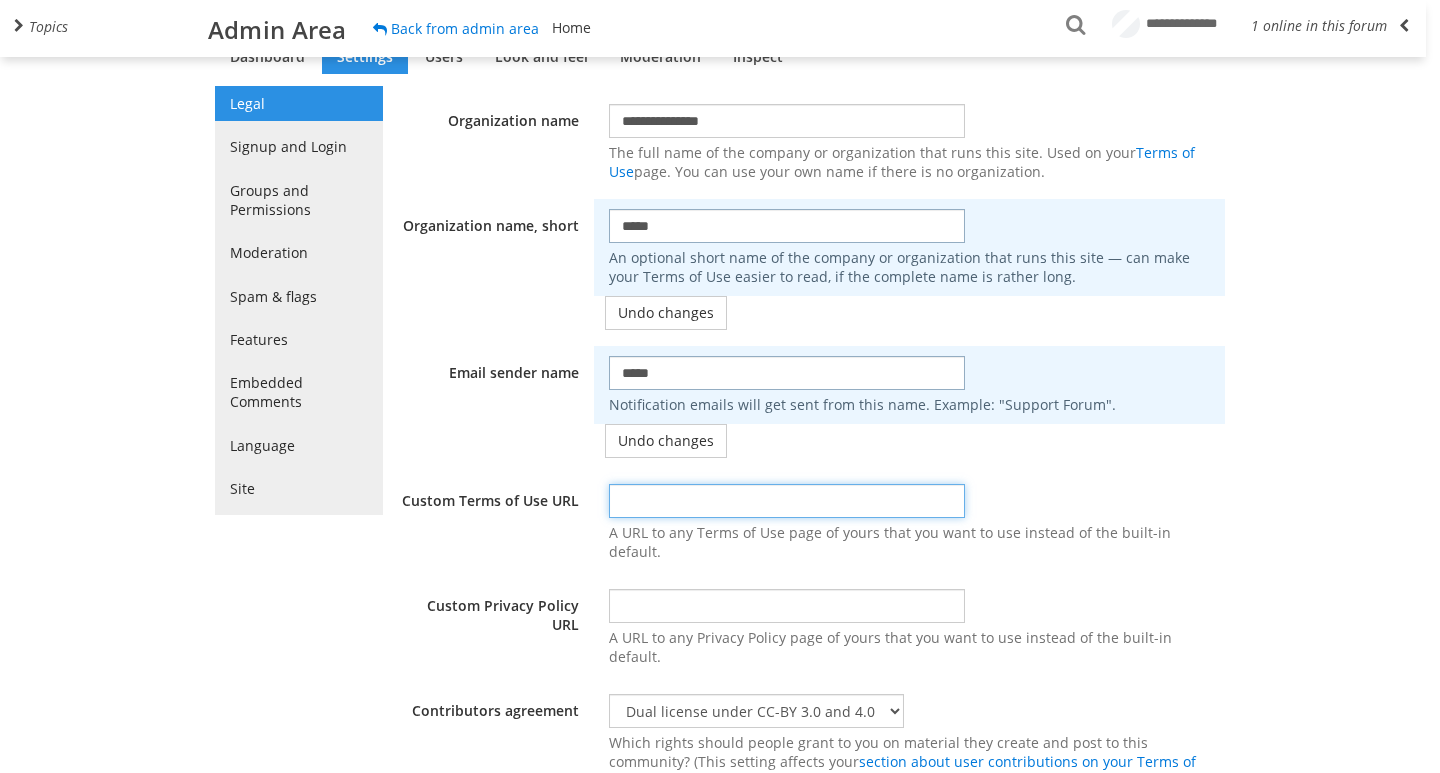scroll, scrollTop: 0, scrollLeft: 0, axis: both 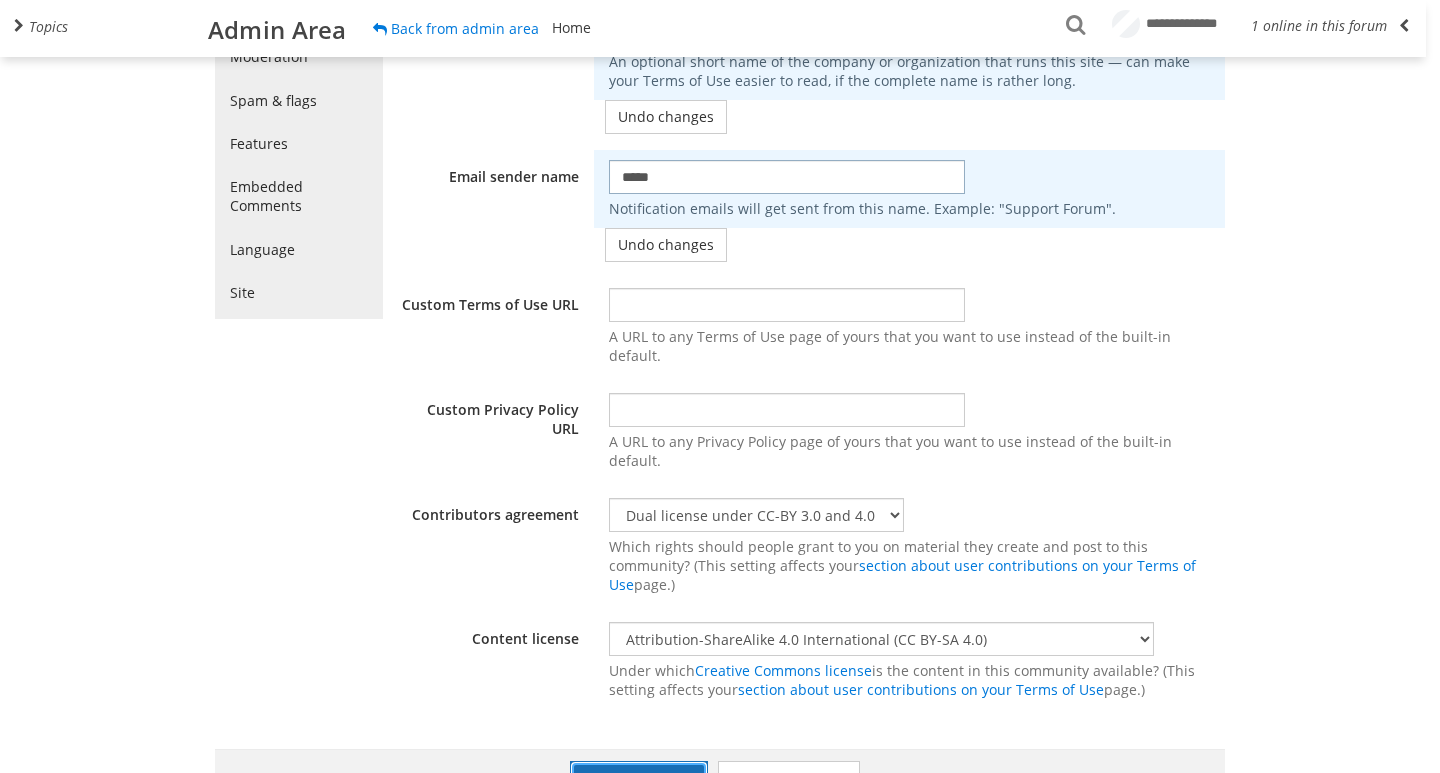 click on "Save all changes" at bounding box center [639, 780] 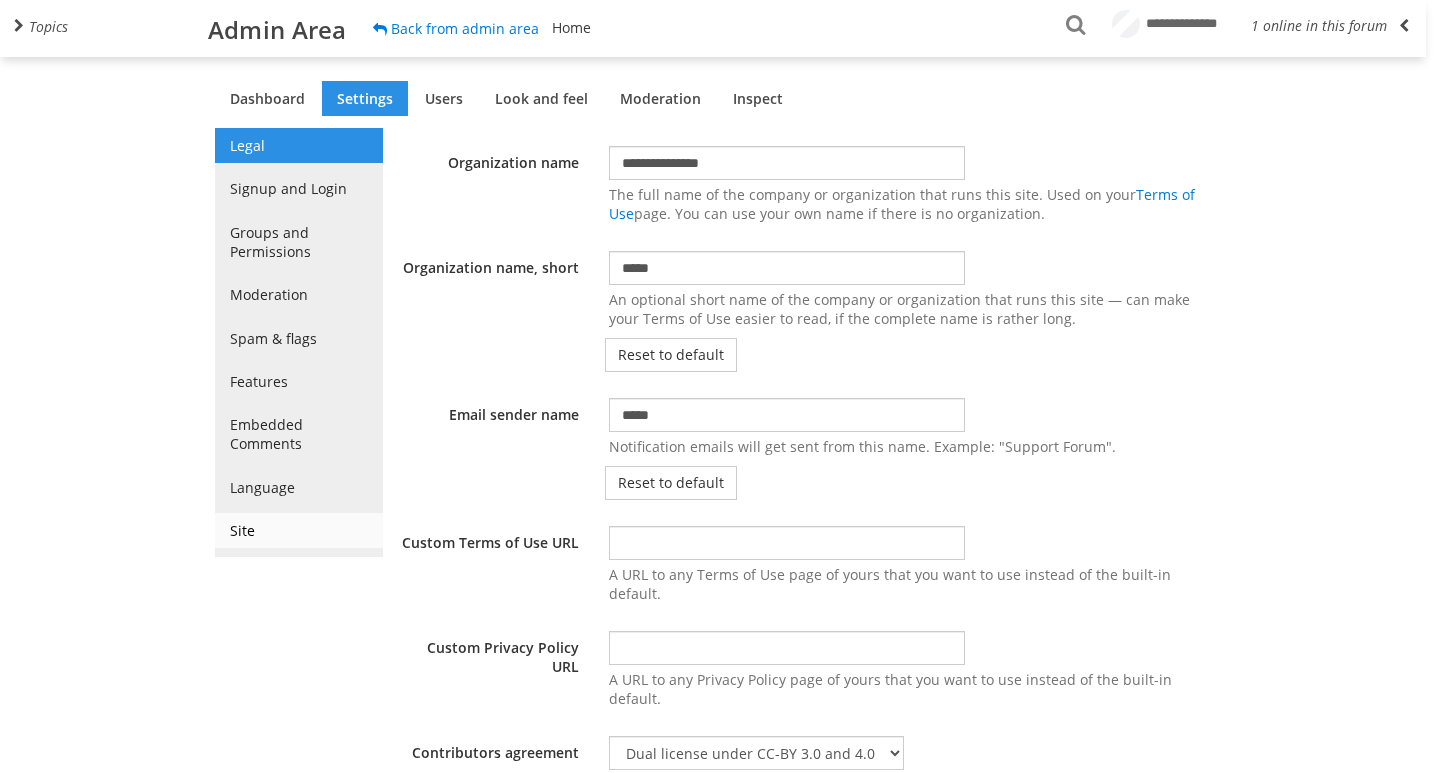scroll, scrollTop: 0, scrollLeft: 0, axis: both 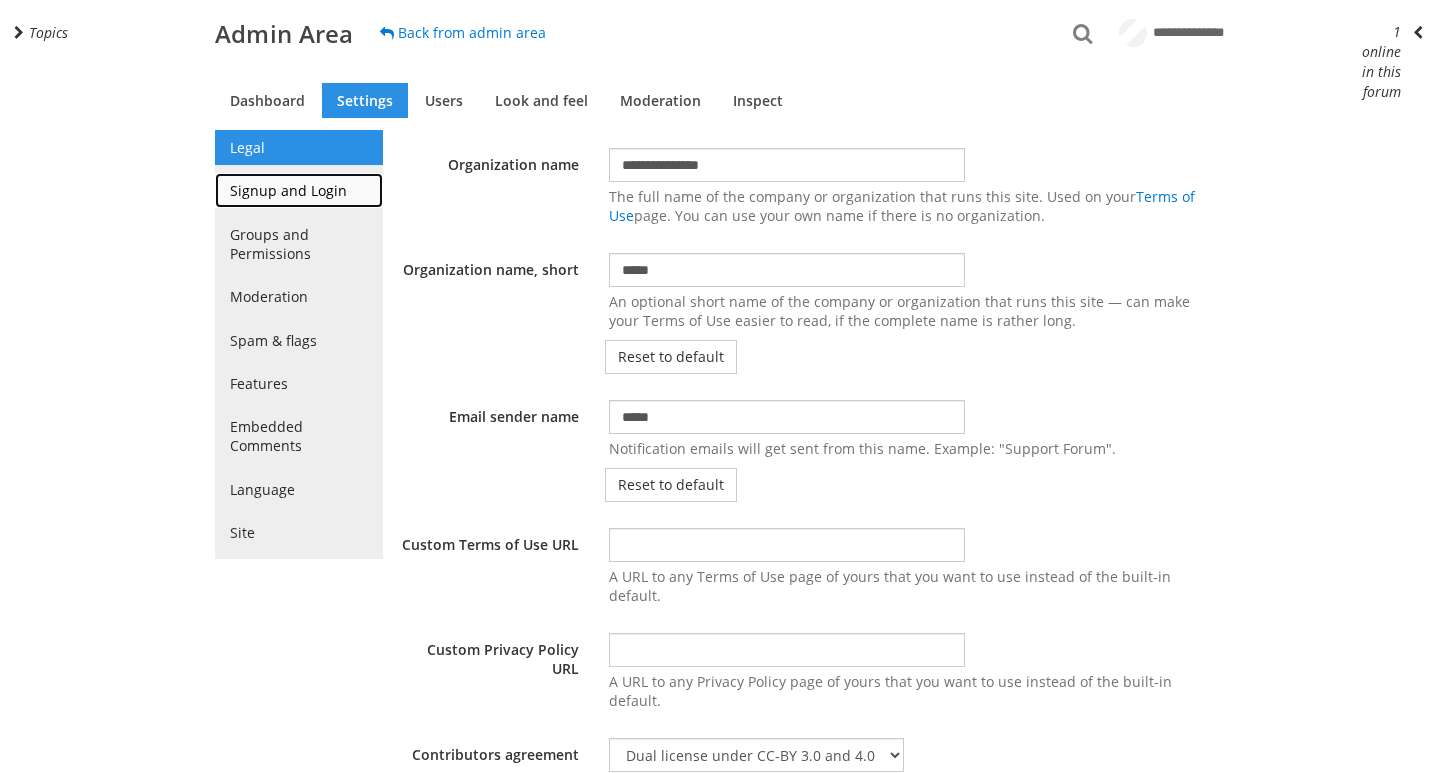 click on "Signup and Login" at bounding box center [299, 190] 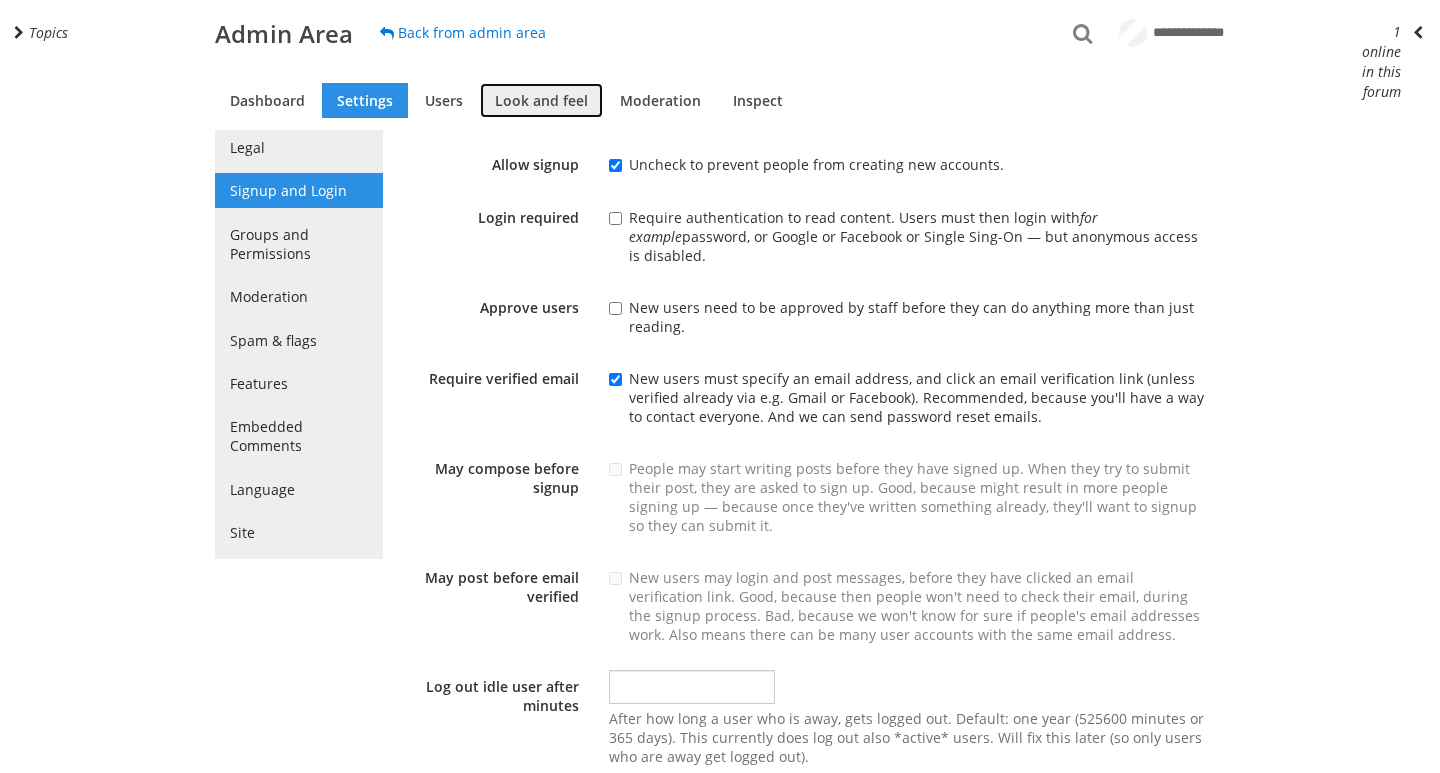 click on "Look and feel" at bounding box center (541, 100) 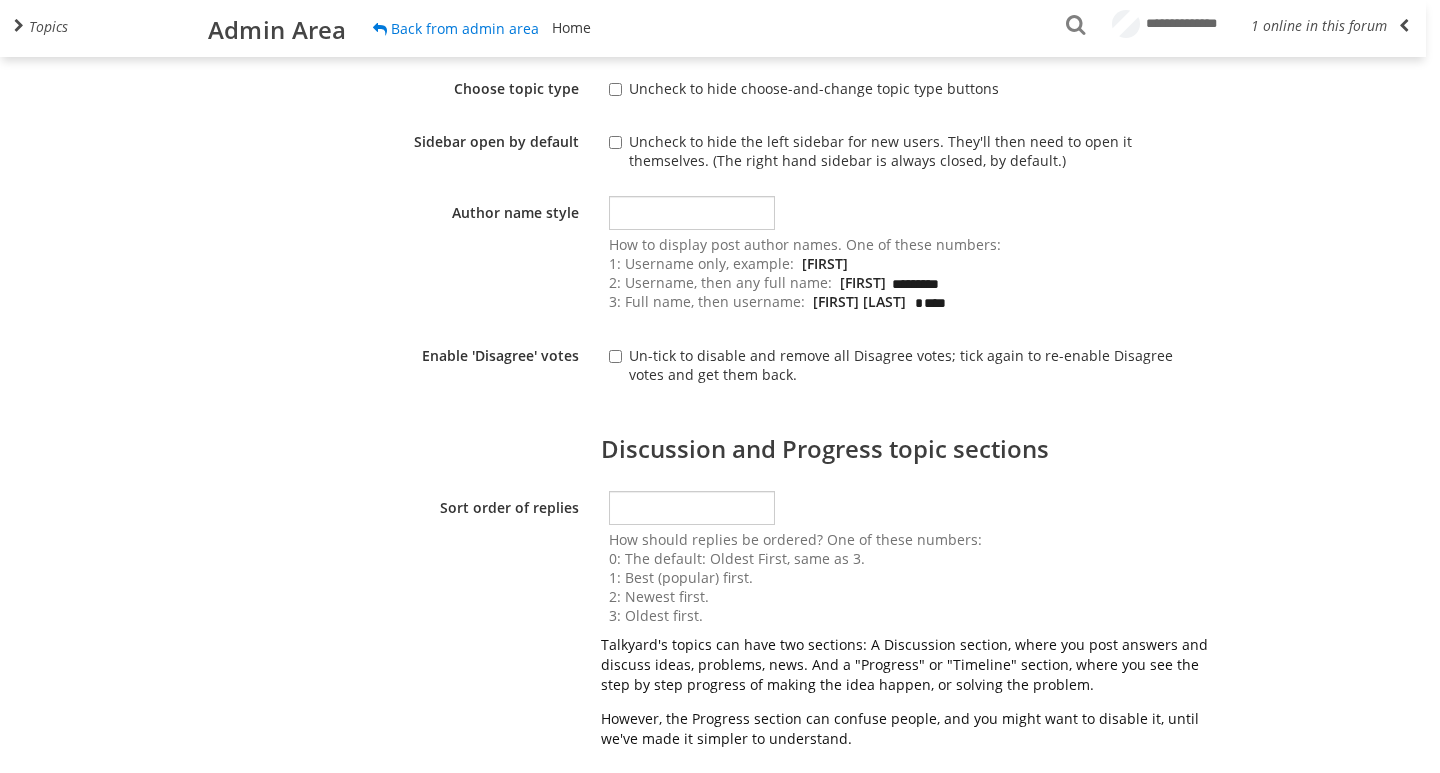 scroll, scrollTop: 500, scrollLeft: 0, axis: vertical 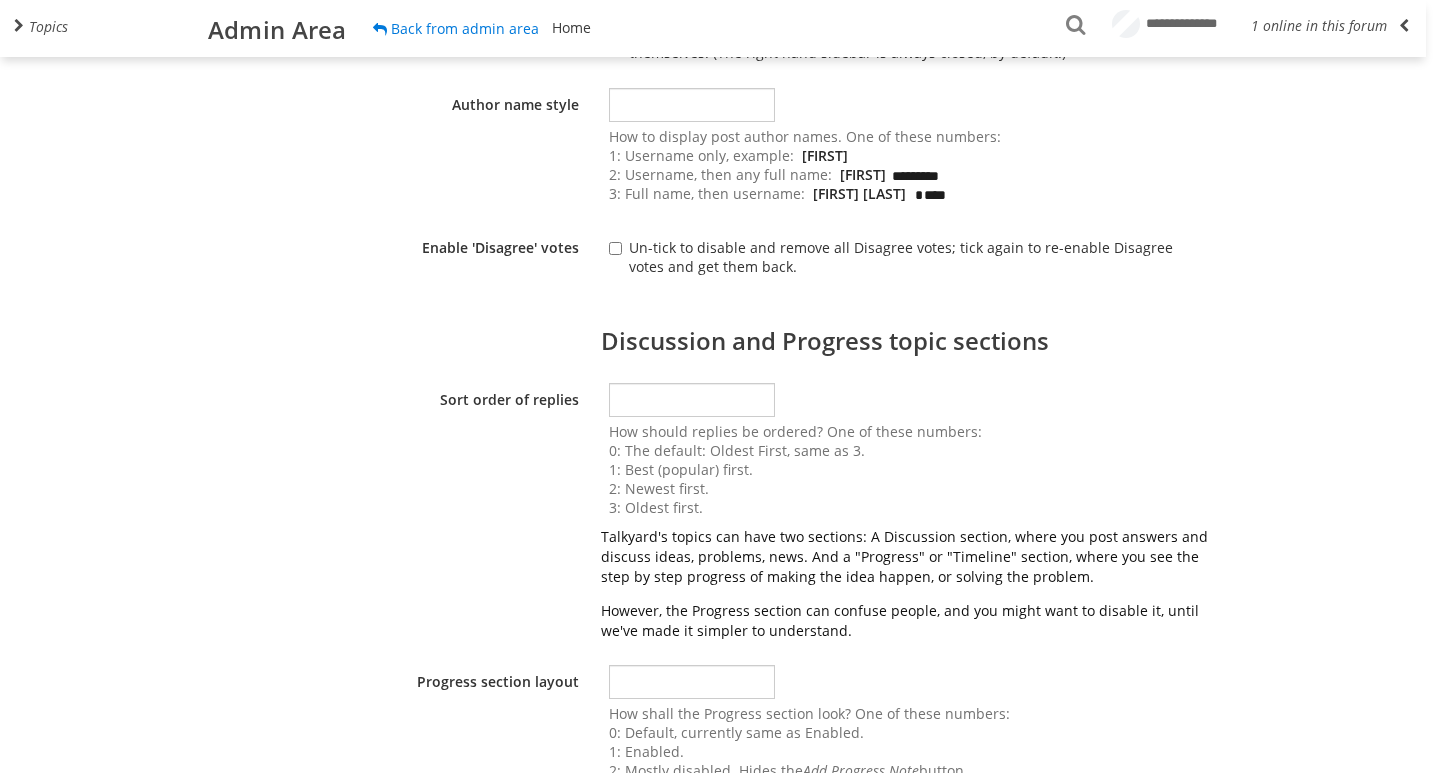 click on "How should replies be ordered? One of these numbers: 0: The default: Oldest First, same as 3. 1: Best (popular) first. 2: Newest first. 3: Oldest first." at bounding box center [909, 469] 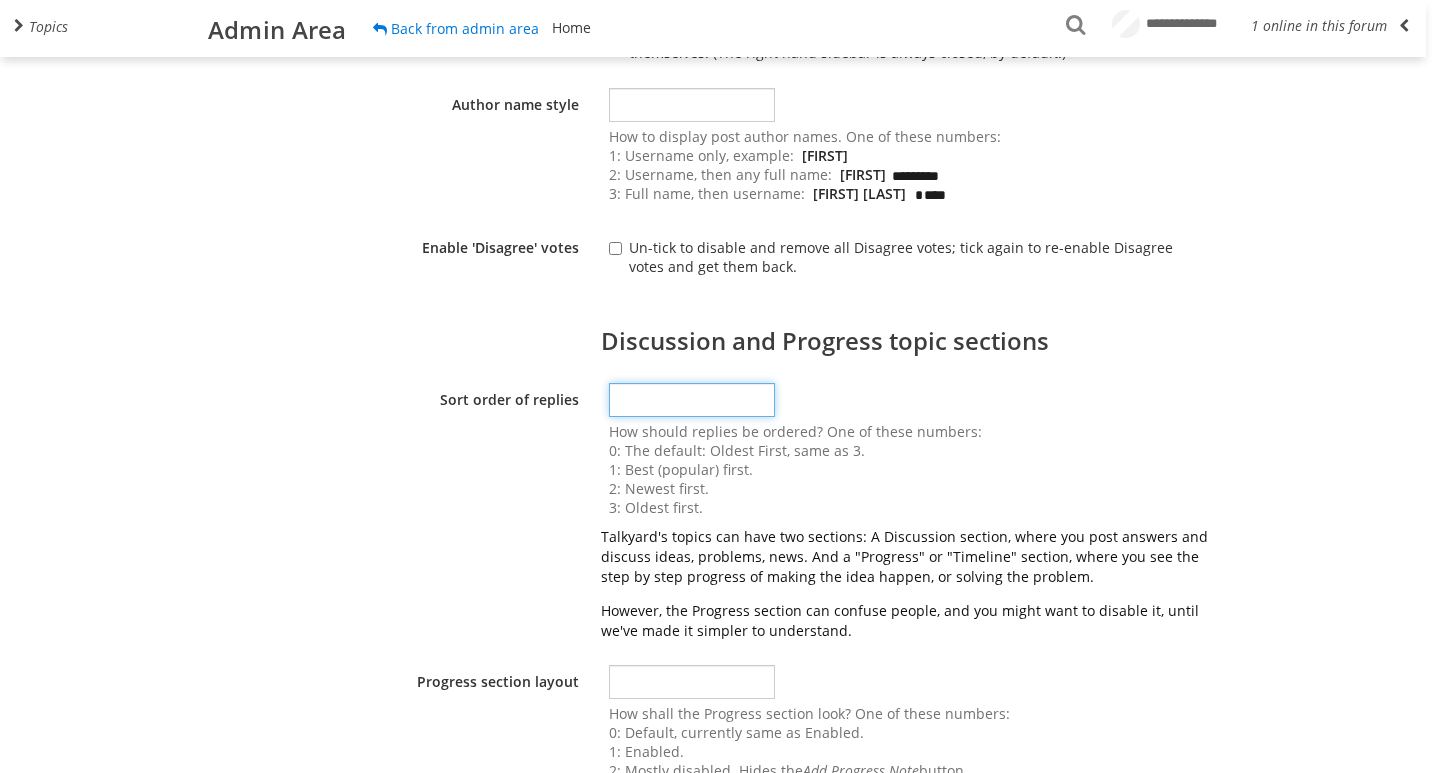 click on "*" at bounding box center (692, 400) 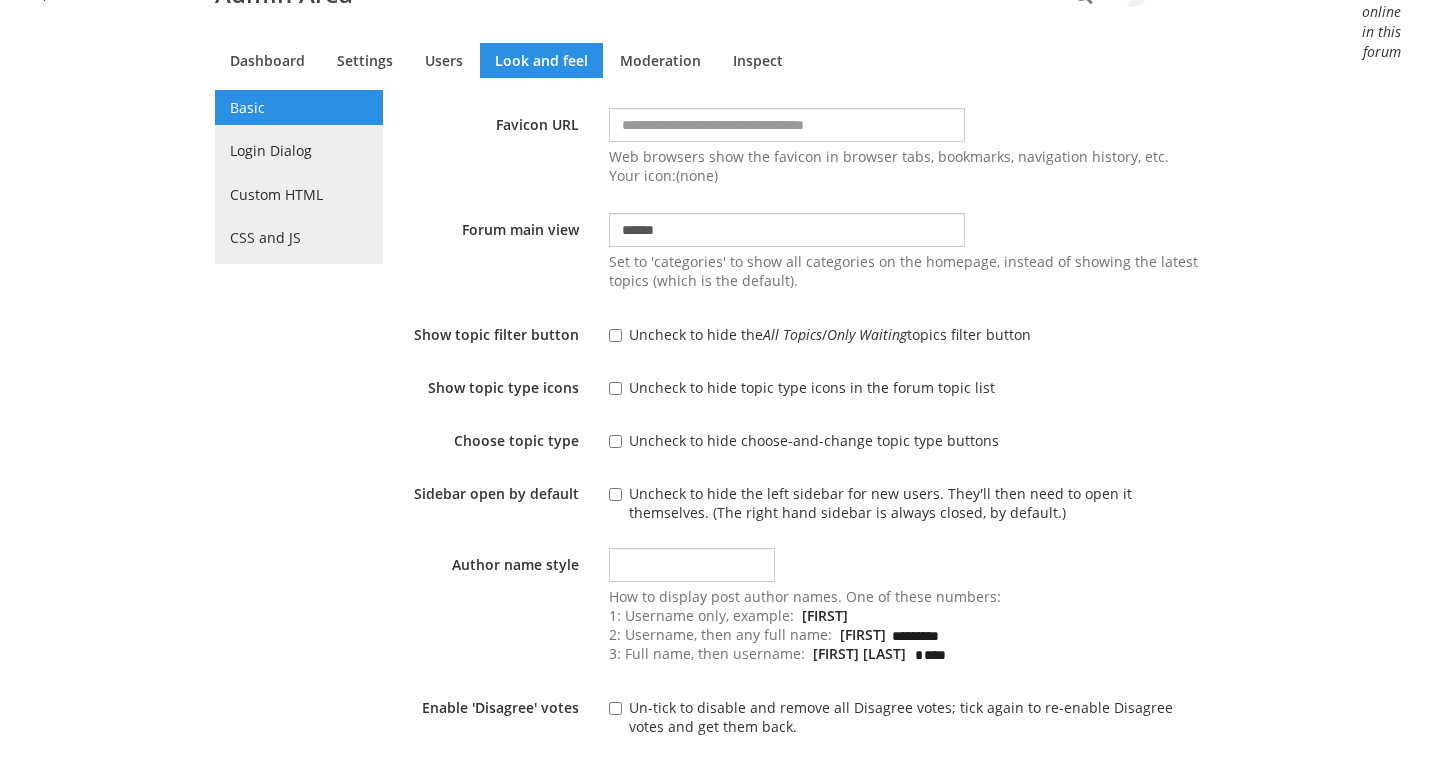 scroll, scrollTop: 100, scrollLeft: 0, axis: vertical 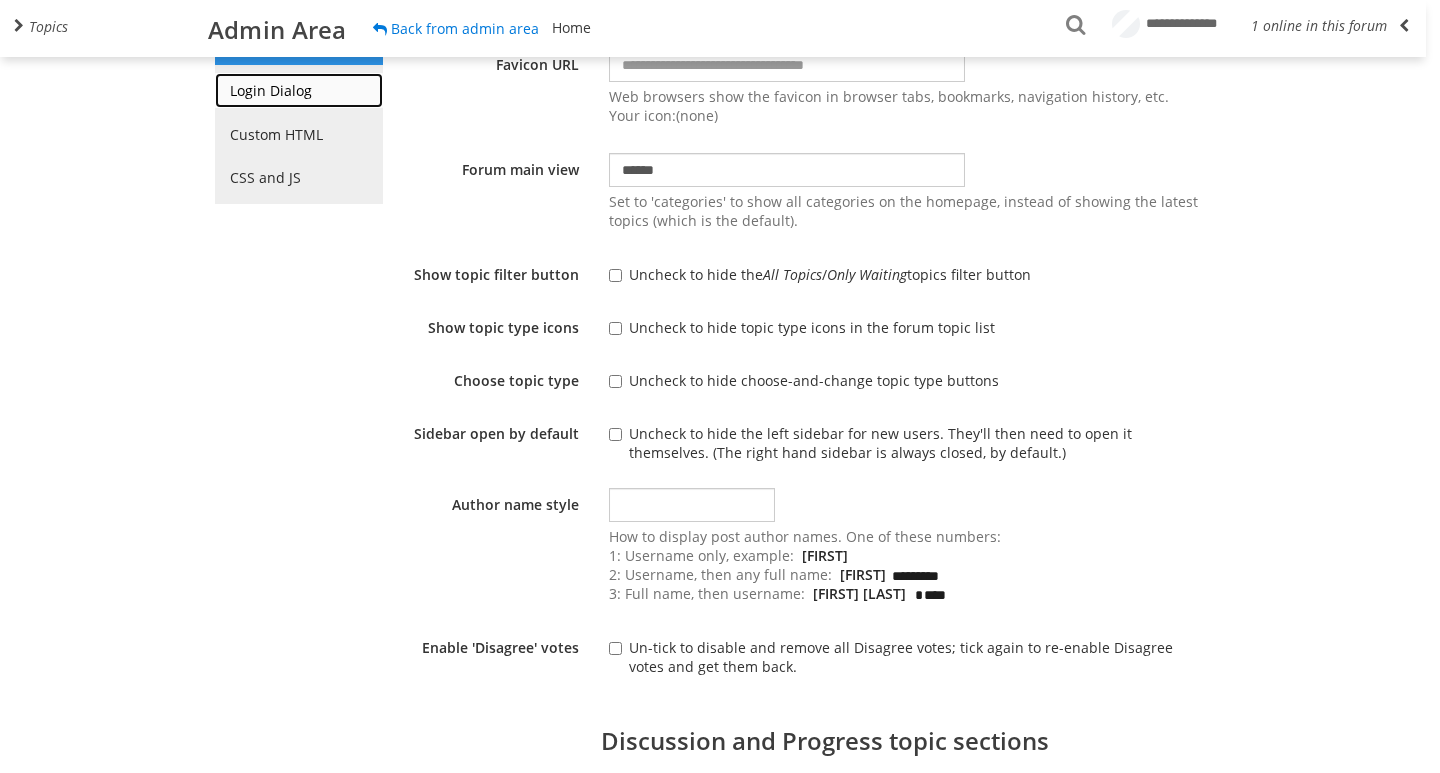 click on "Login Dialog" at bounding box center (299, 90) 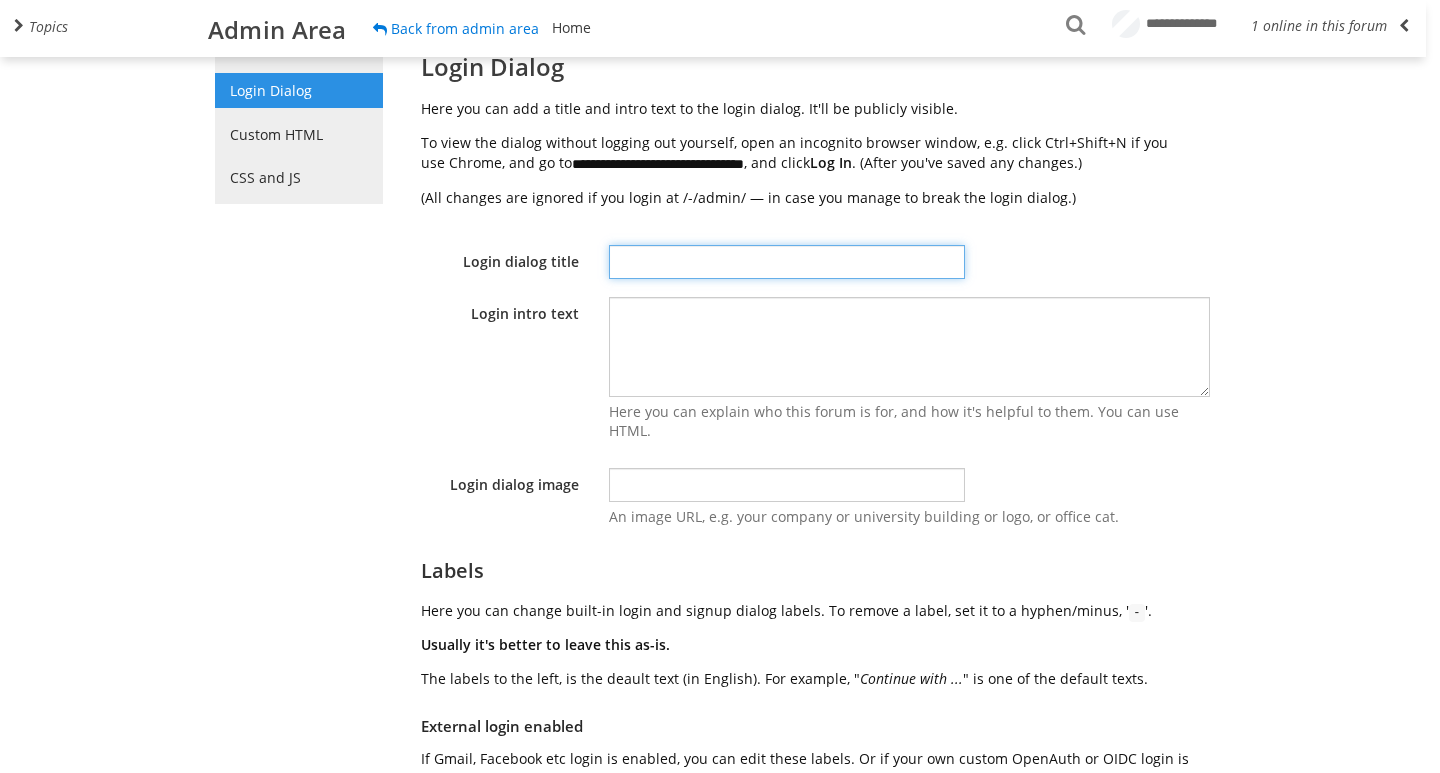 click at bounding box center (787, 262) 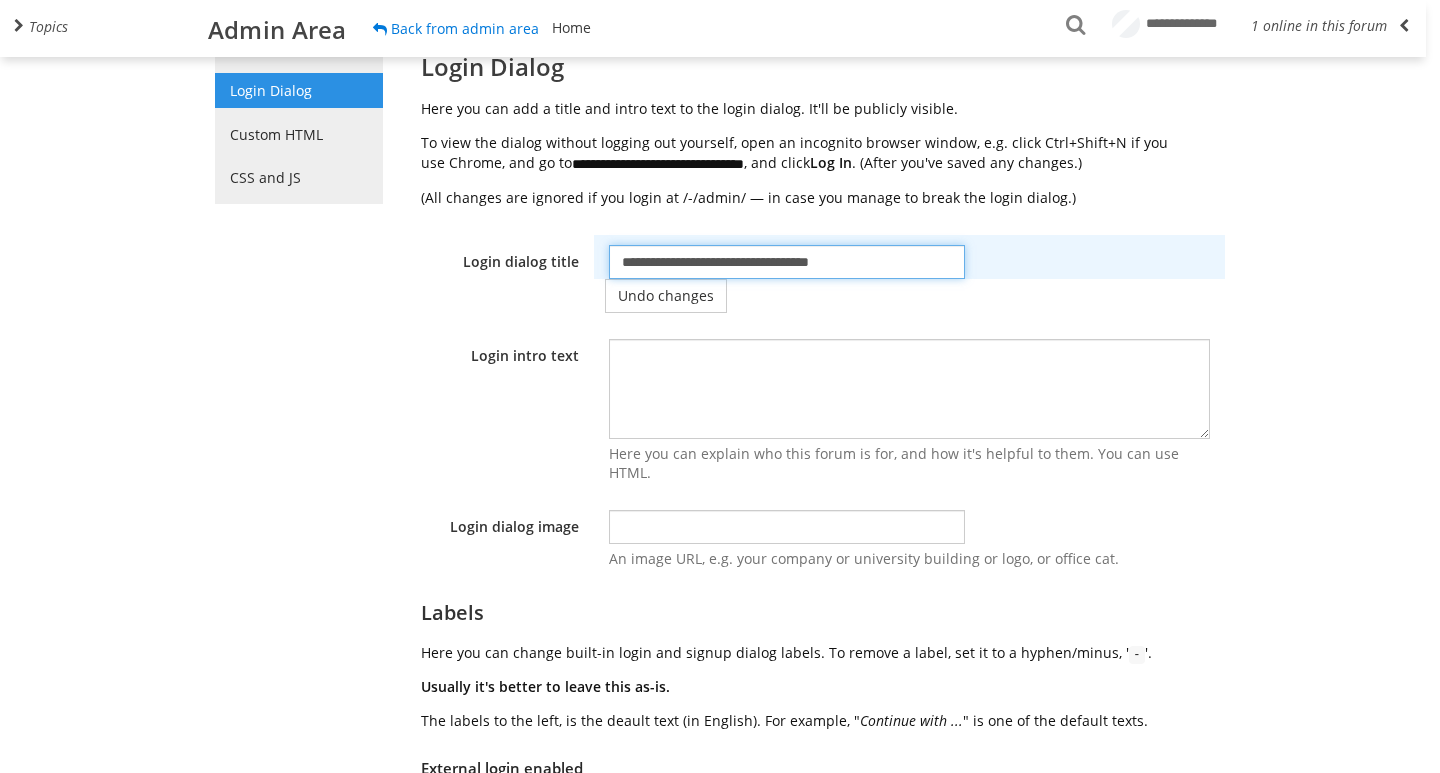 type on "**********" 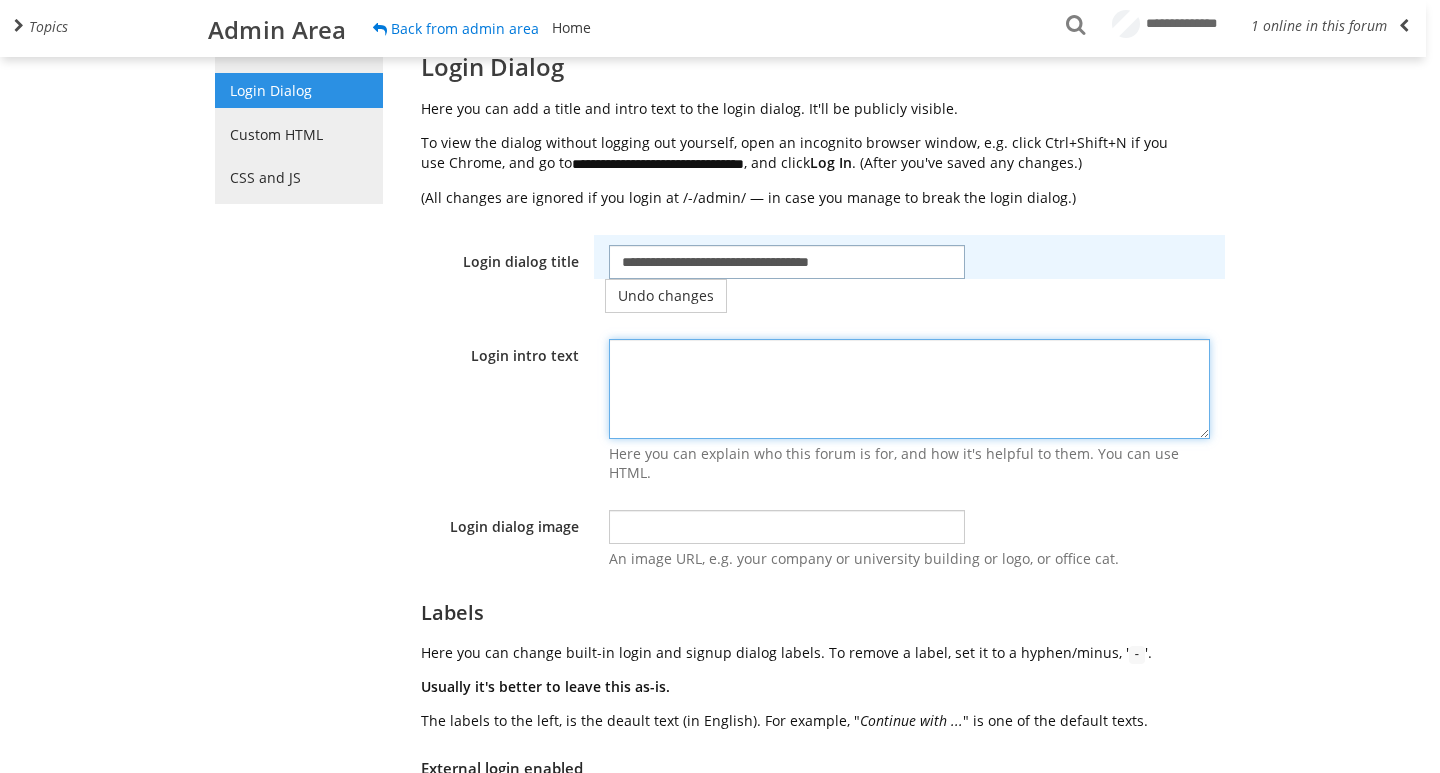 click at bounding box center (909, 389) 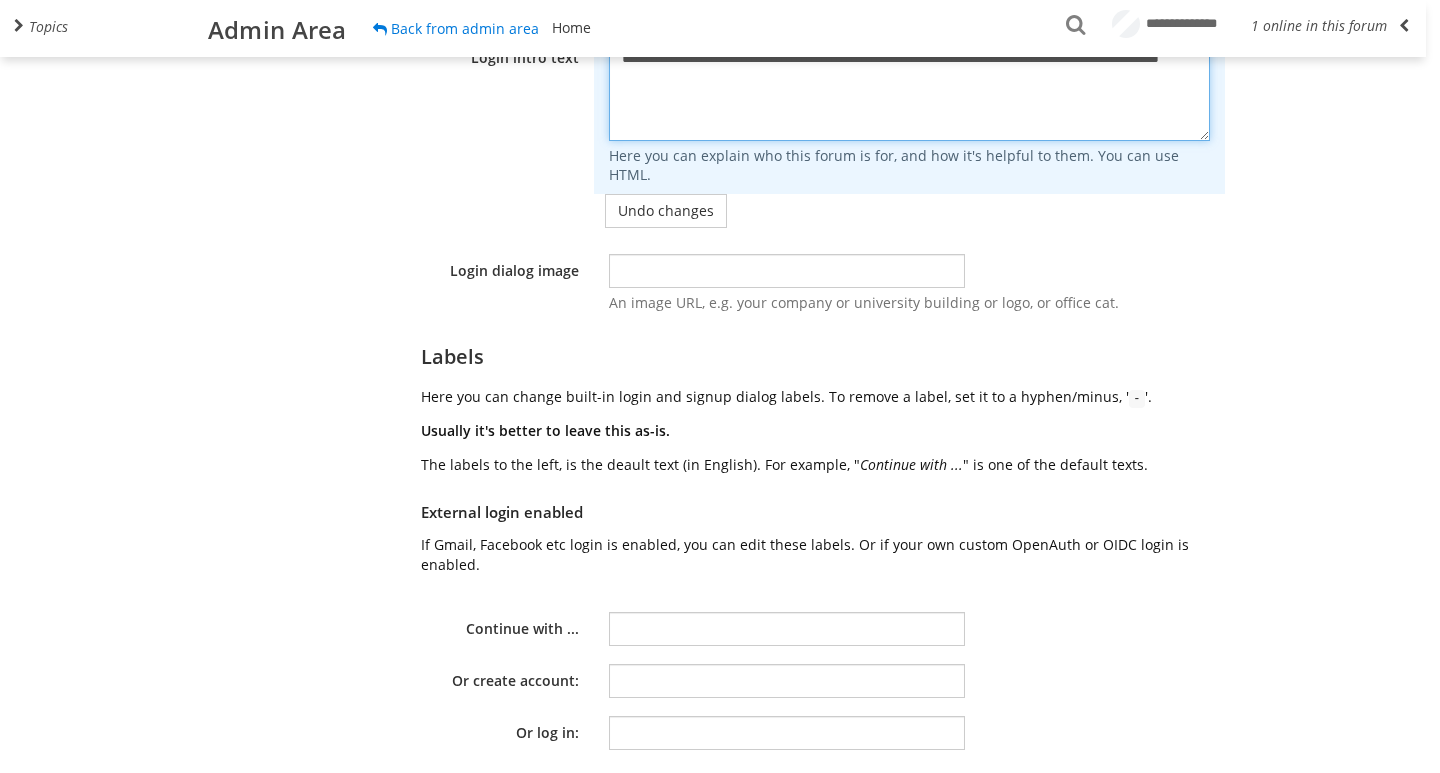 scroll, scrollTop: 400, scrollLeft: 0, axis: vertical 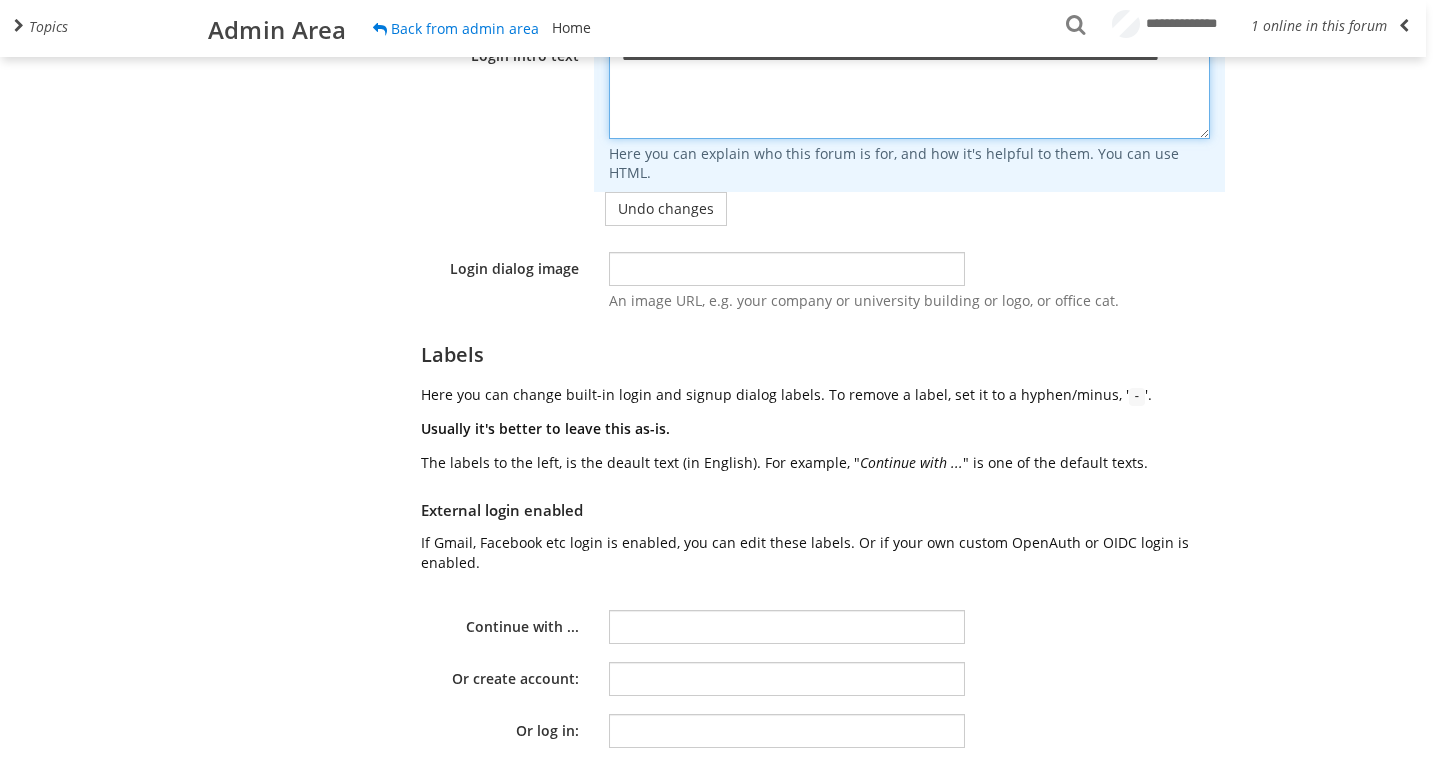 type on "**********" 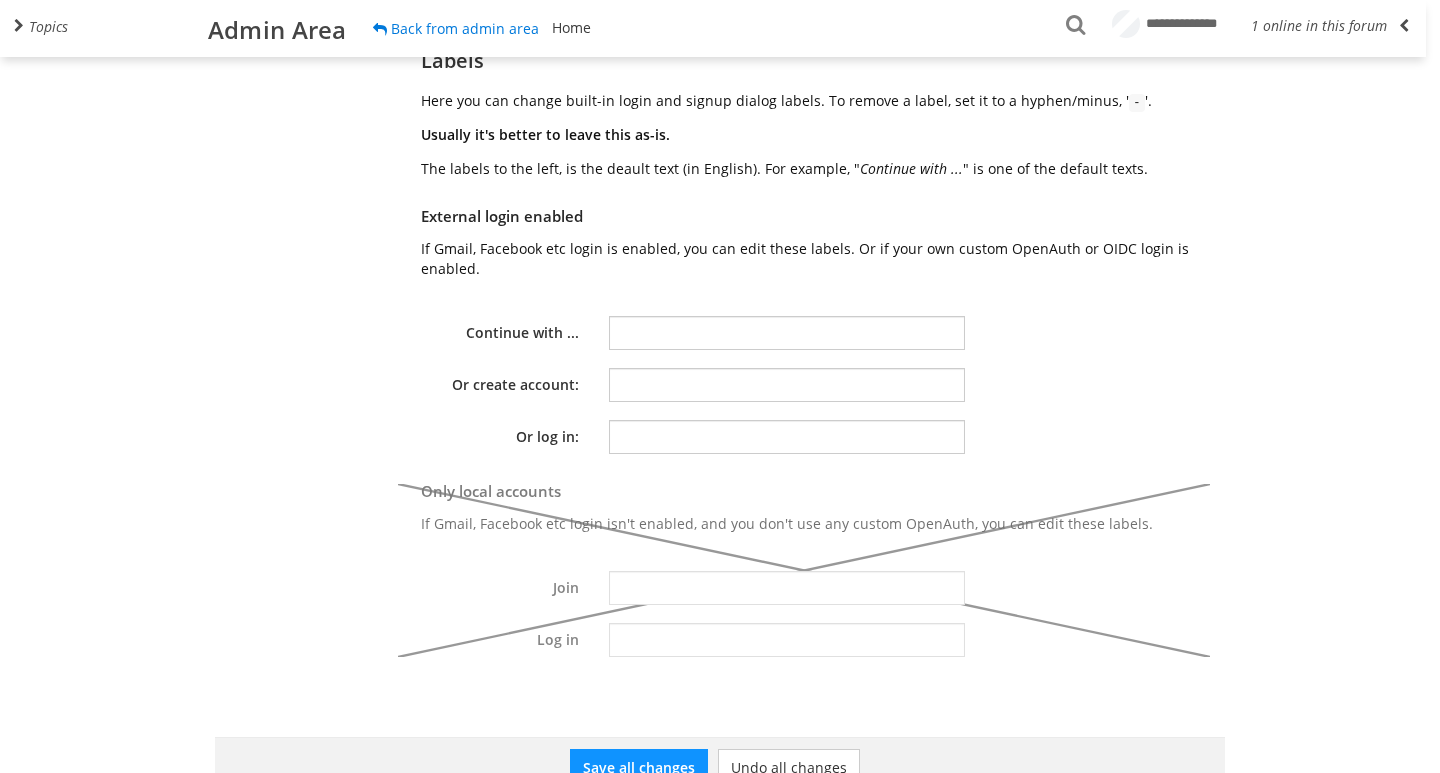 scroll, scrollTop: 701, scrollLeft: 0, axis: vertical 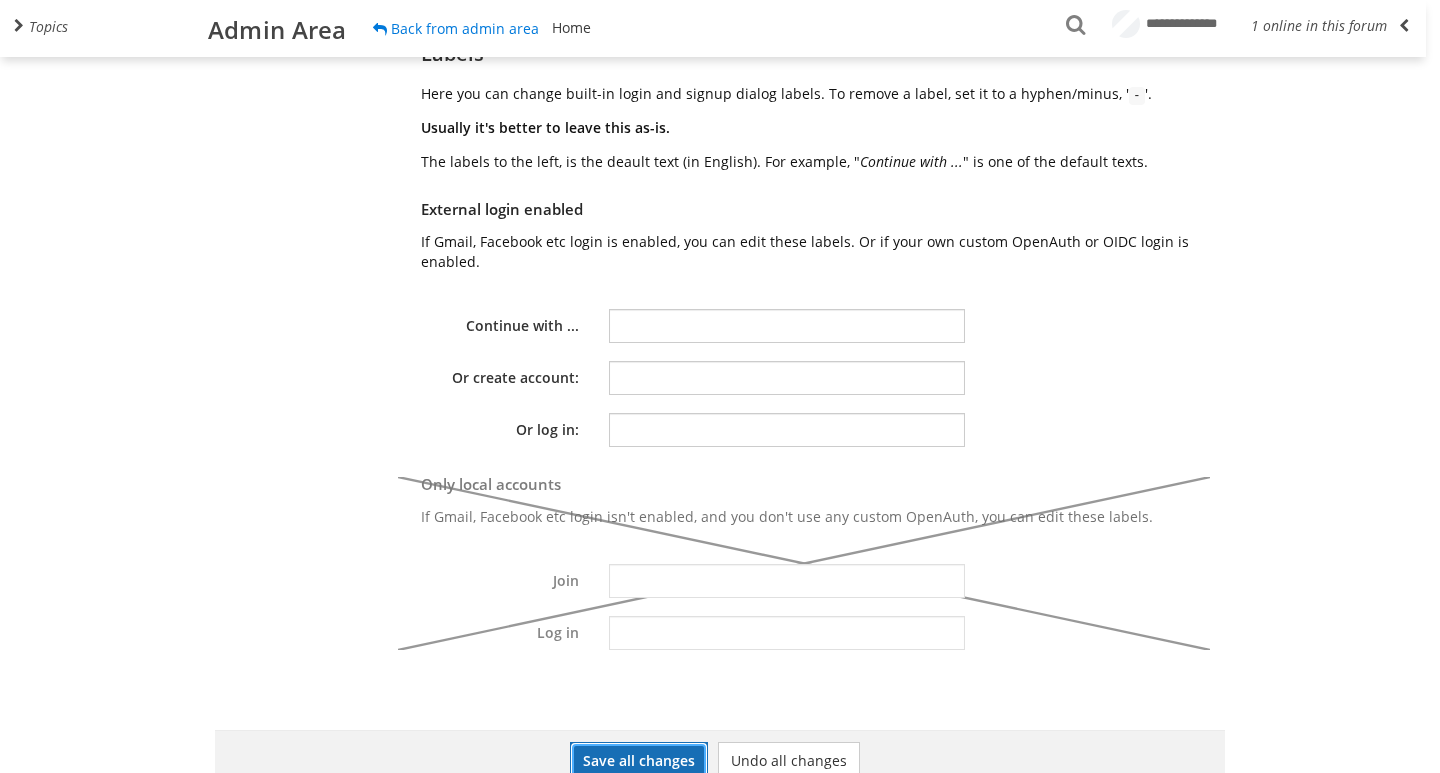 click on "Save all changes" at bounding box center (639, 761) 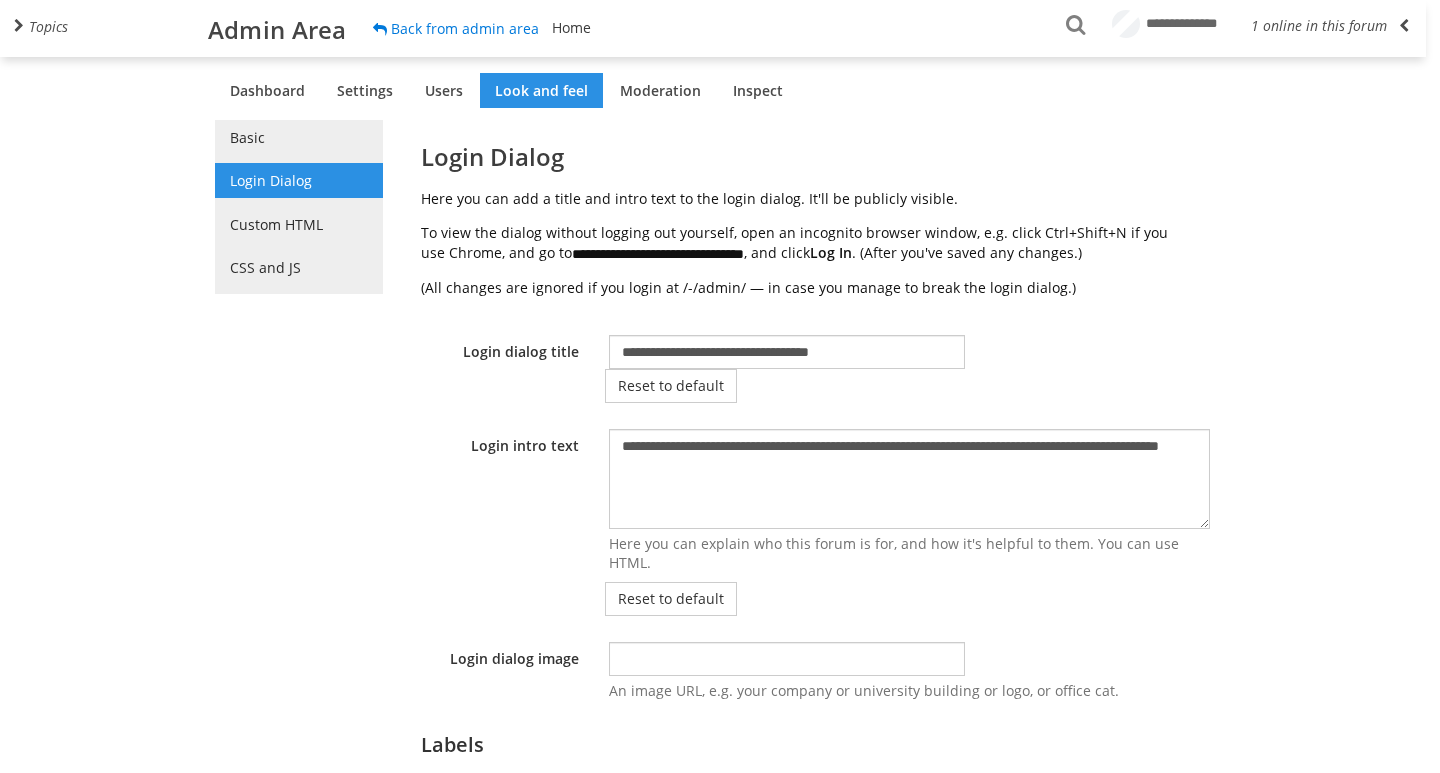 scroll, scrollTop: 0, scrollLeft: 0, axis: both 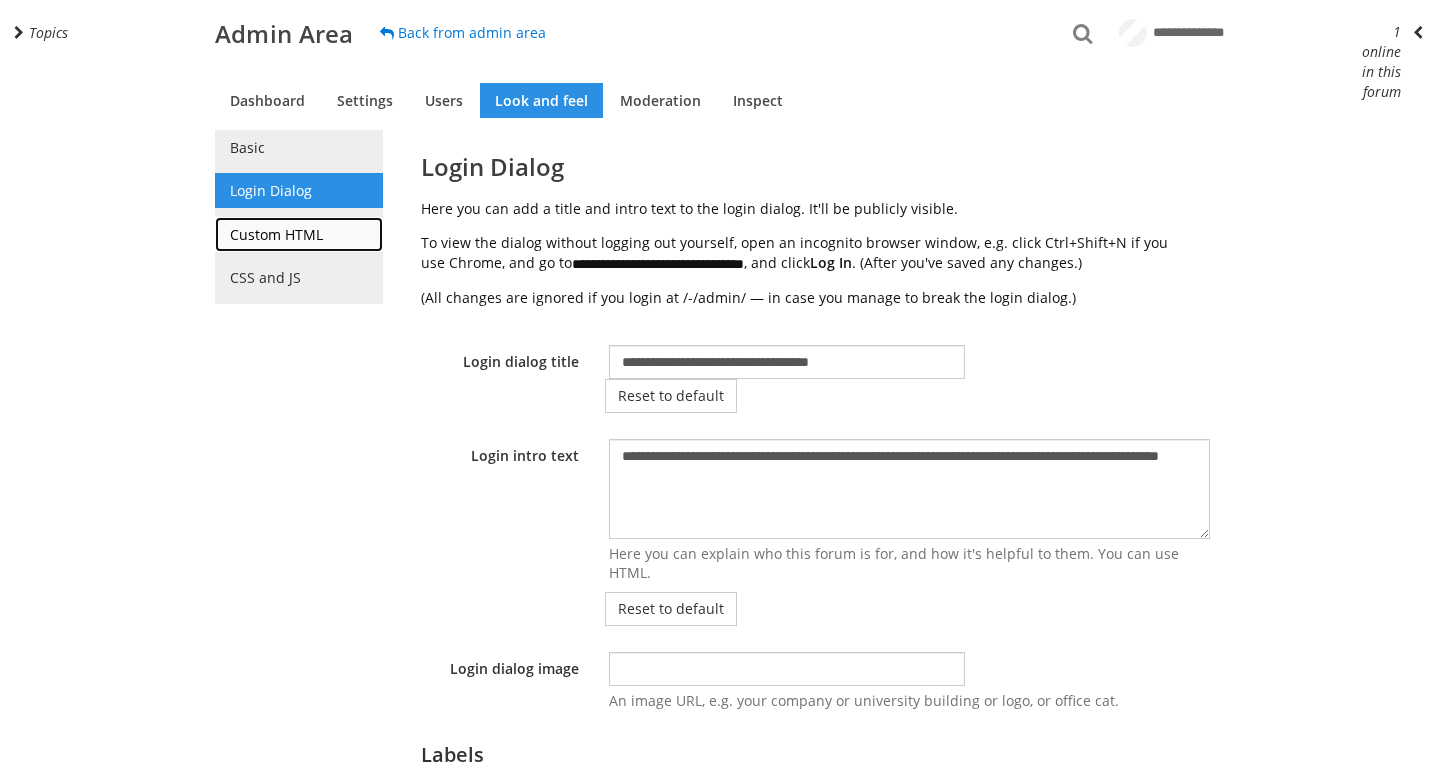 click on "Custom HTML" at bounding box center [299, 234] 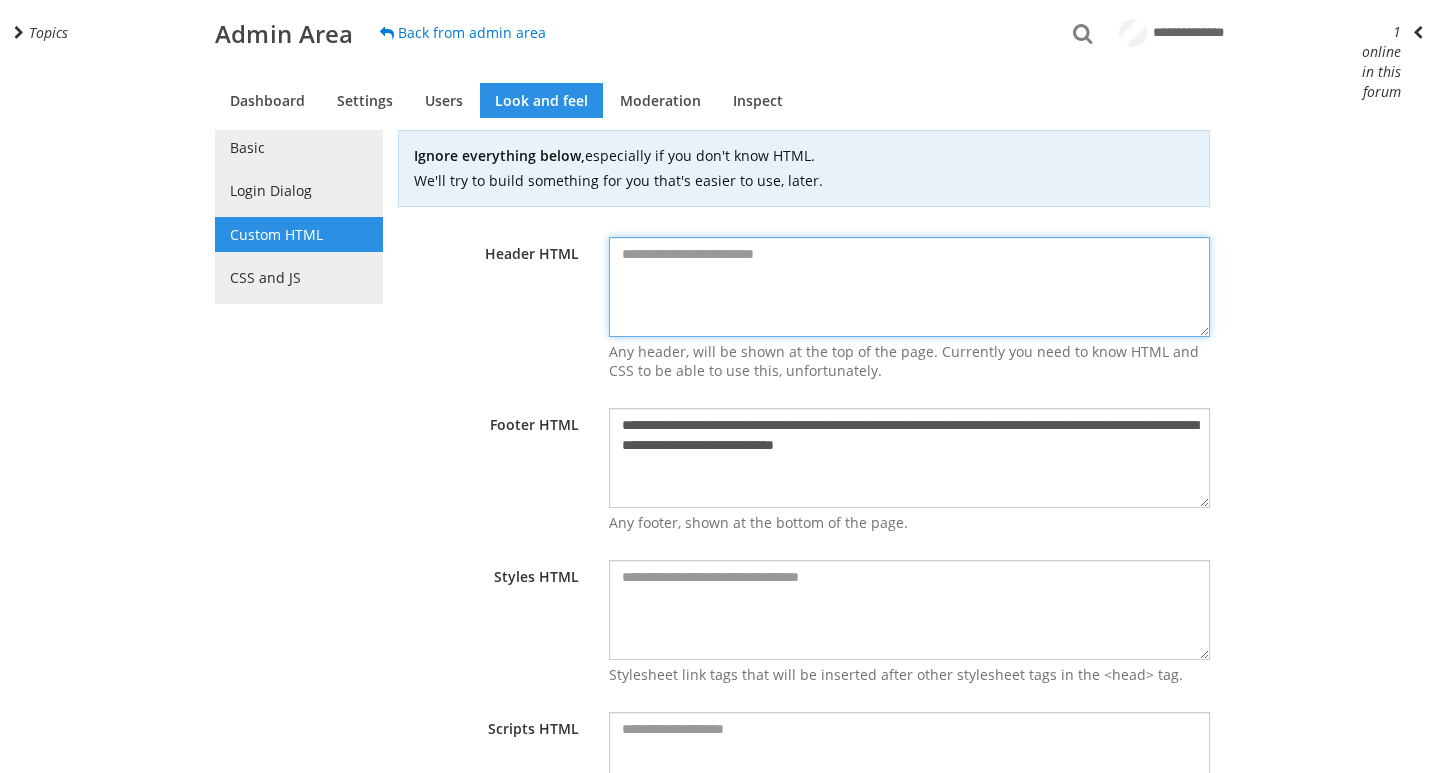 click at bounding box center [909, 287] 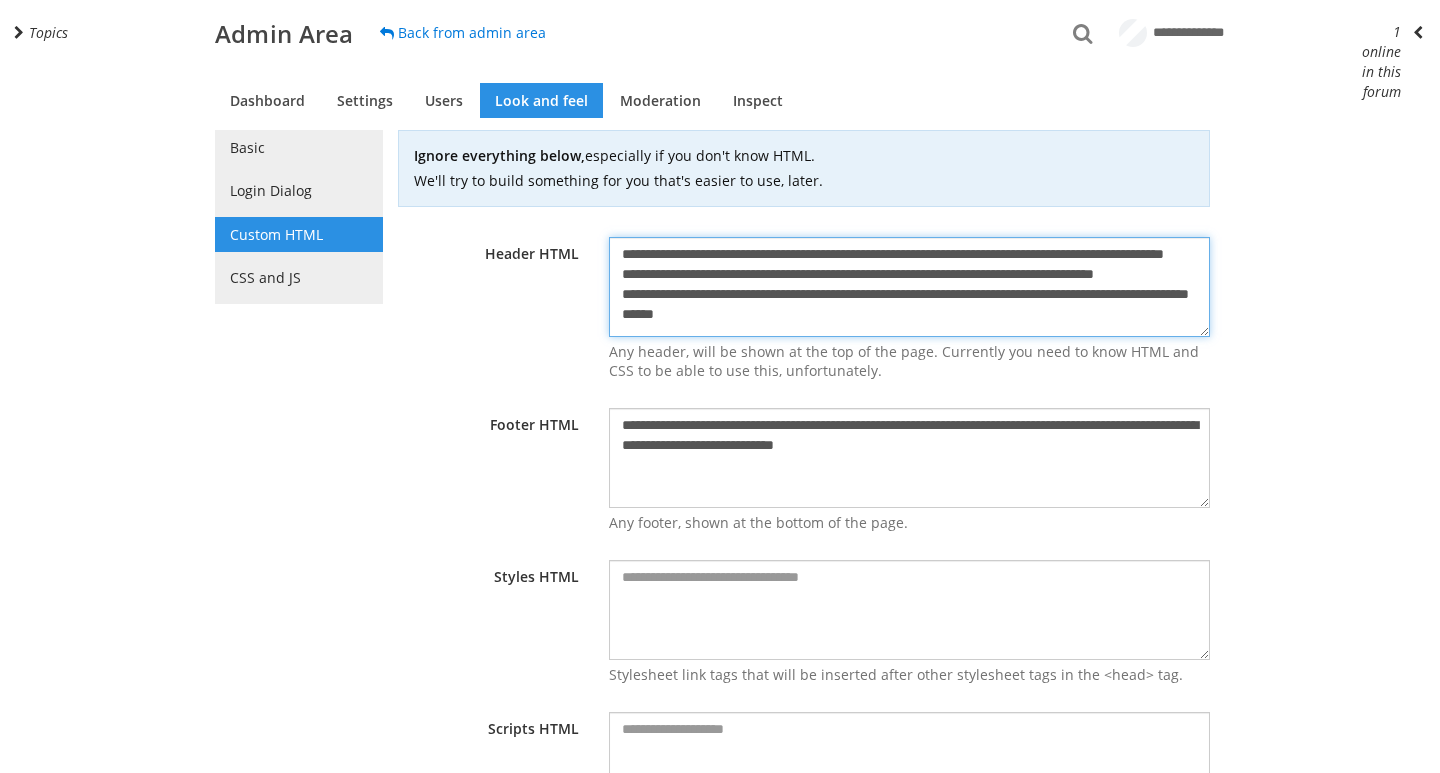 scroll, scrollTop: 47, scrollLeft: 0, axis: vertical 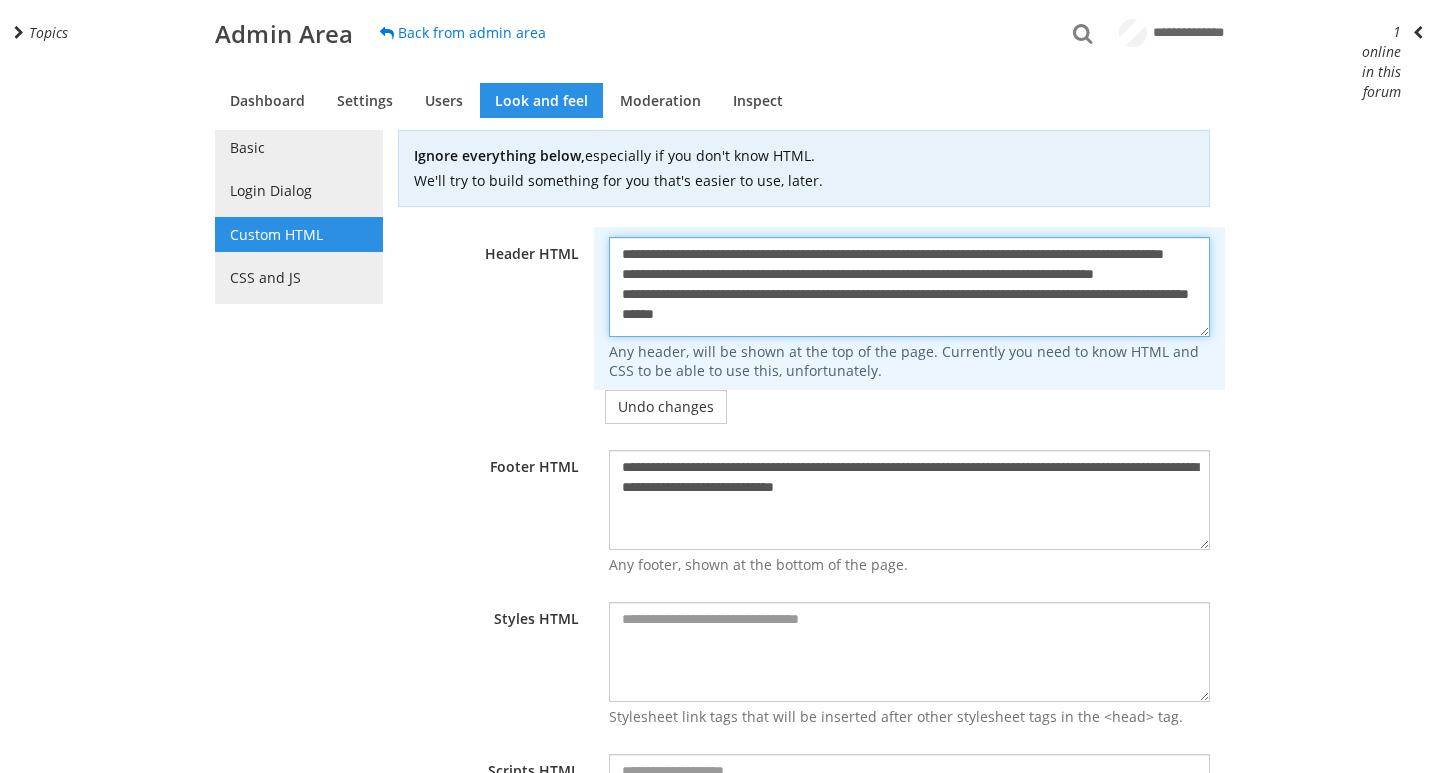 type on "**********" 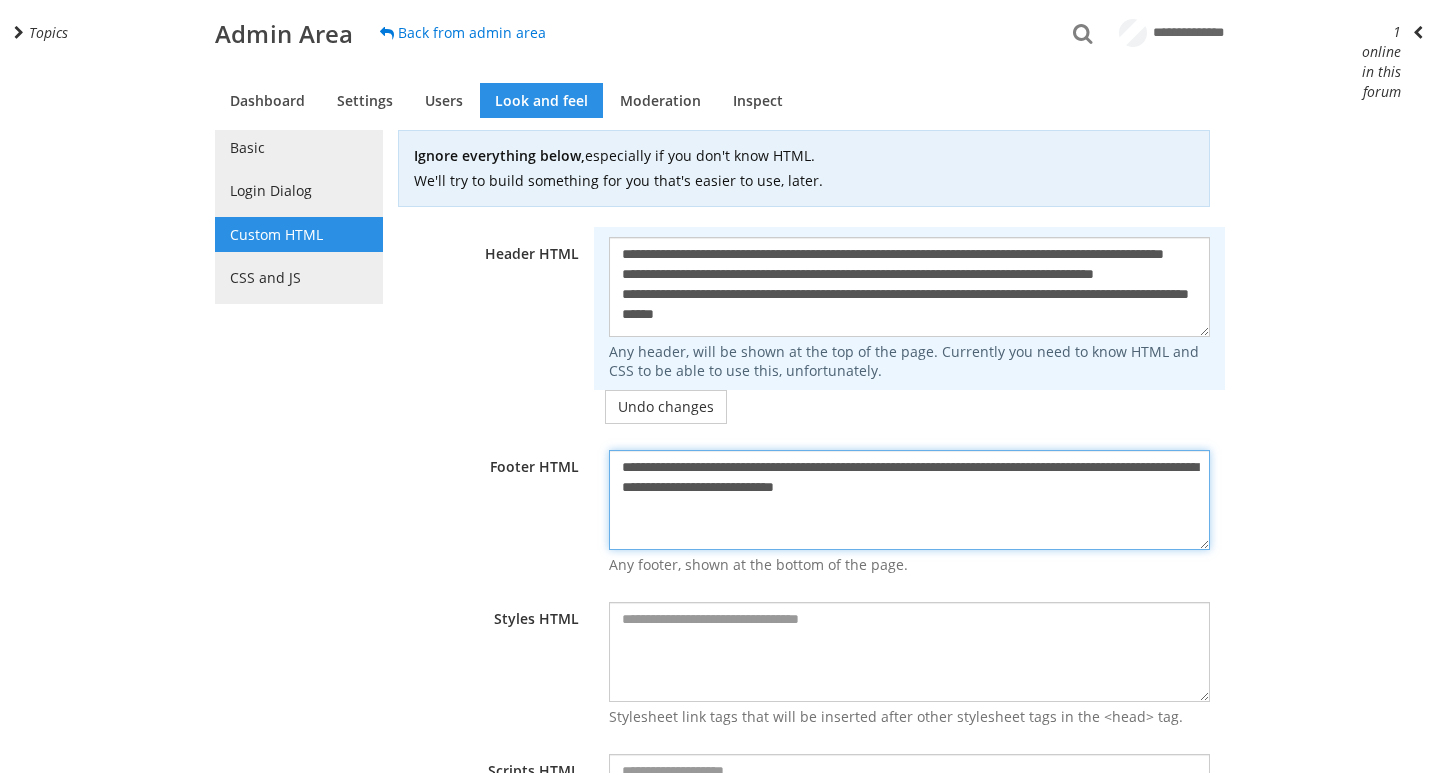 click on "**********" at bounding box center [909, 500] 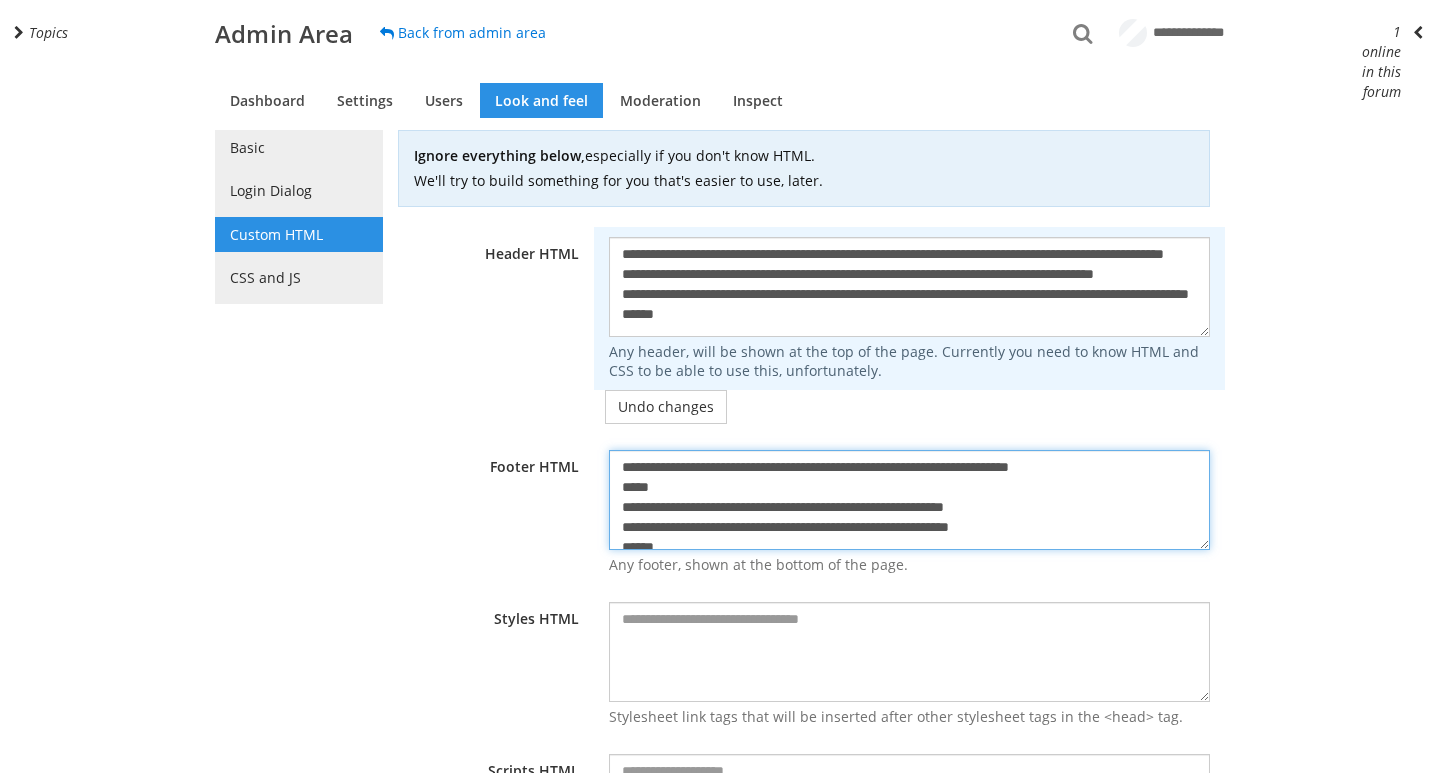scroll, scrollTop: 47, scrollLeft: 0, axis: vertical 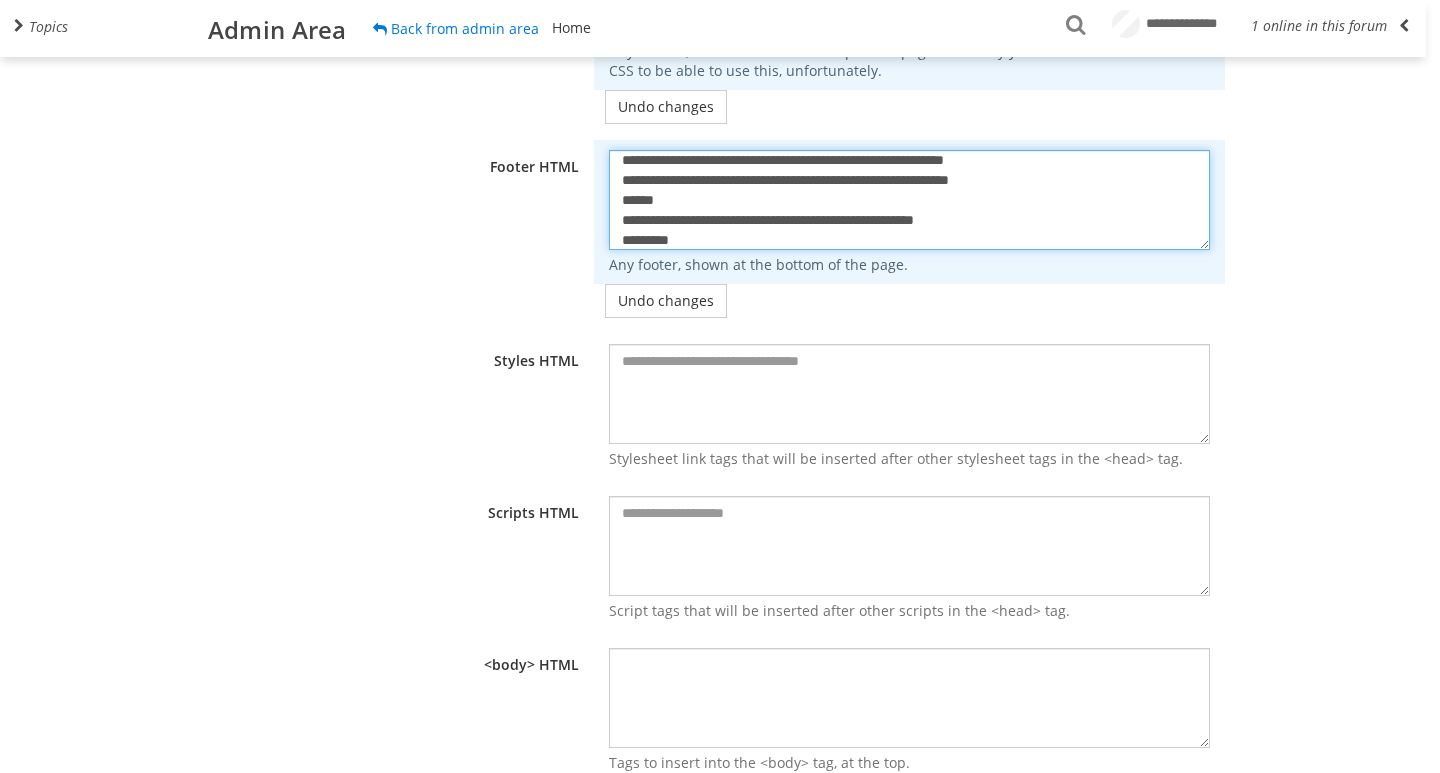 type on "**********" 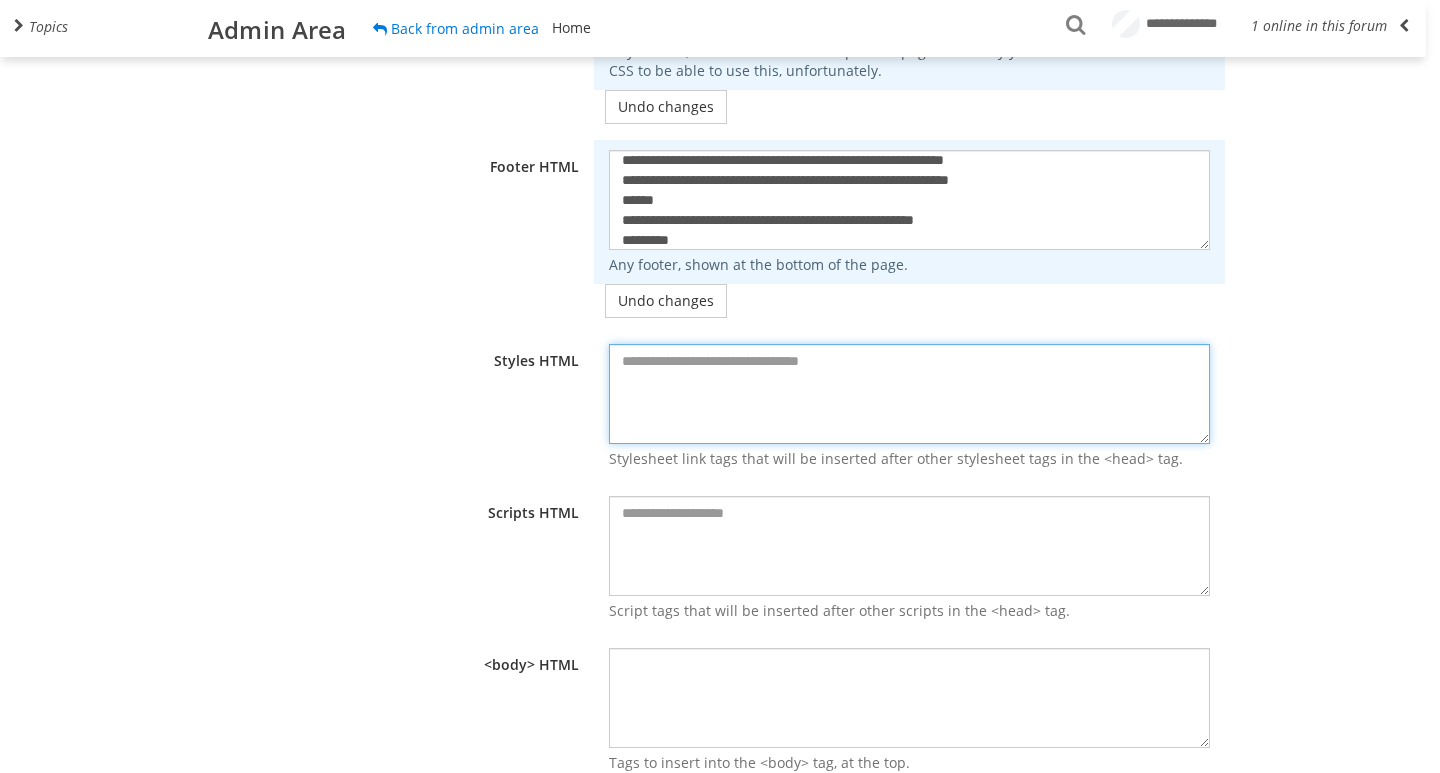 click at bounding box center (909, 394) 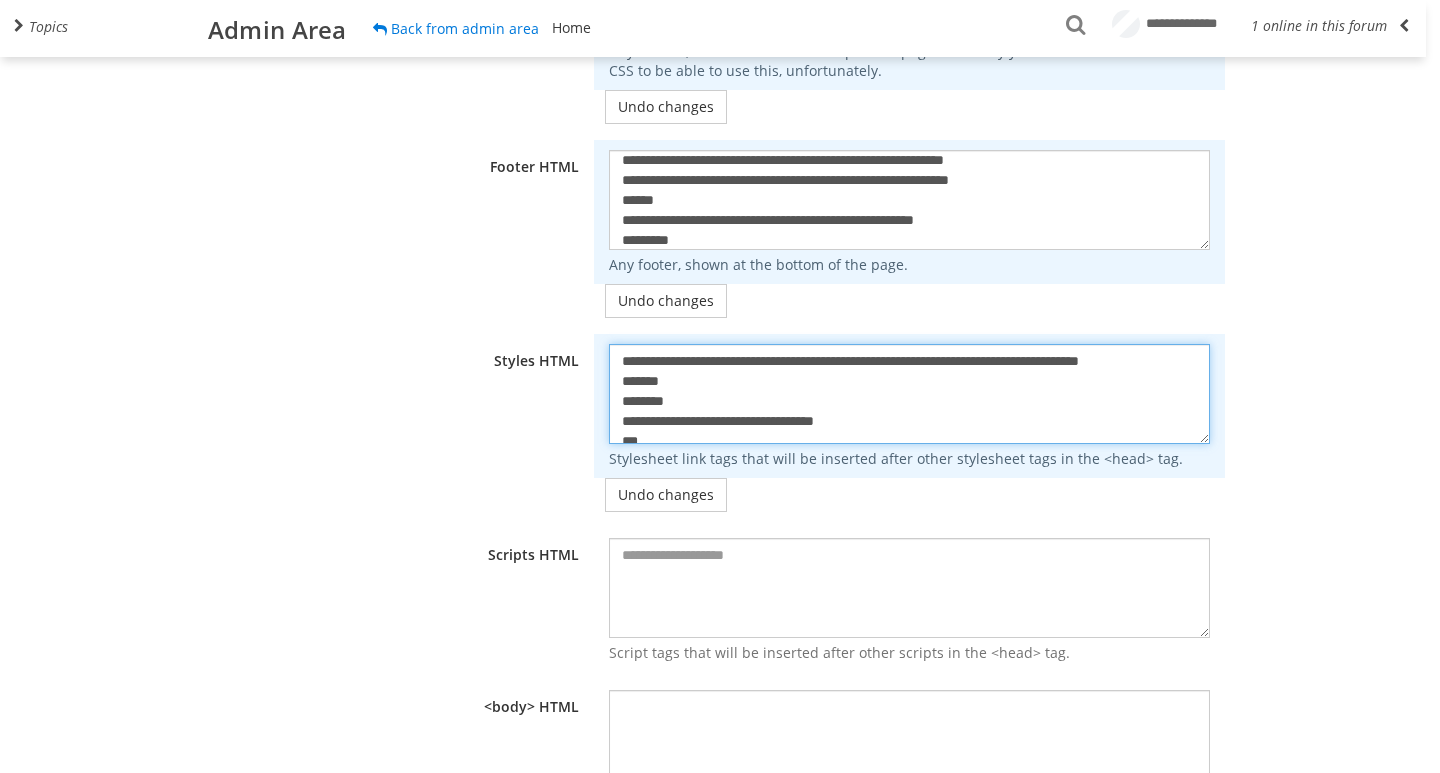 scroll, scrollTop: 47, scrollLeft: 0, axis: vertical 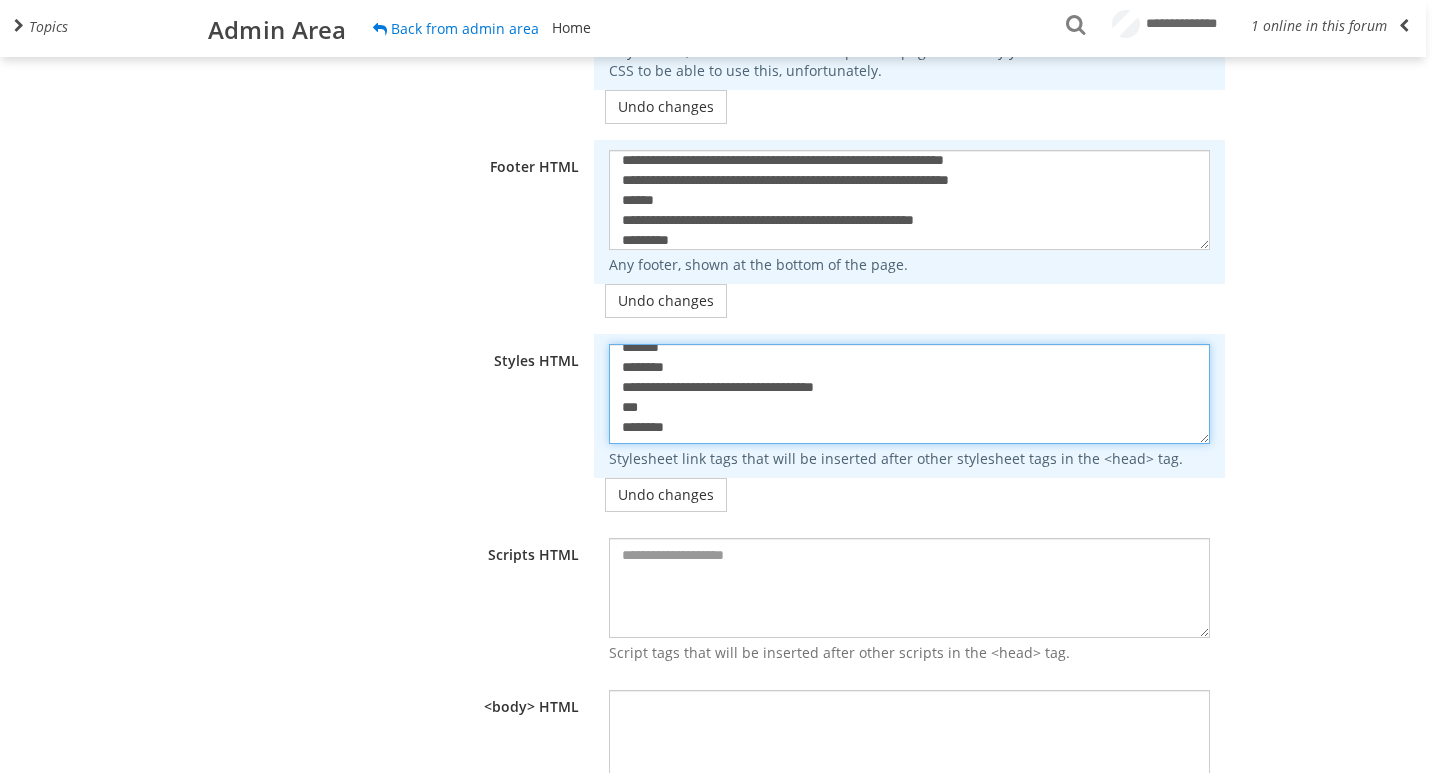 type on "**********" 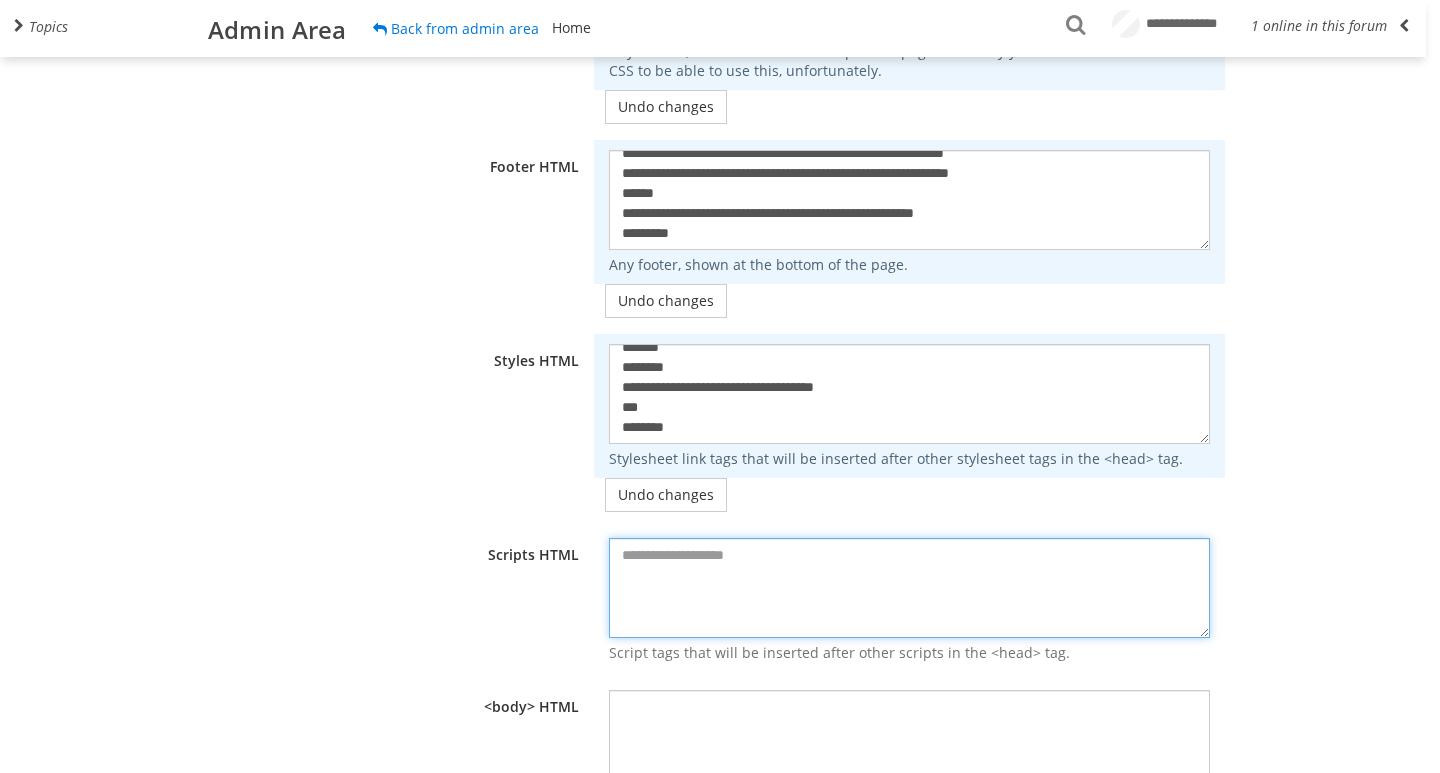 click at bounding box center (909, 588) 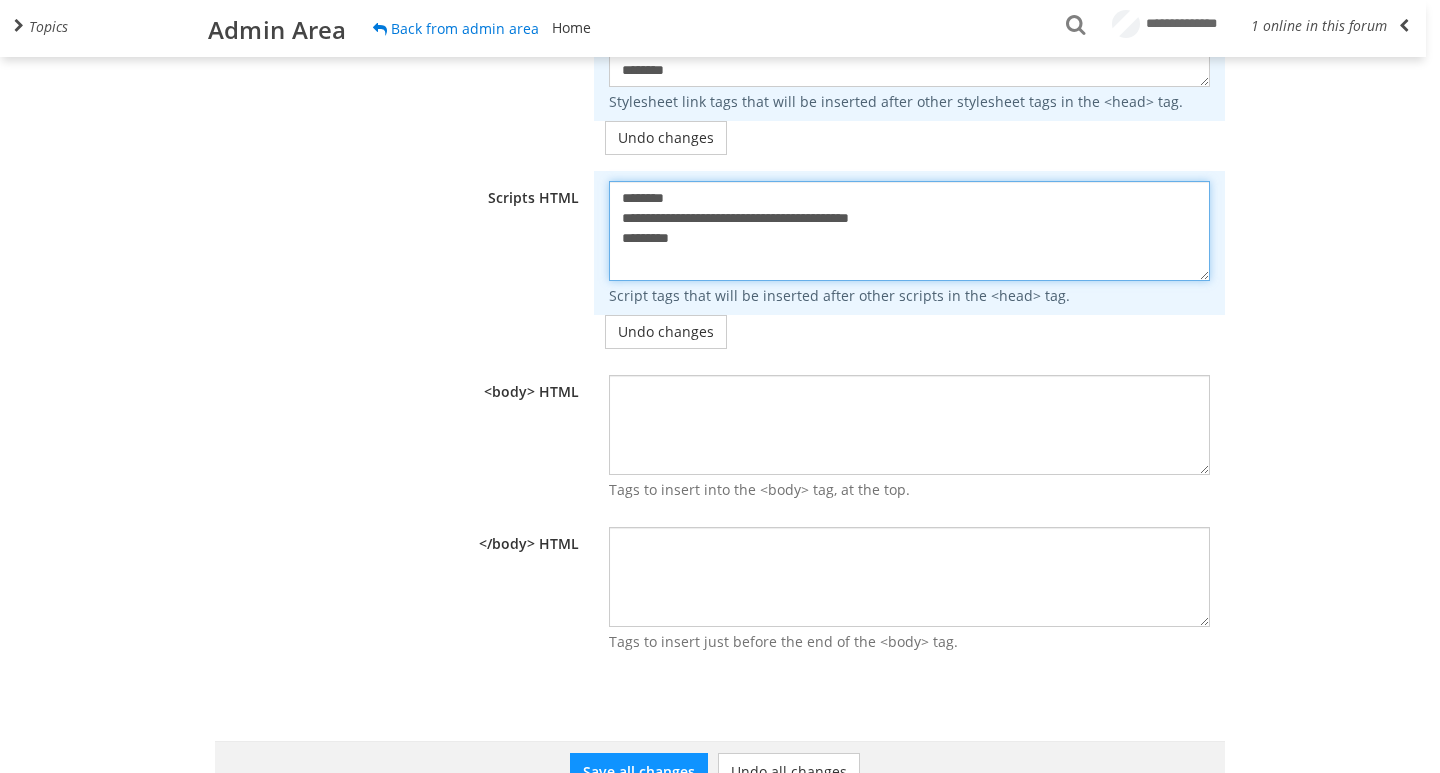 scroll, scrollTop: 687, scrollLeft: 0, axis: vertical 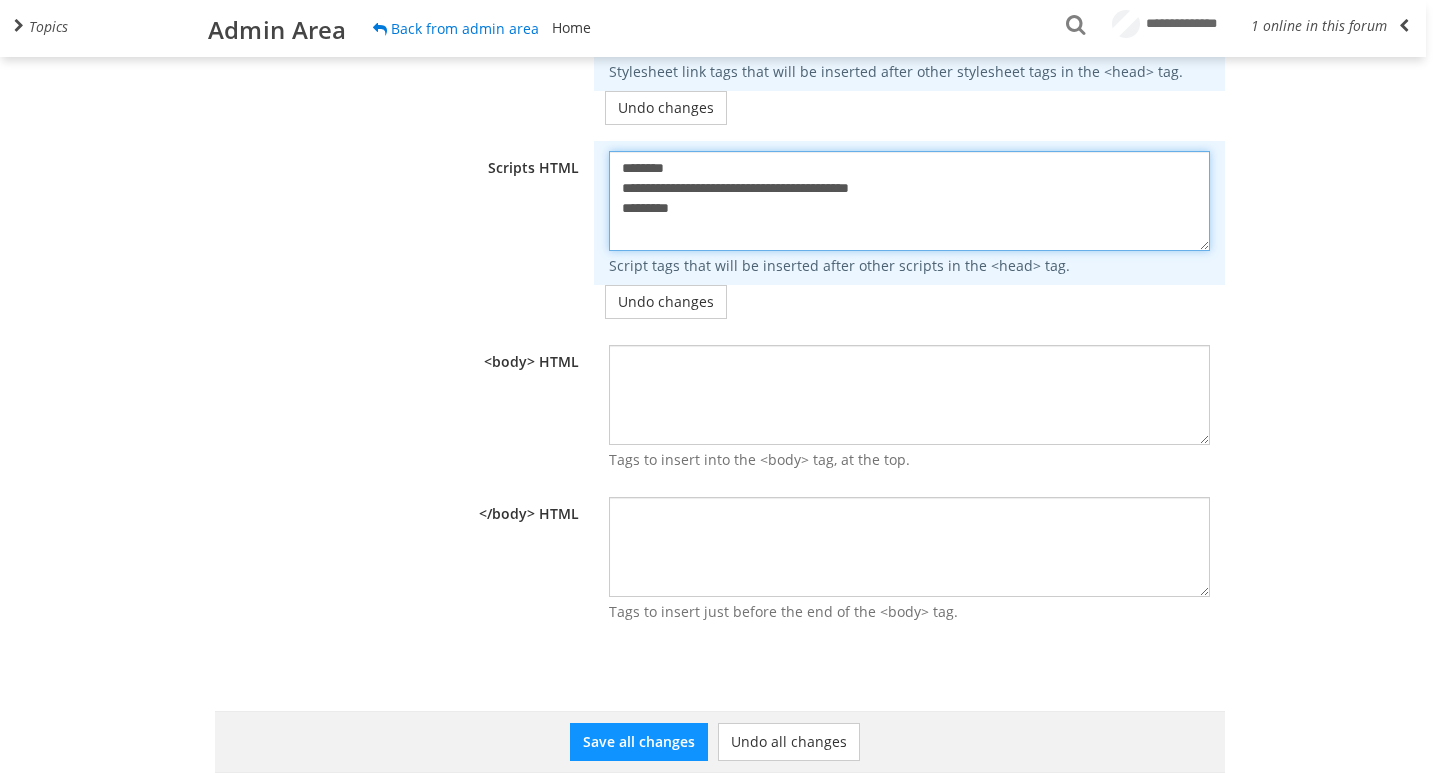 type on "**********" 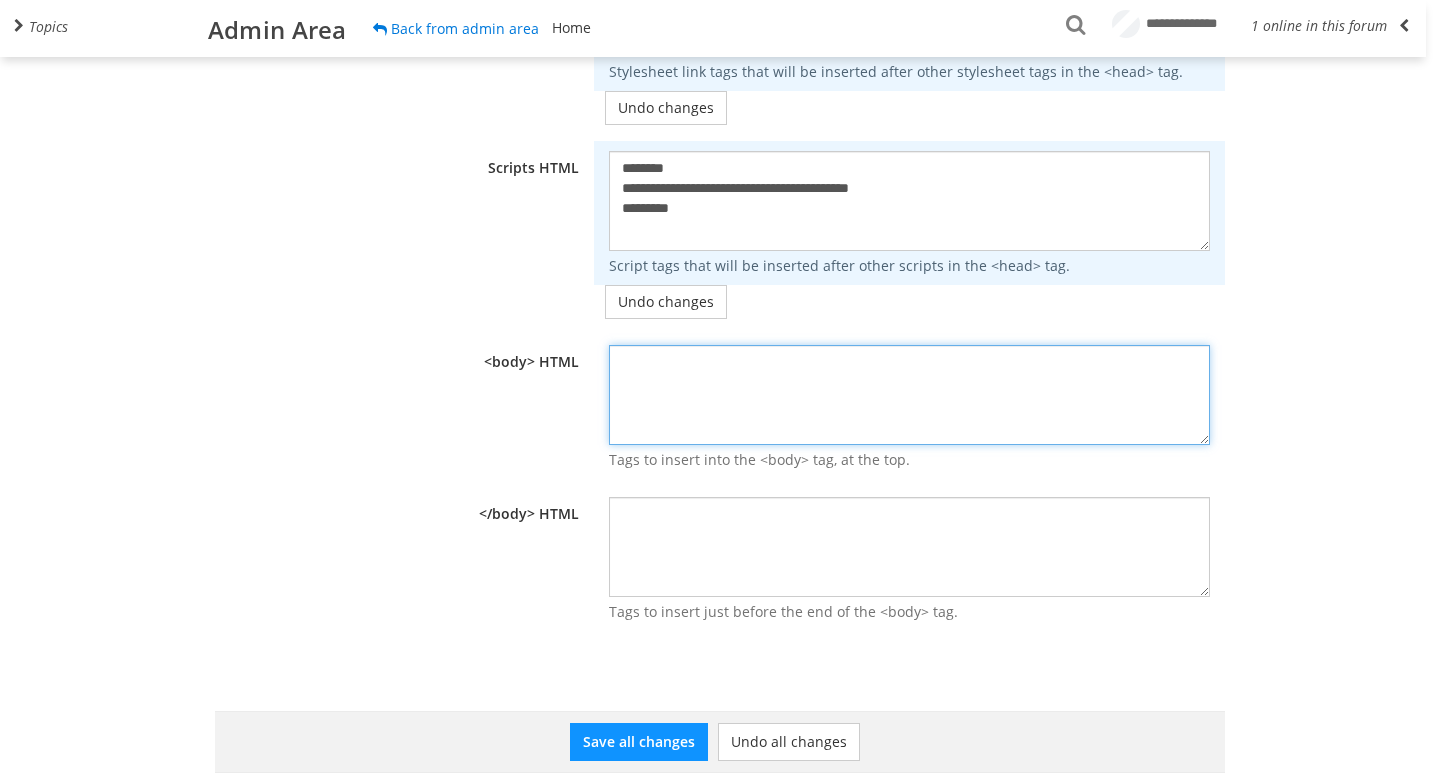 click at bounding box center (909, 395) 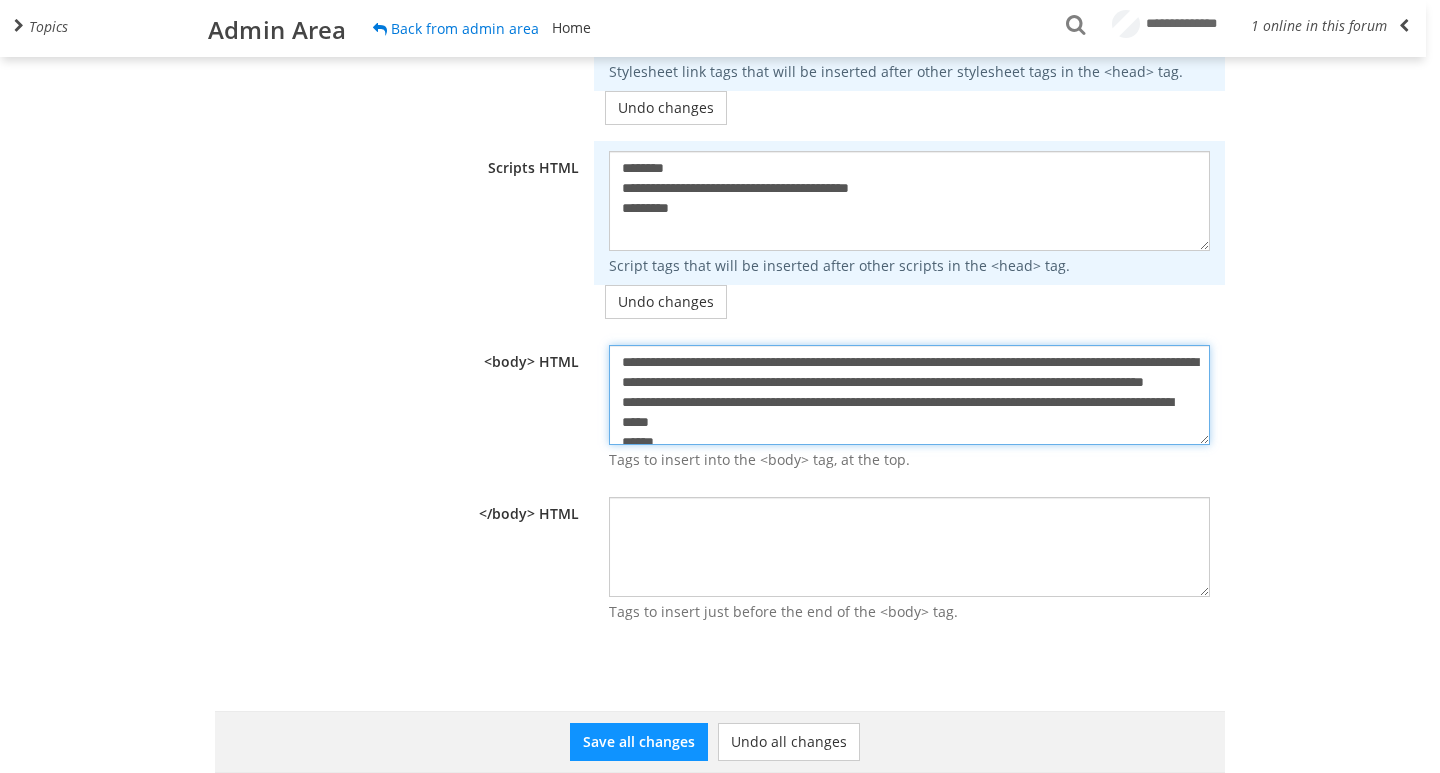 scroll, scrollTop: 27, scrollLeft: 0, axis: vertical 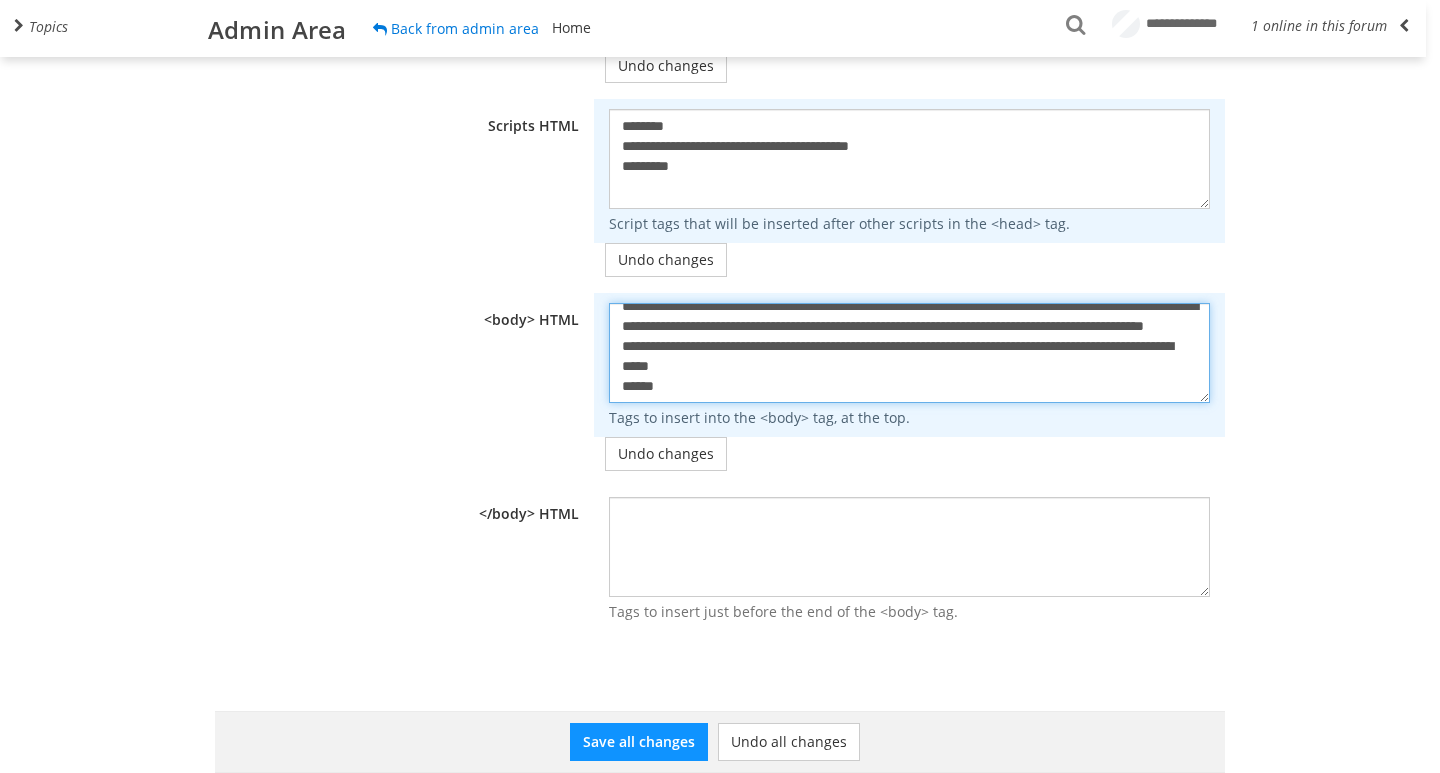 type on "**********" 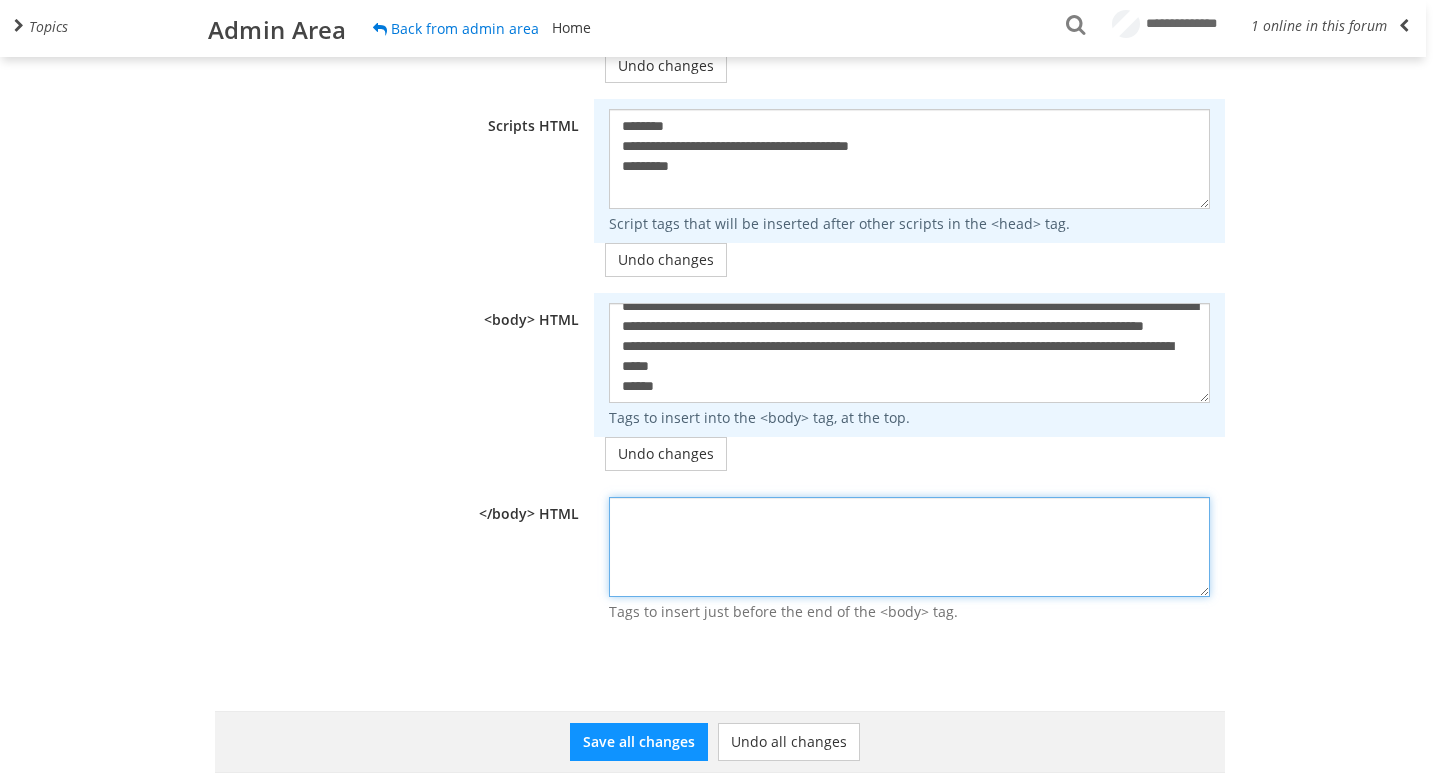 click at bounding box center [909, 547] 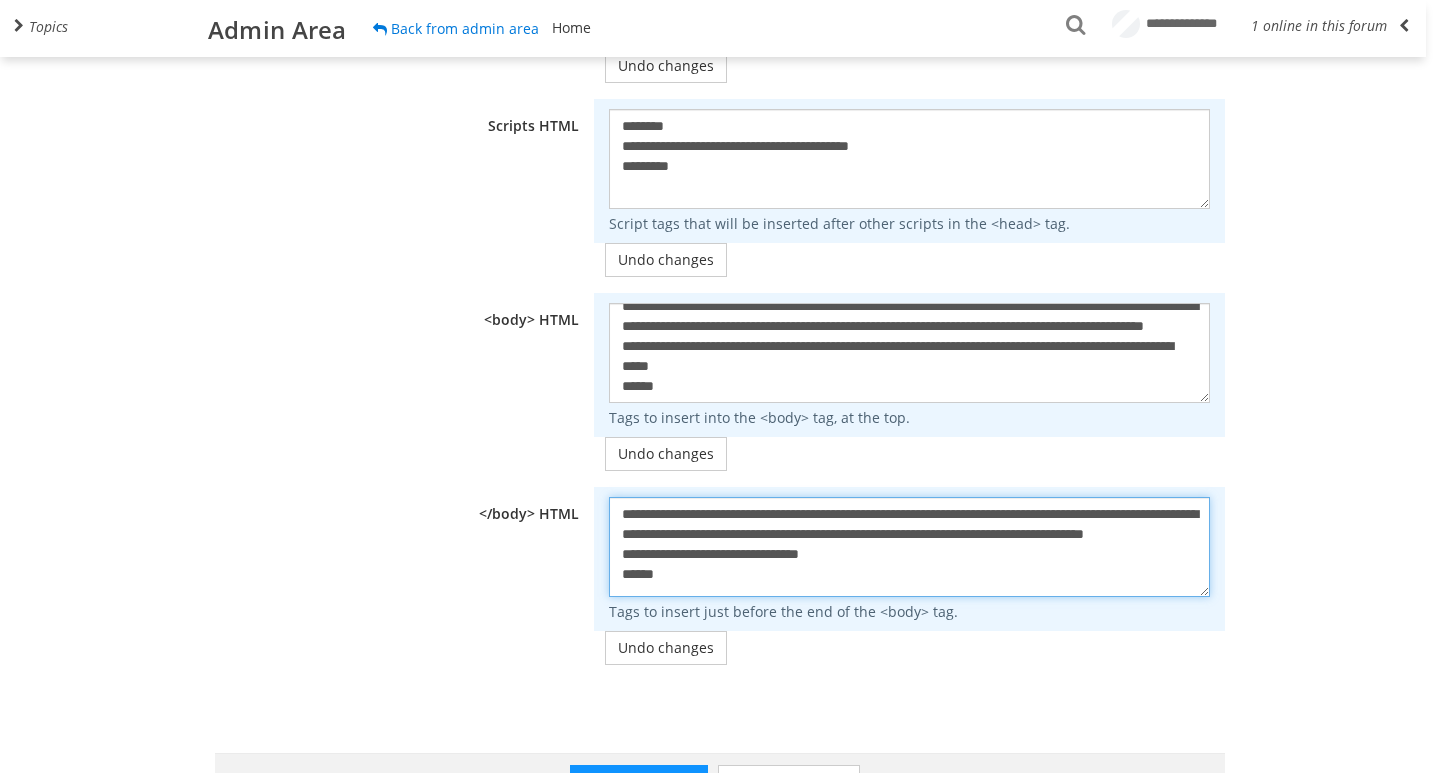 scroll, scrollTop: 14, scrollLeft: 0, axis: vertical 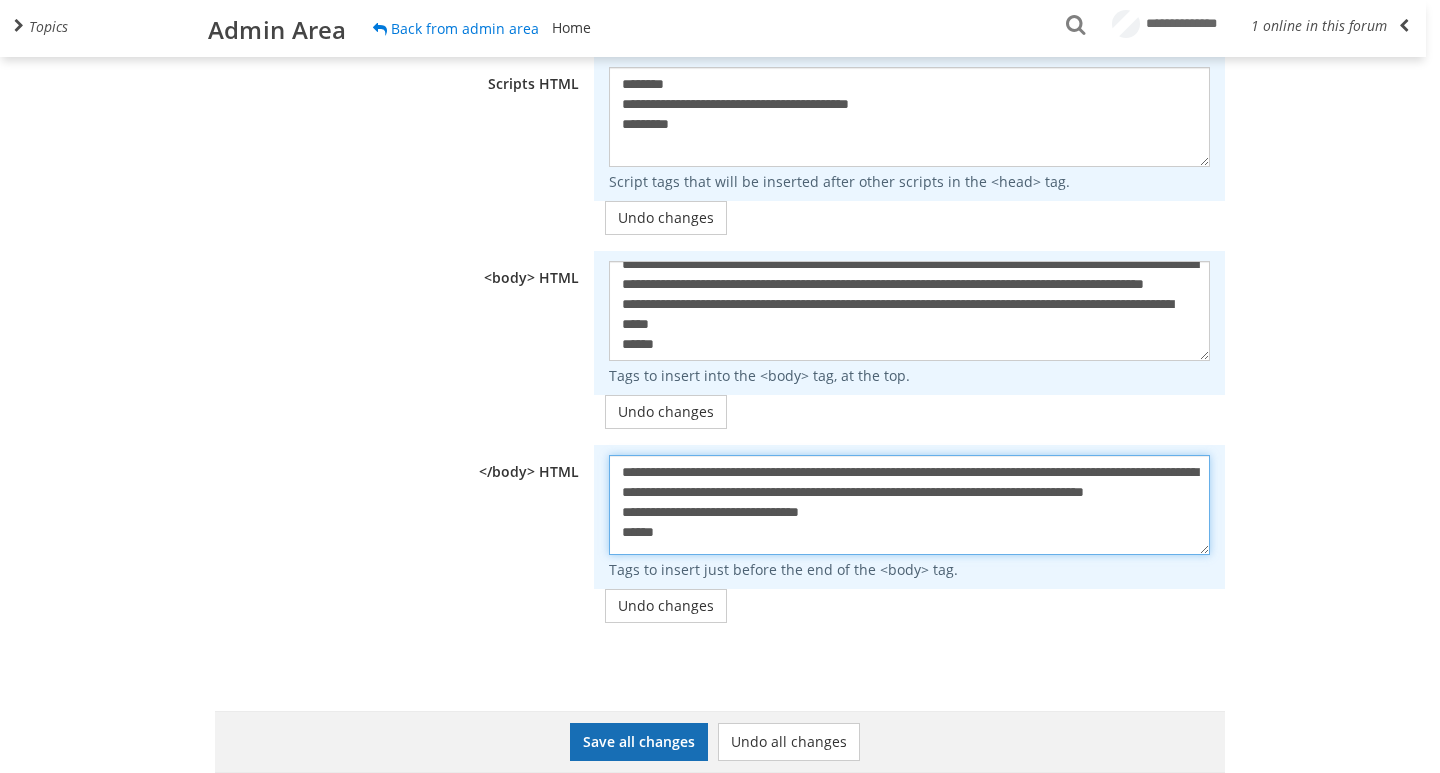 type on "**********" 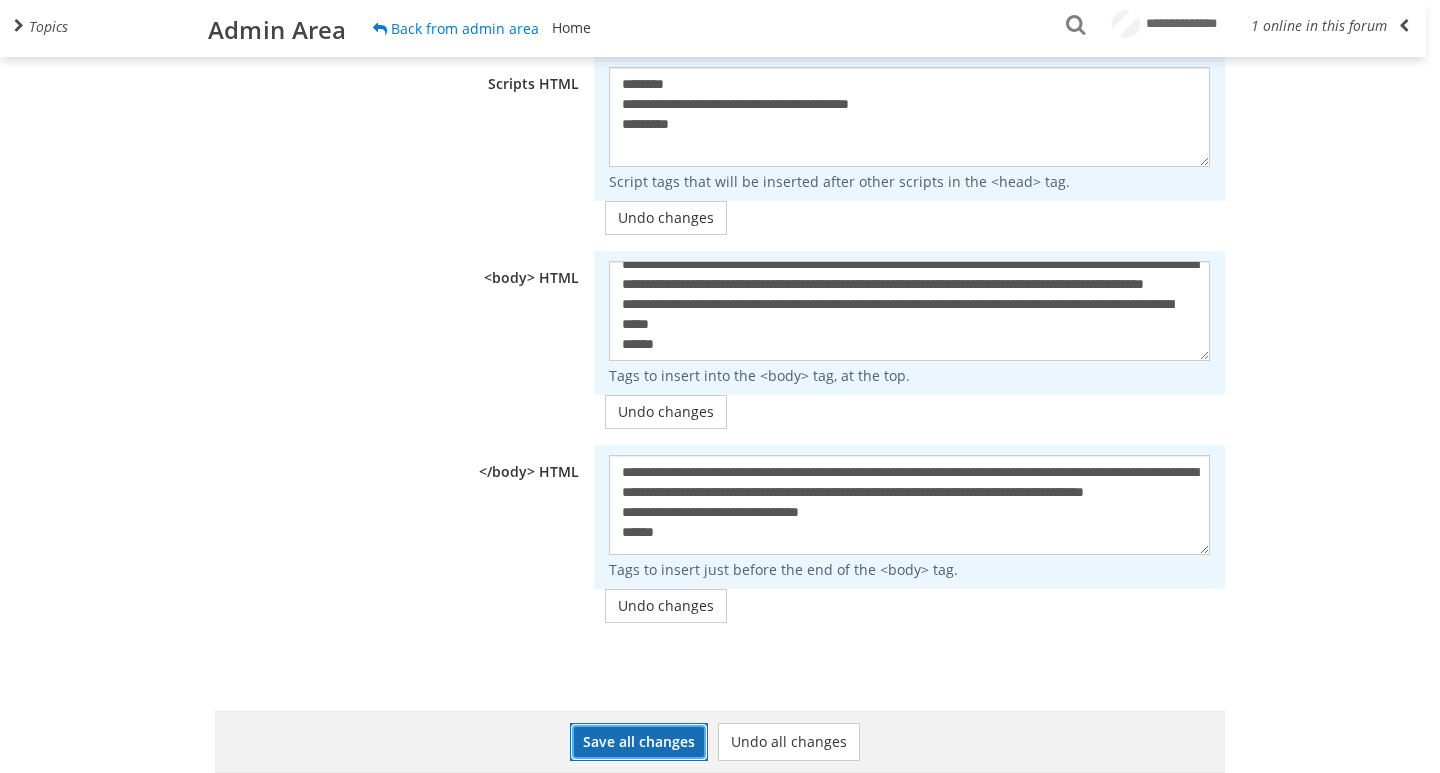 click on "Save all changes" at bounding box center [639, 742] 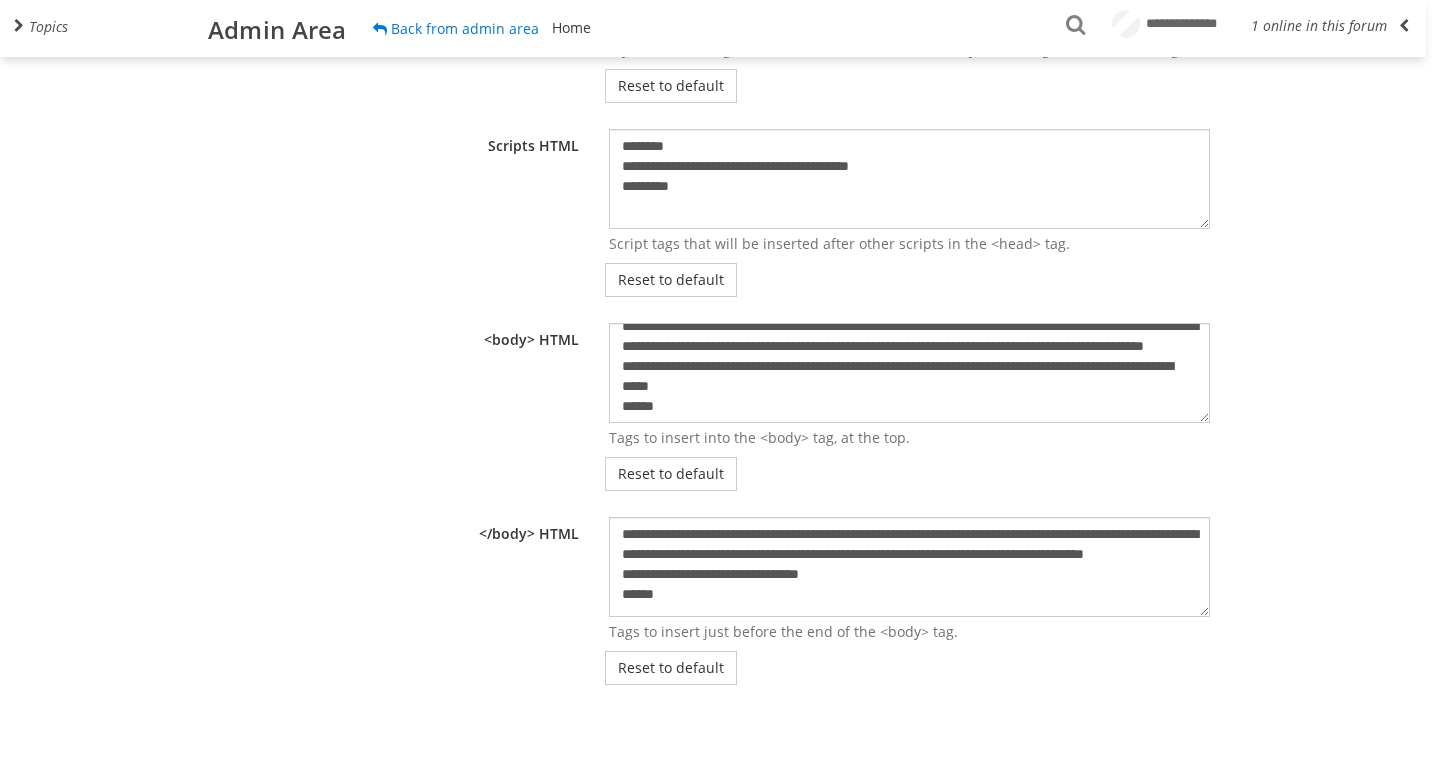 scroll, scrollTop: 709, scrollLeft: 0, axis: vertical 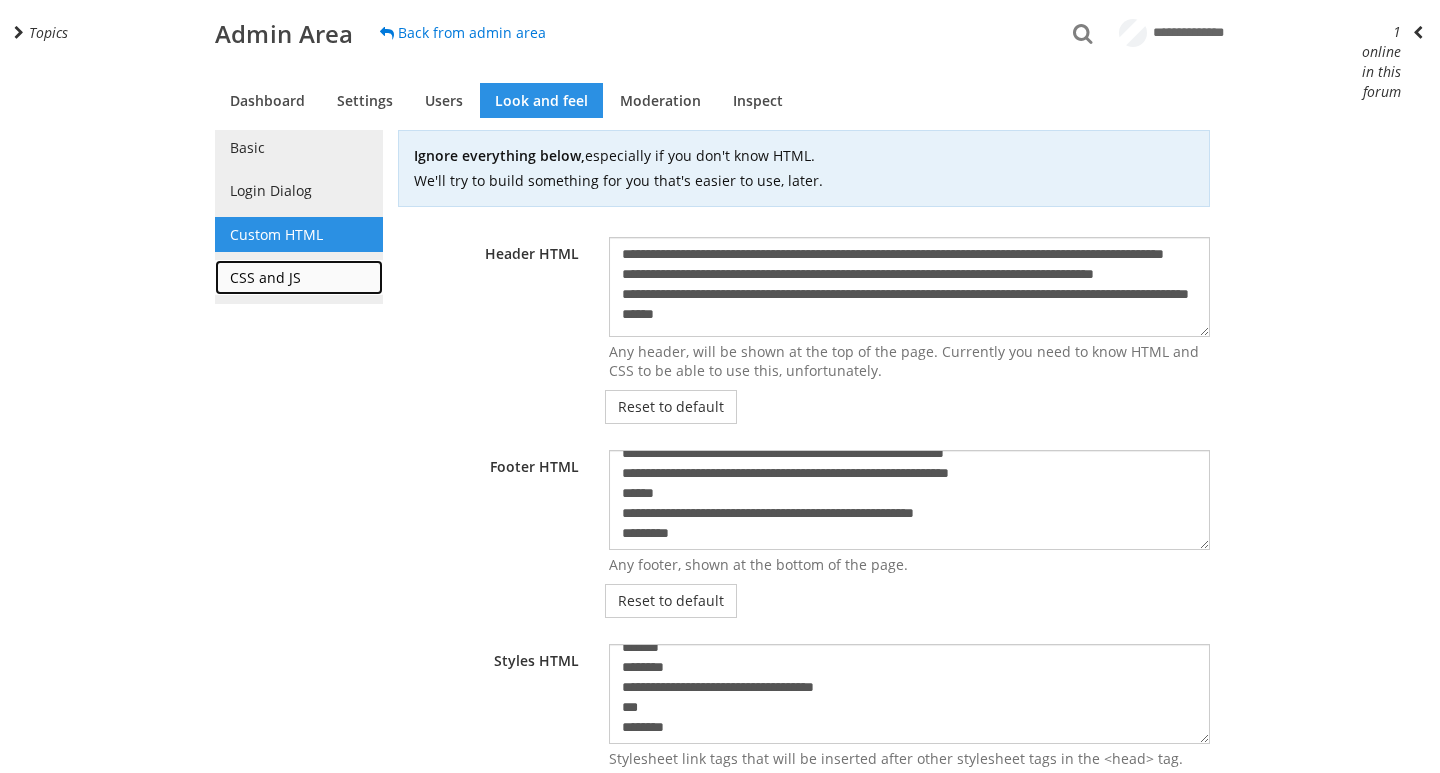 click on "CSS and JS" at bounding box center (299, 277) 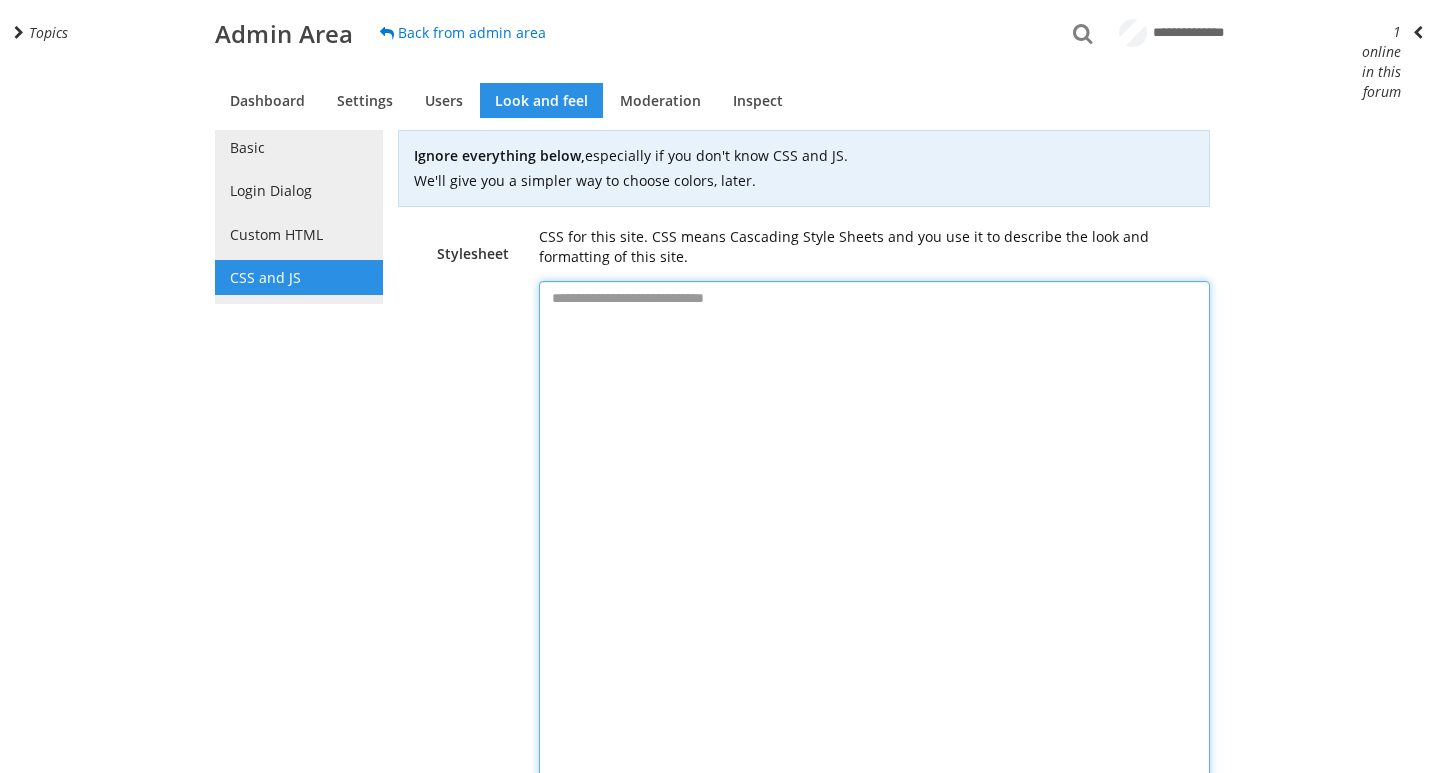 click on "Stylesheet" at bounding box center (874, 556) 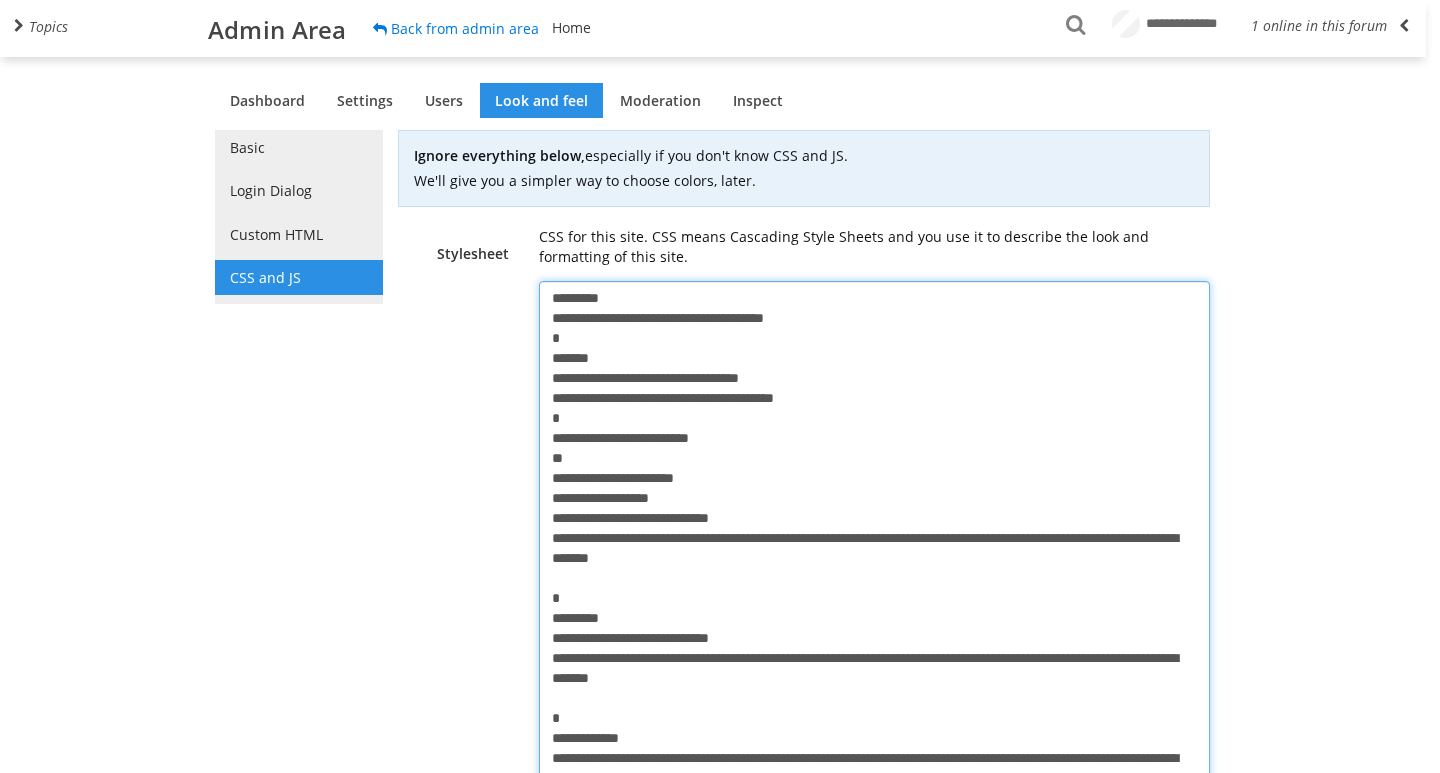 scroll, scrollTop: 57, scrollLeft: 0, axis: vertical 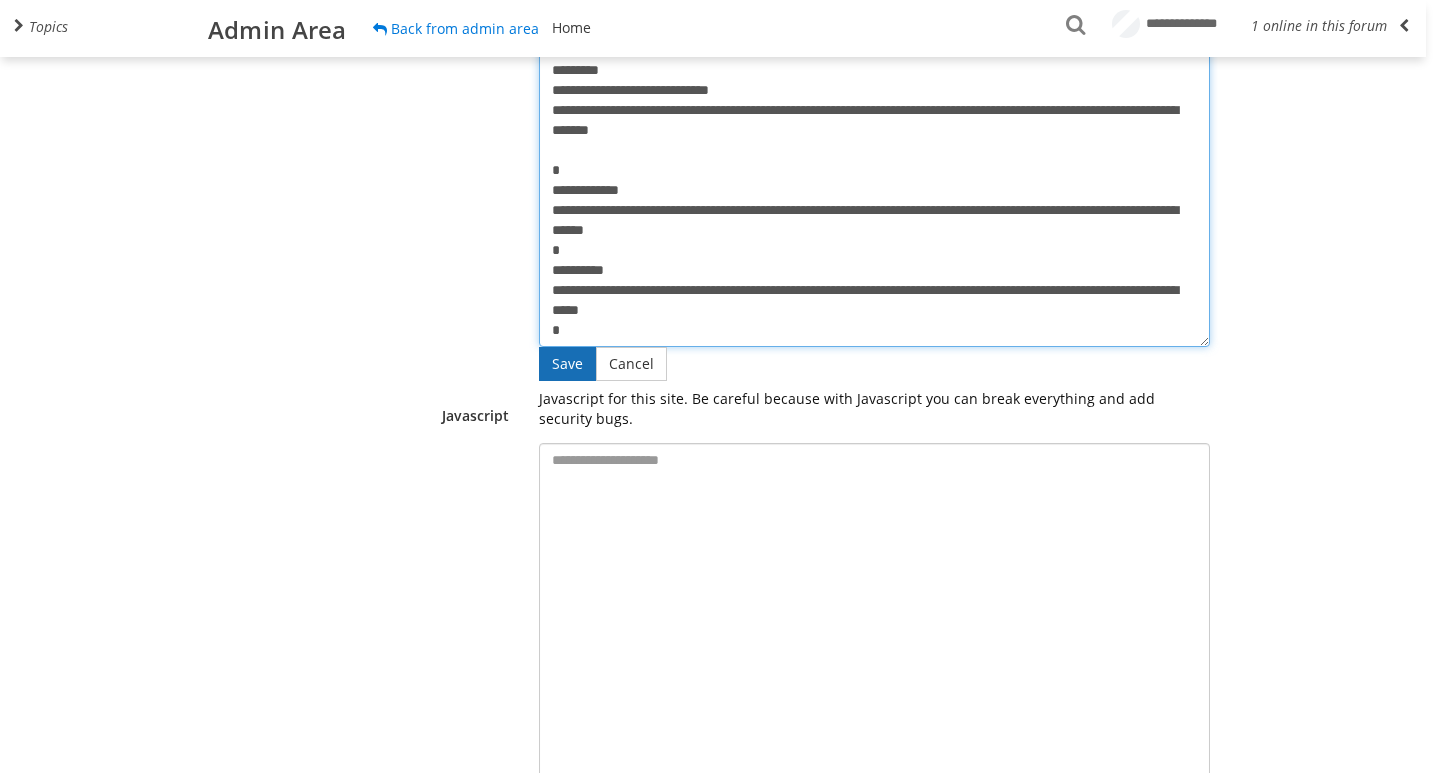 type on "**********" 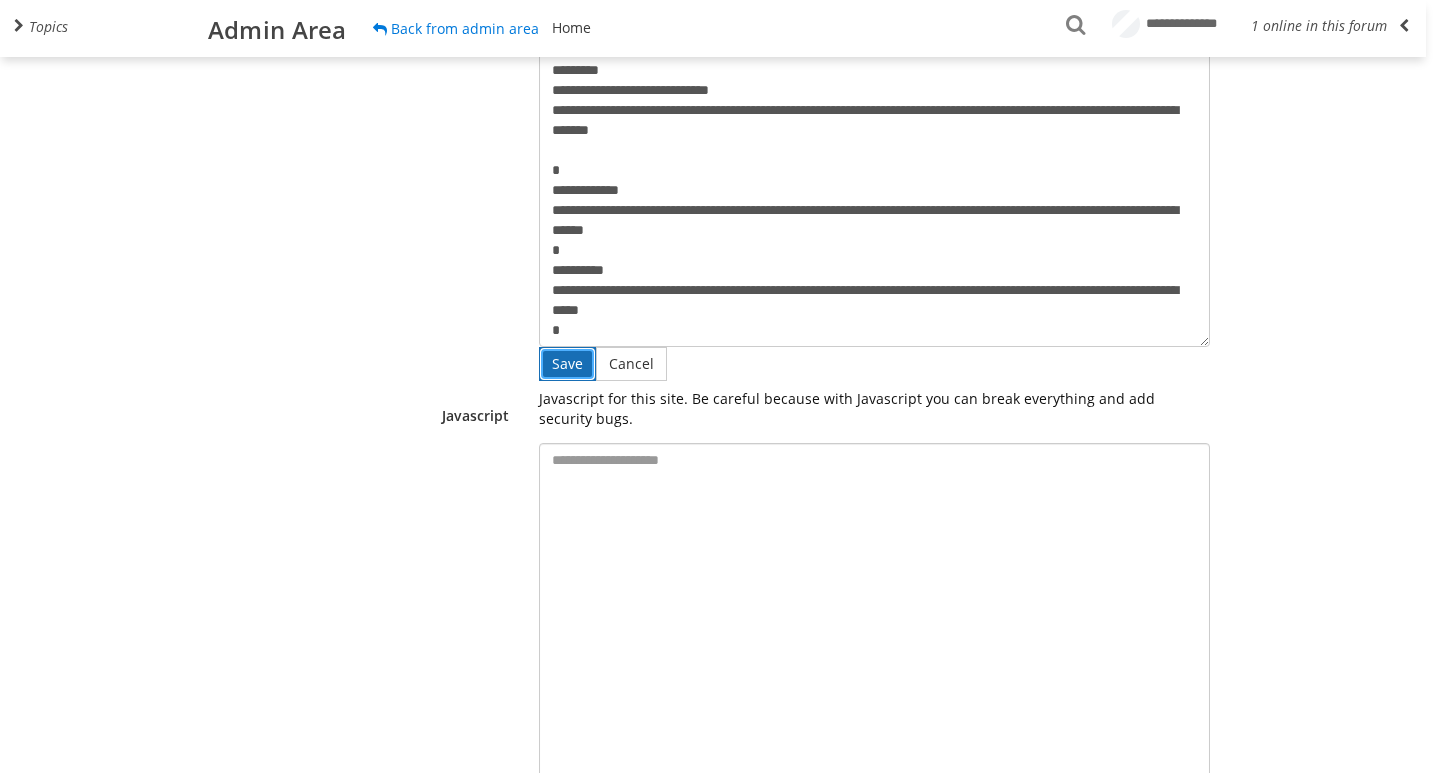 click on "Save" at bounding box center [567, 364] 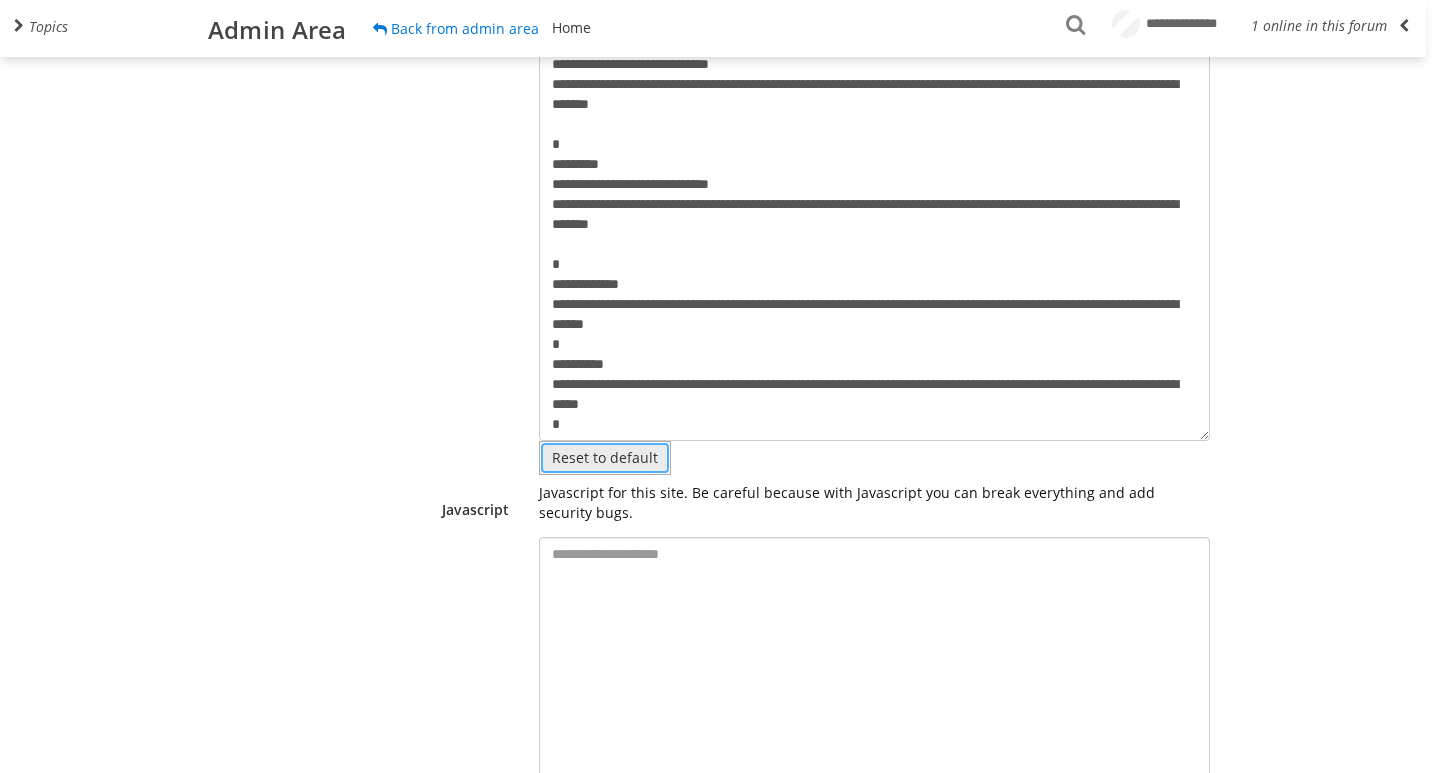 scroll, scrollTop: 0, scrollLeft: 0, axis: both 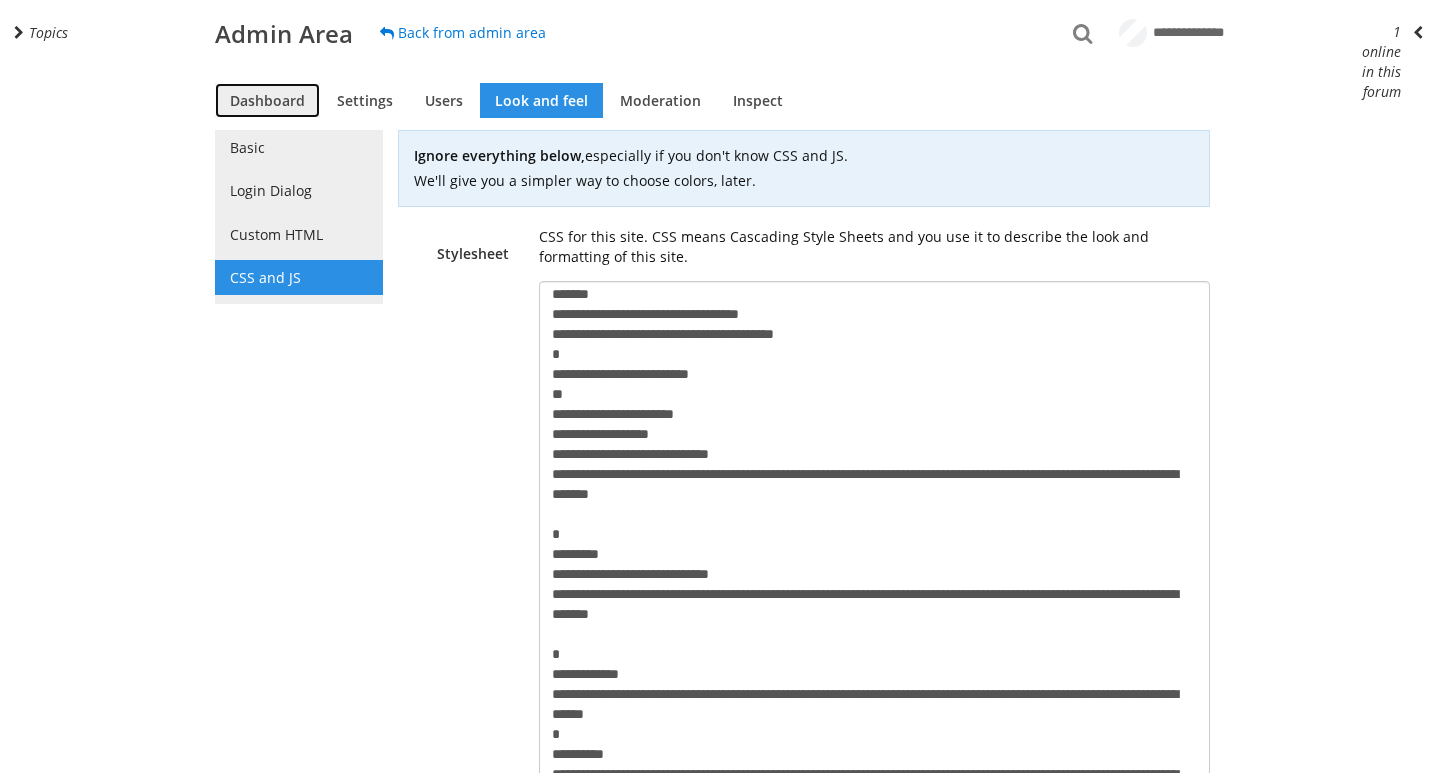 click on "Dashboard" at bounding box center (267, 100) 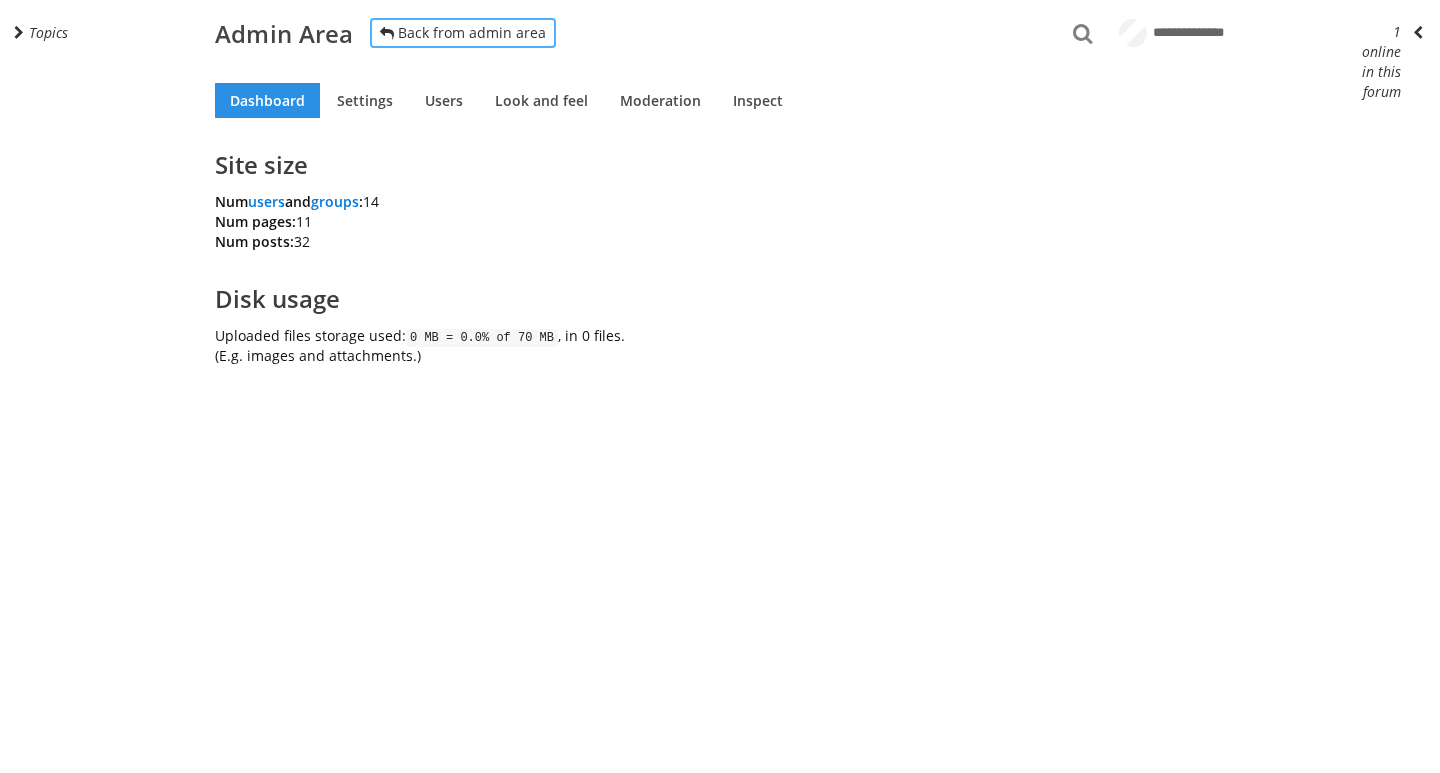 click on "Back from admin area" at bounding box center (463, 33) 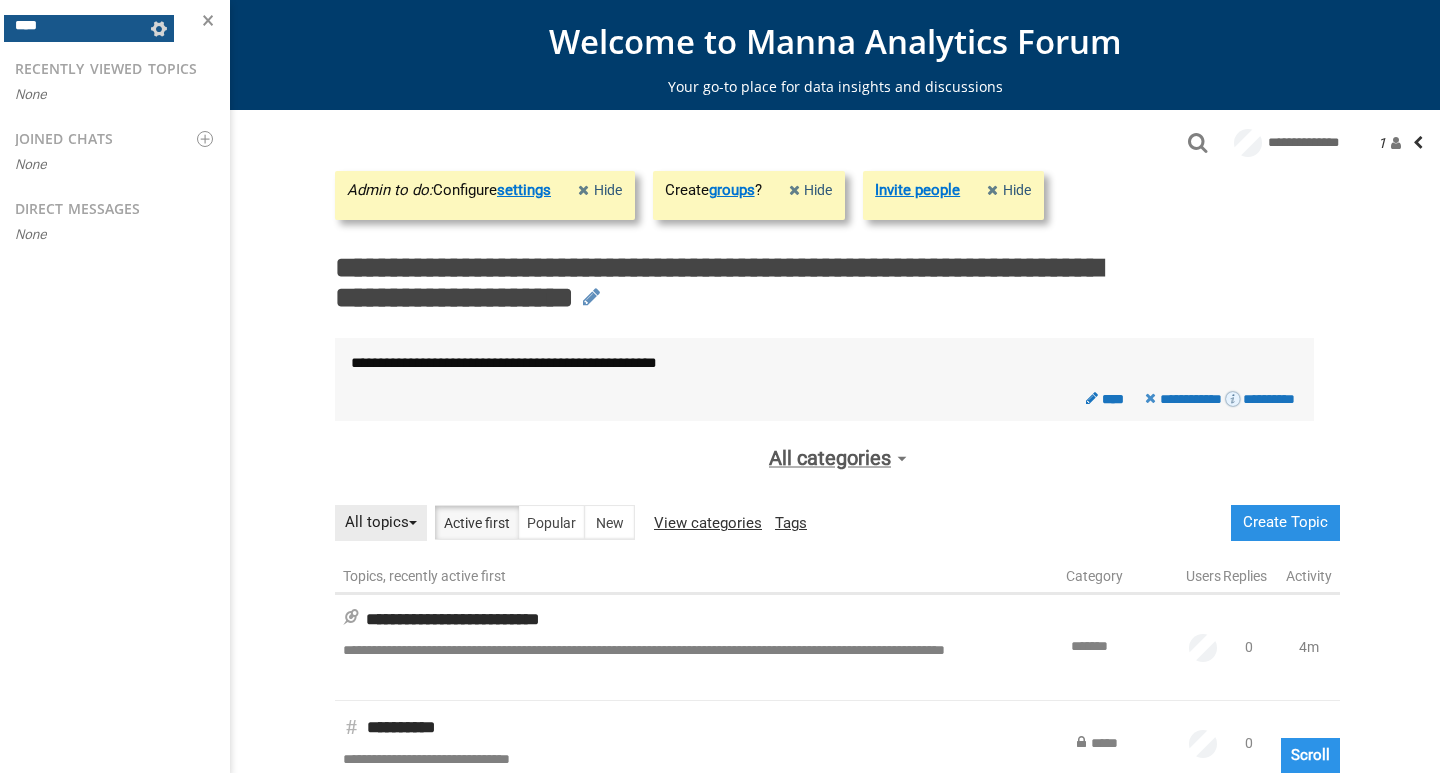 scroll, scrollTop: 0, scrollLeft: 0, axis: both 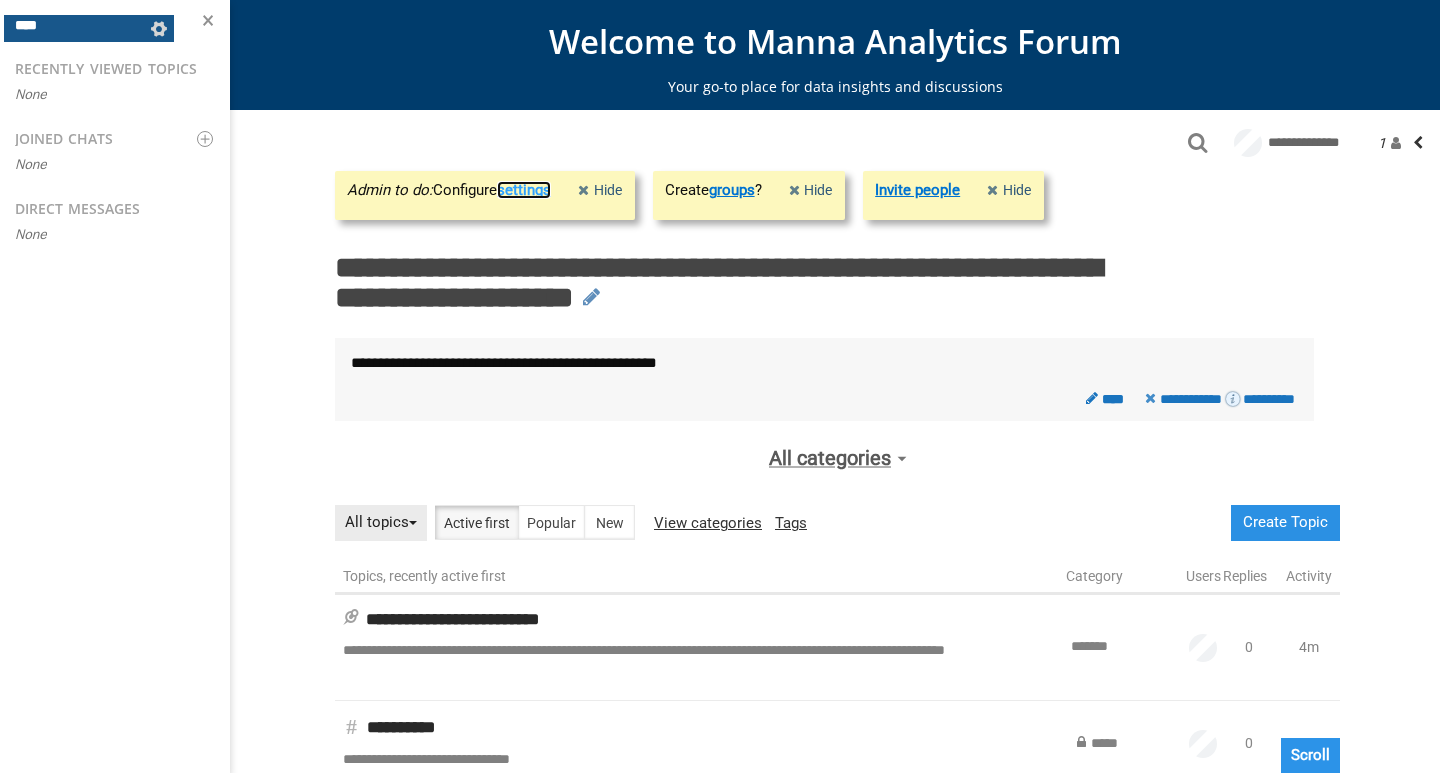 click on "settings" at bounding box center (524, 190) 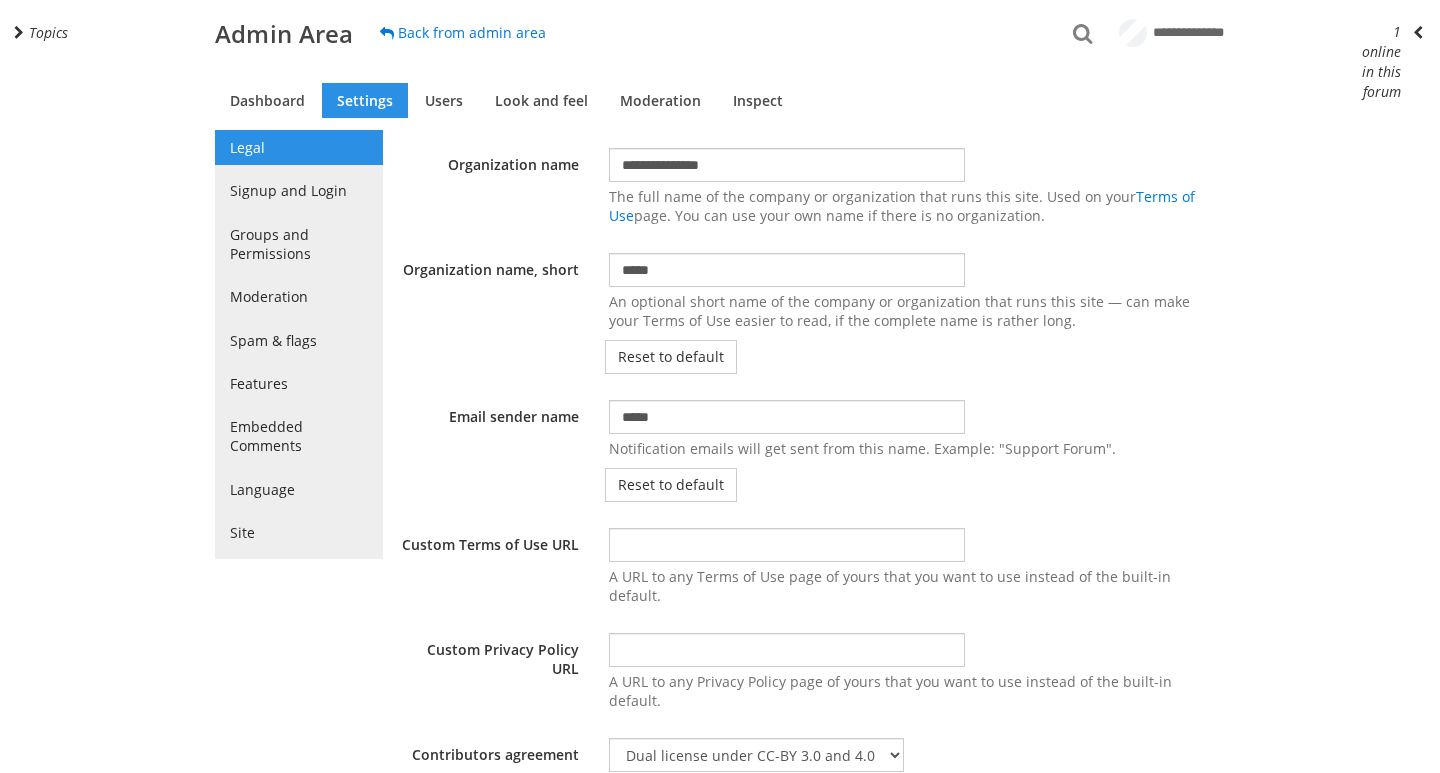 select on "40" 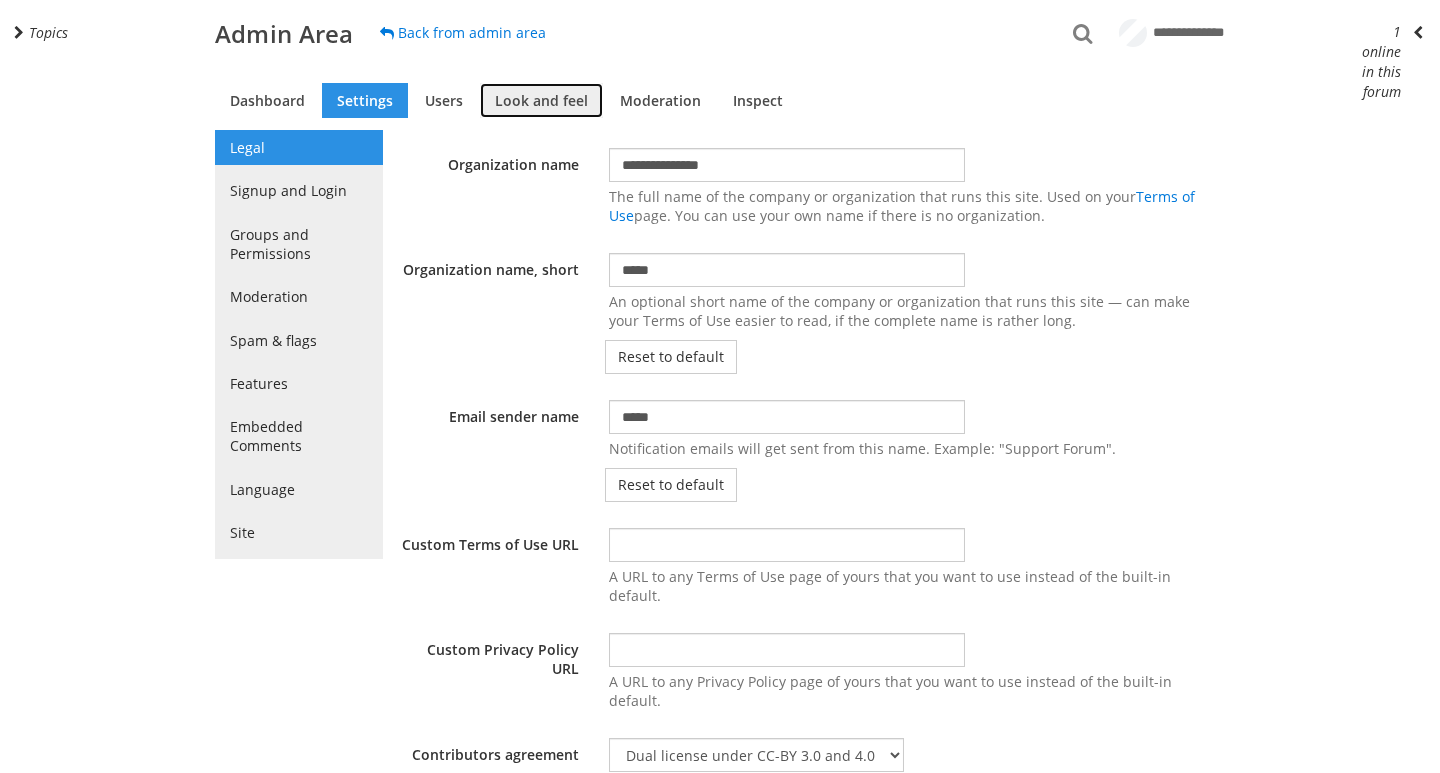 click on "Look and feel" at bounding box center [541, 100] 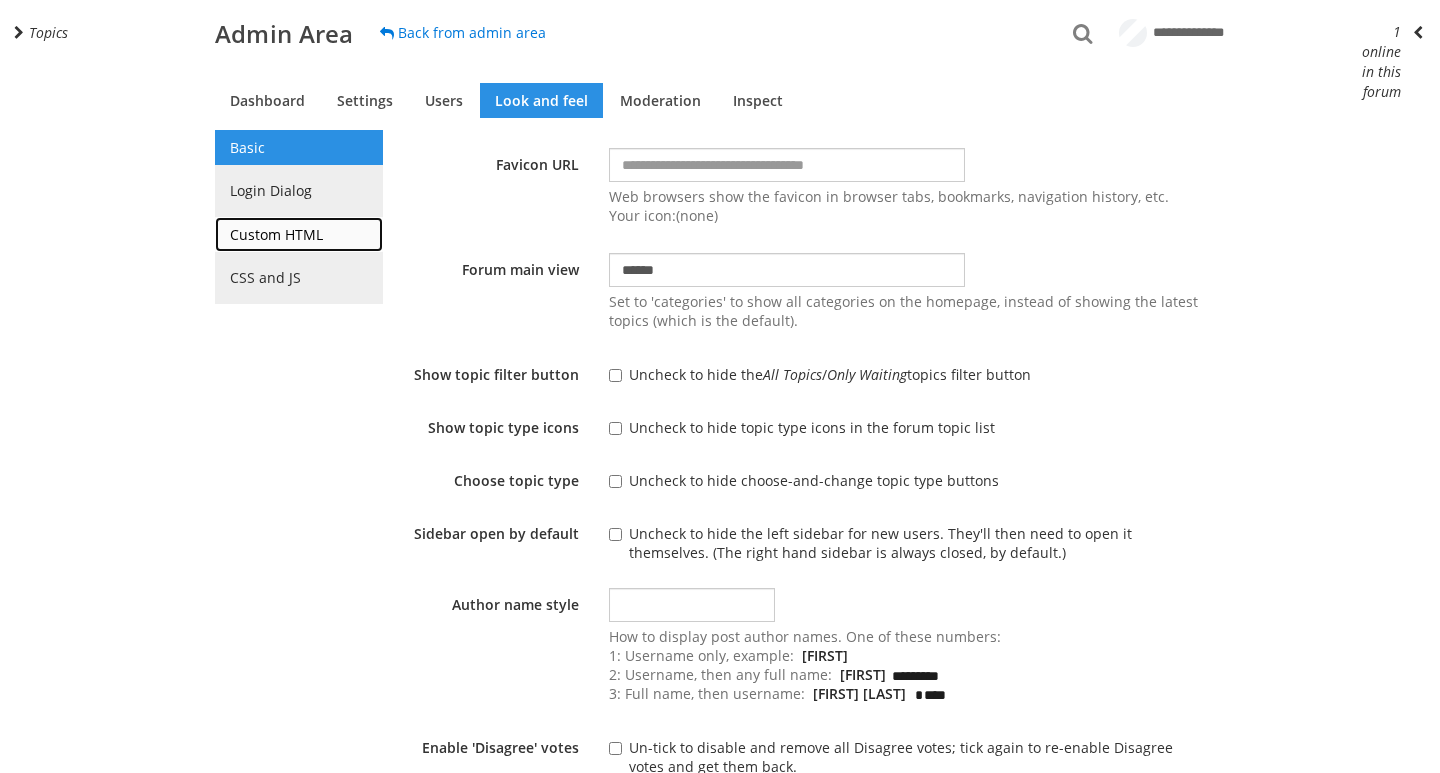 click on "Custom HTML" at bounding box center (299, 234) 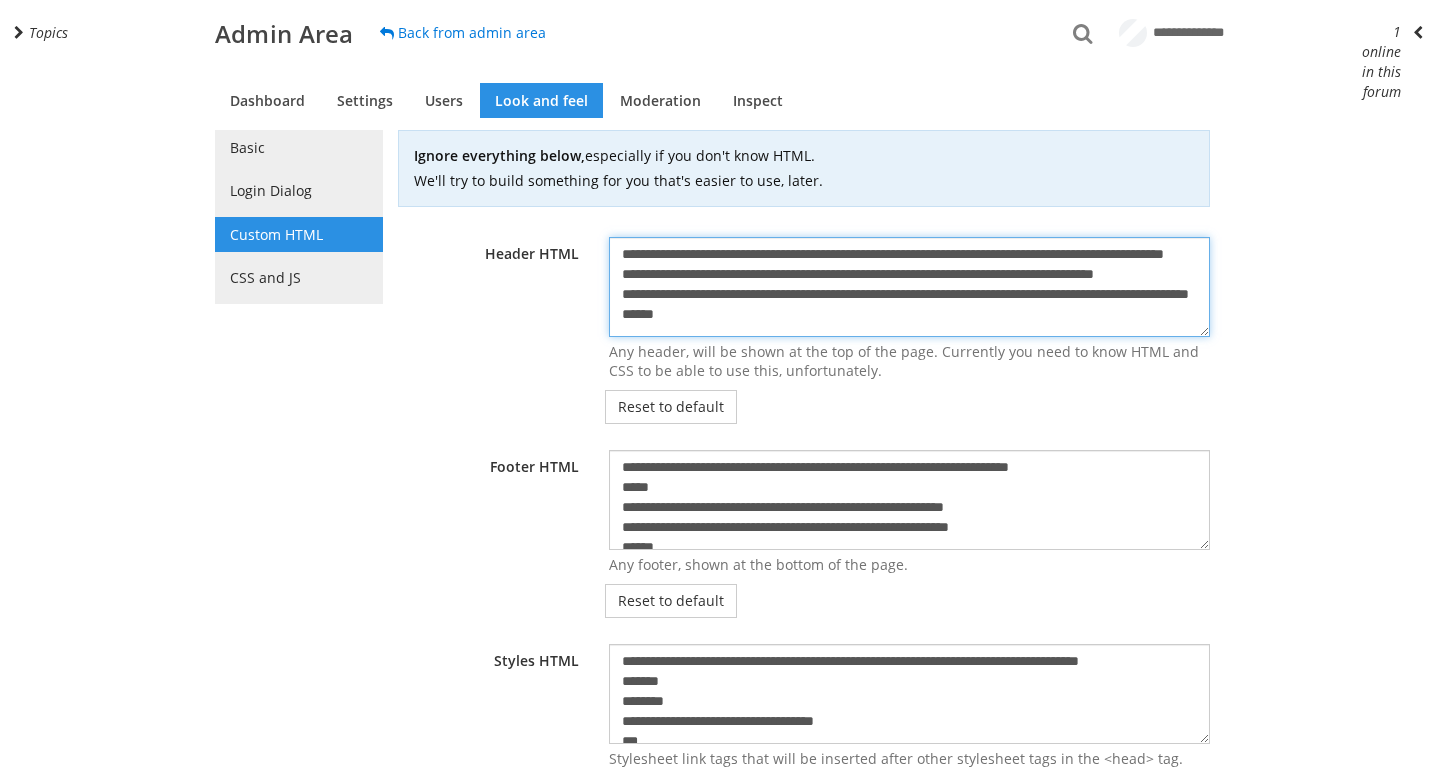 click on "**********" at bounding box center (909, 287) 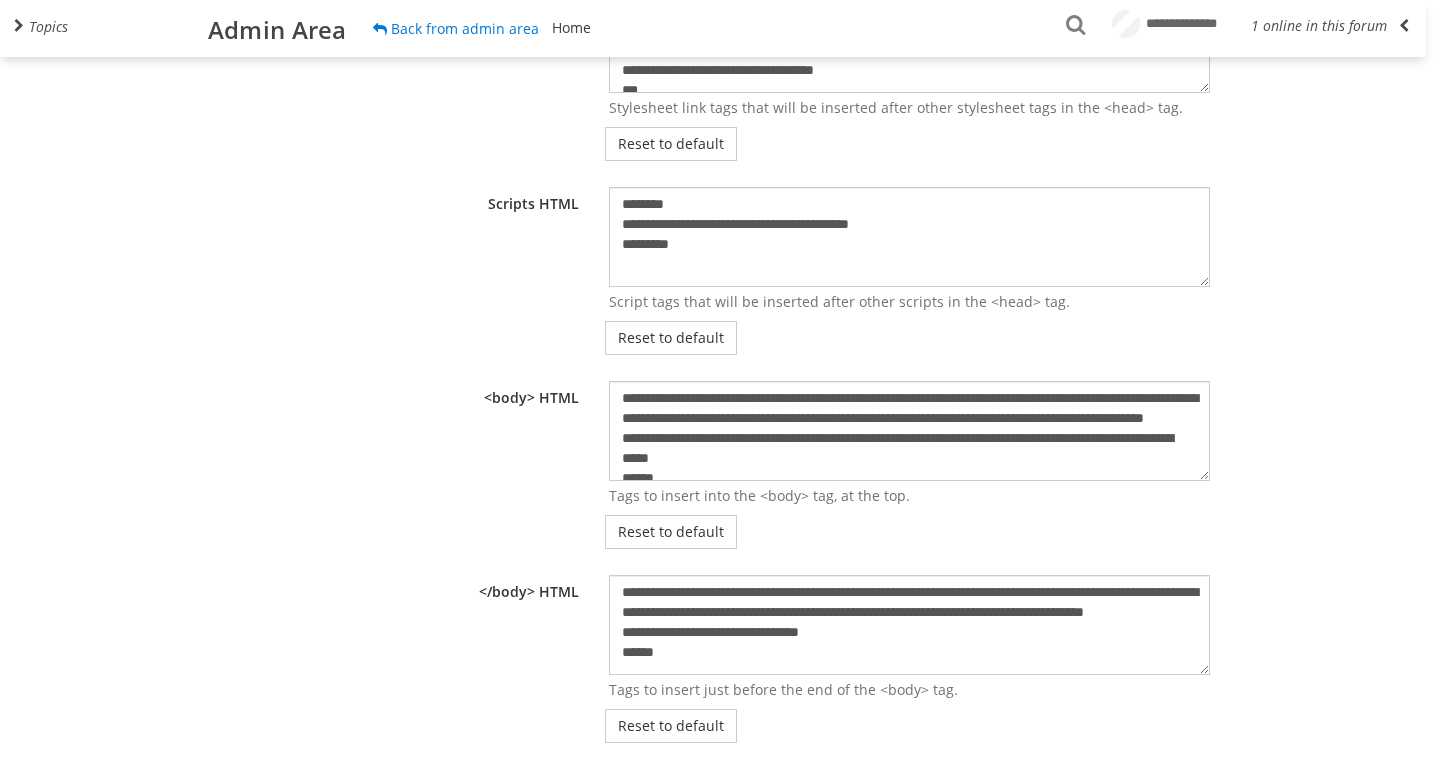 scroll, scrollTop: 771, scrollLeft: 0, axis: vertical 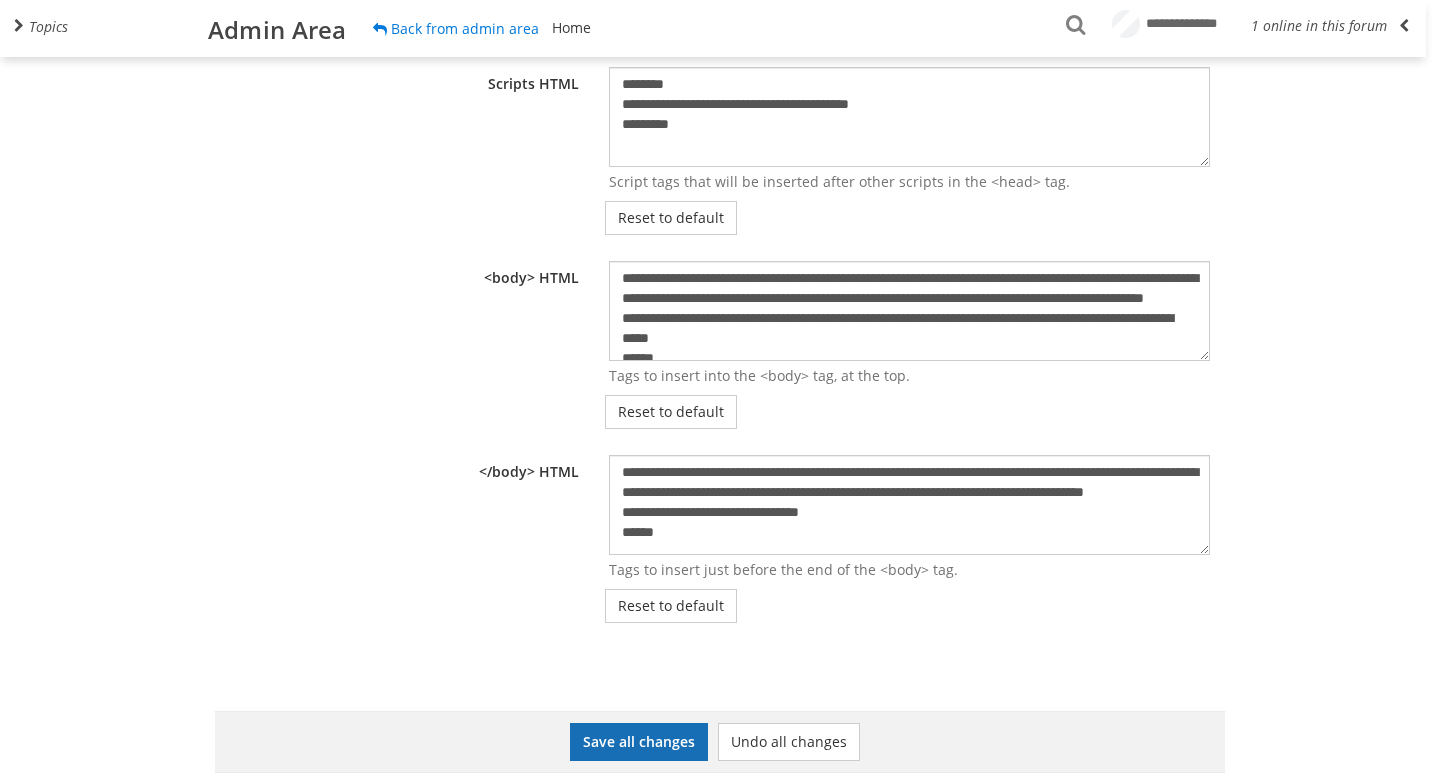 type on "**********" 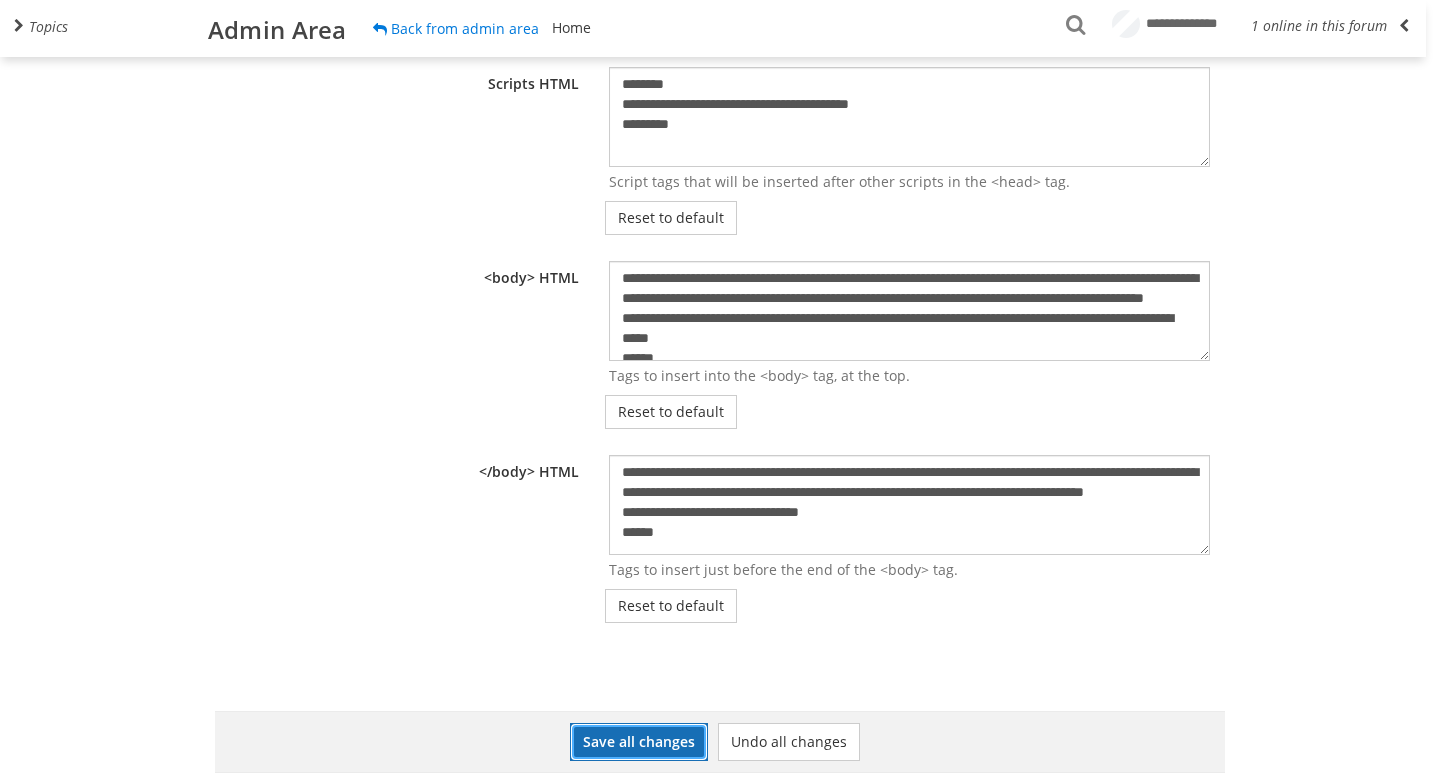 click on "Save all changes" at bounding box center (639, 742) 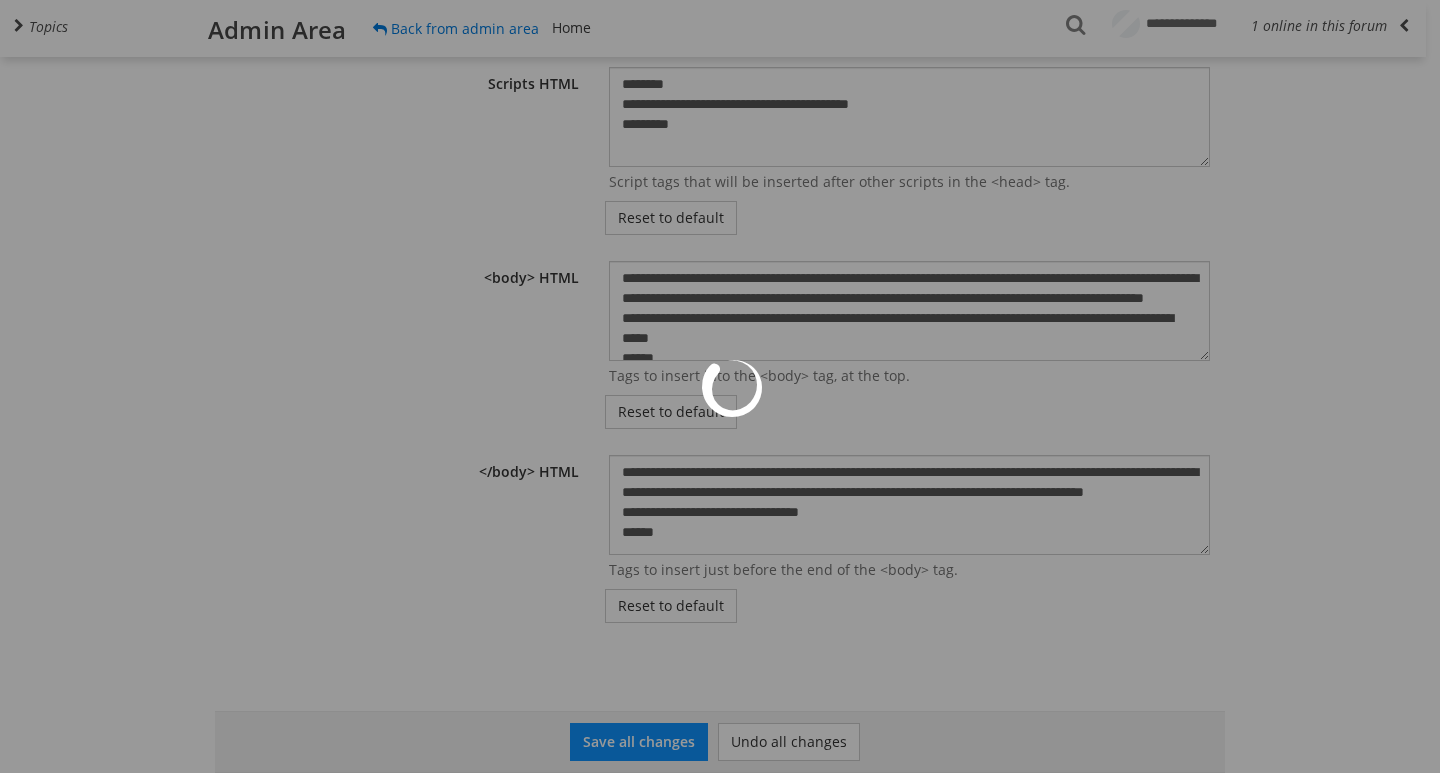 scroll, scrollTop: 709, scrollLeft: 0, axis: vertical 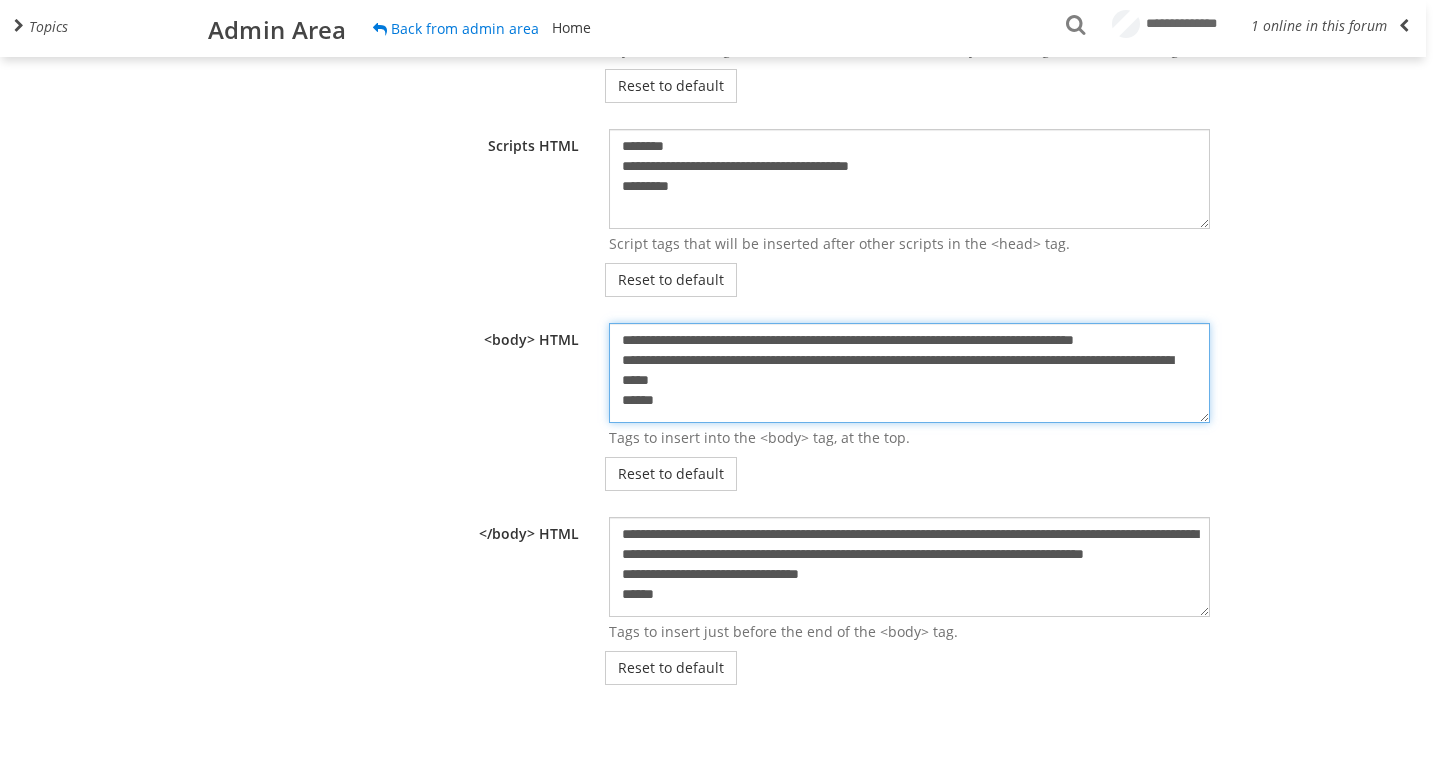 drag, startPoint x: 622, startPoint y: 359, endPoint x: 917, endPoint y: 379, distance: 295.6772 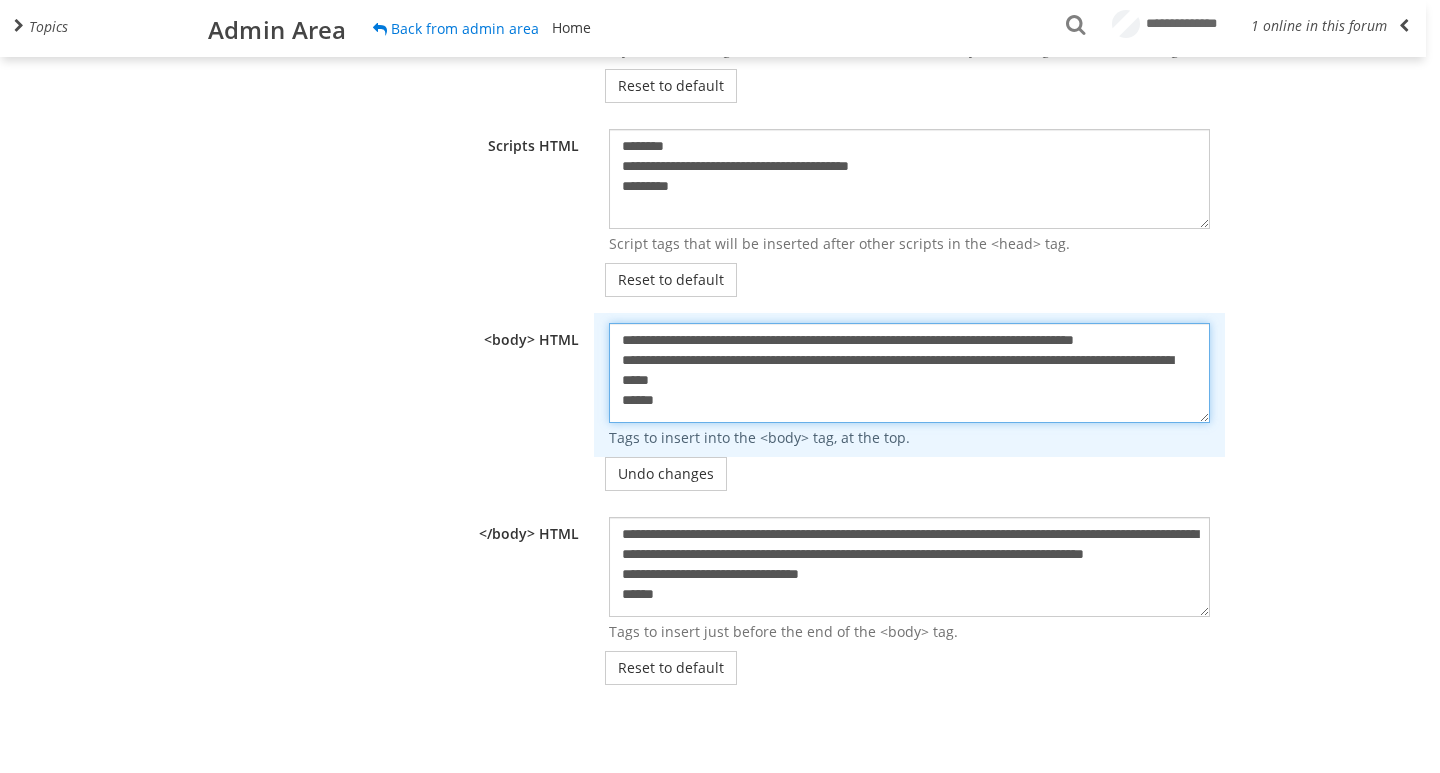 scroll, scrollTop: 0, scrollLeft: 0, axis: both 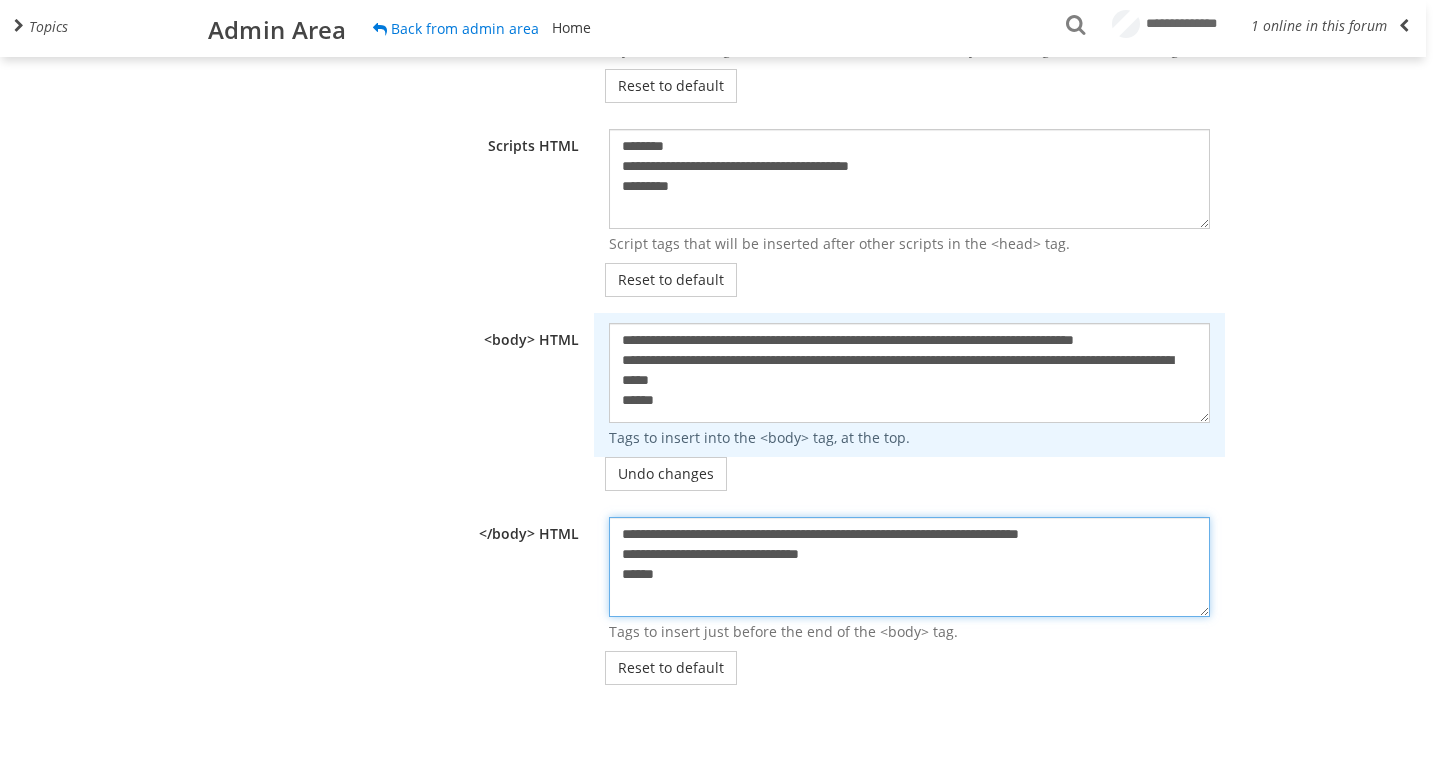 drag, startPoint x: 1097, startPoint y: 532, endPoint x: 800, endPoint y: 567, distance: 299.05518 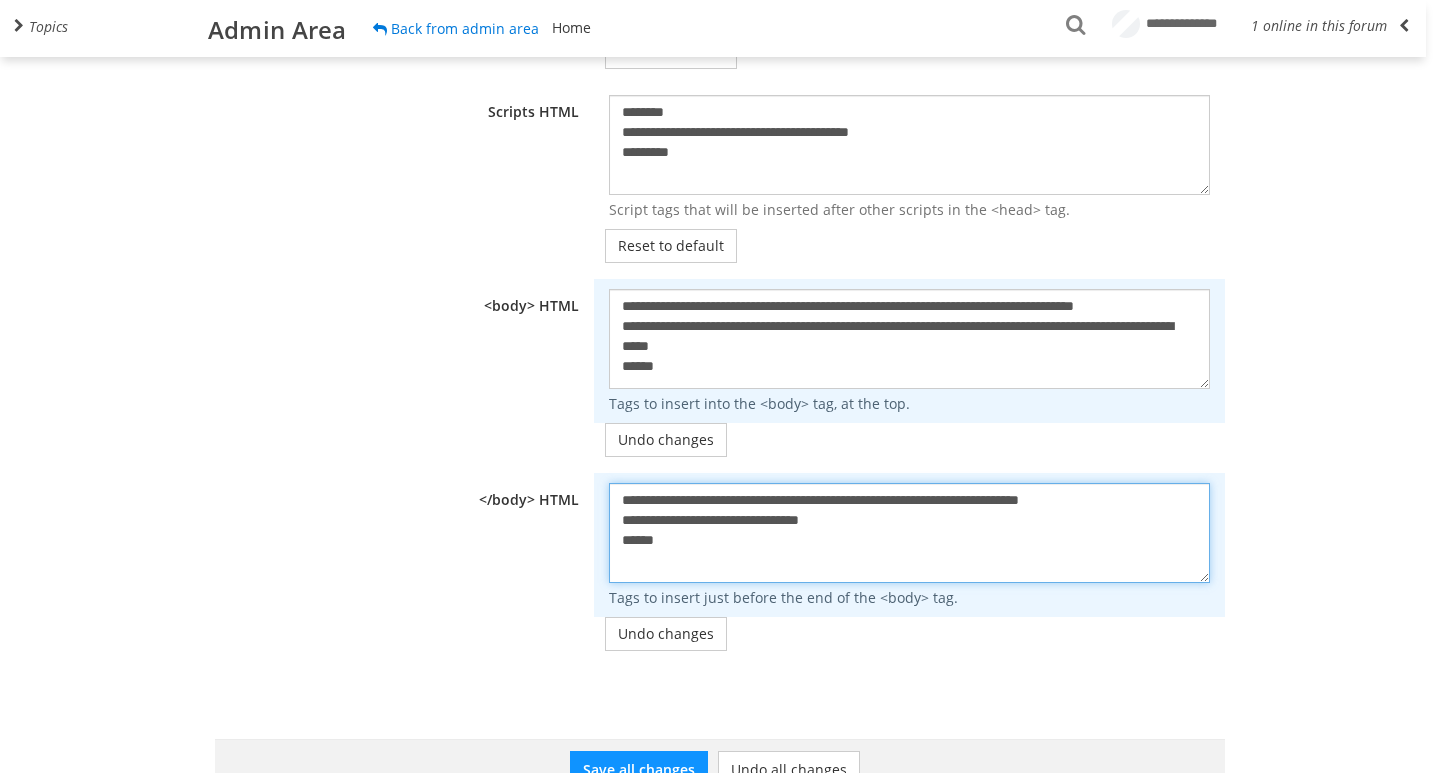scroll, scrollTop: 771, scrollLeft: 0, axis: vertical 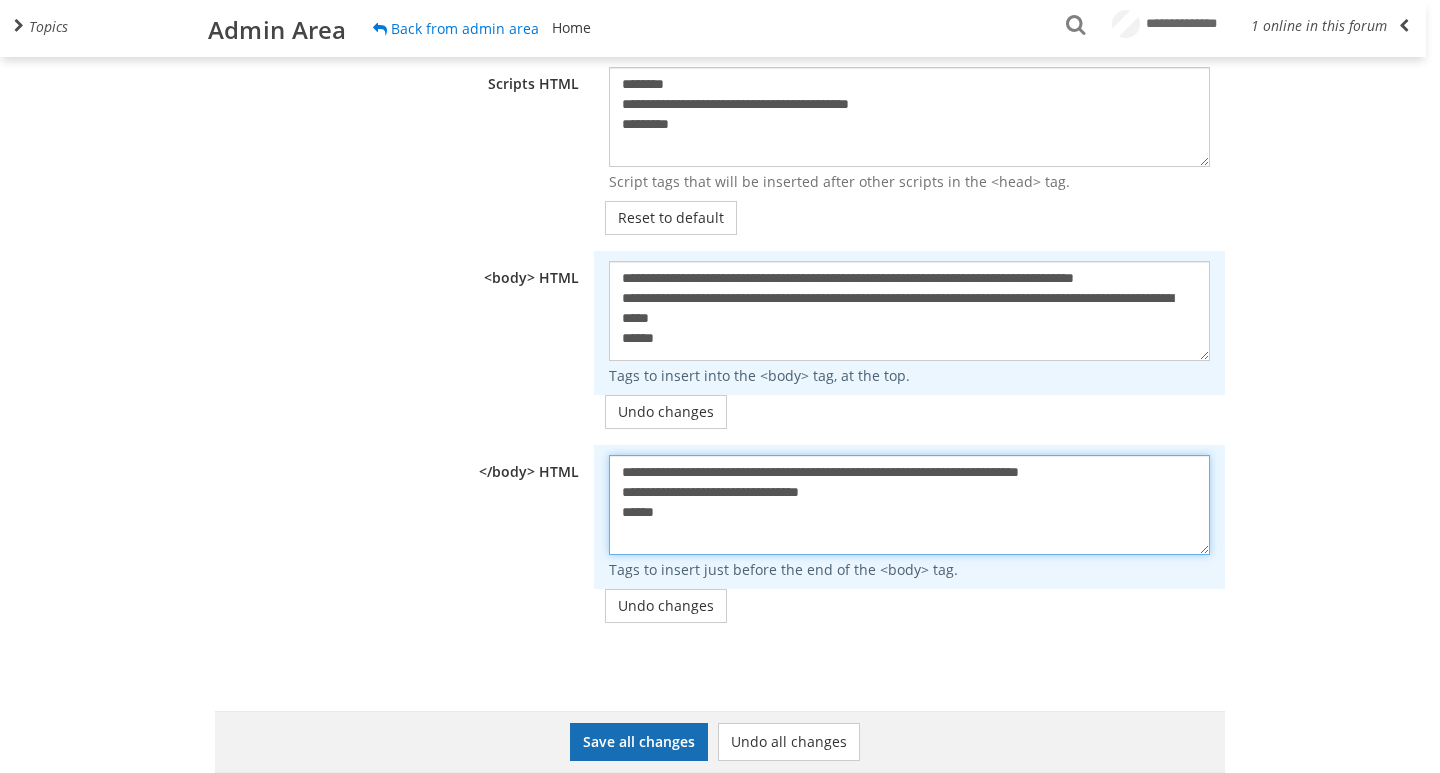 type on "**********" 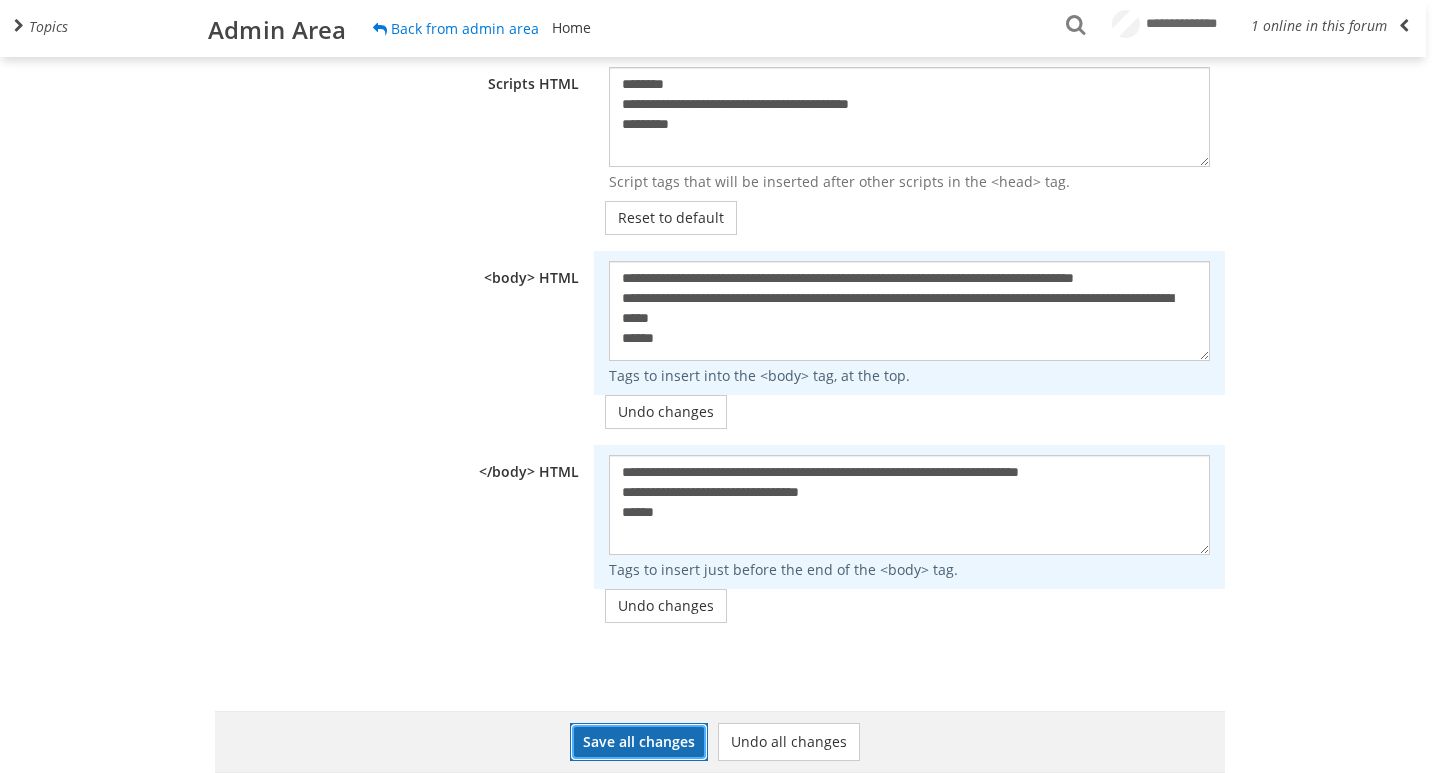 click on "Save all changes" at bounding box center [639, 742] 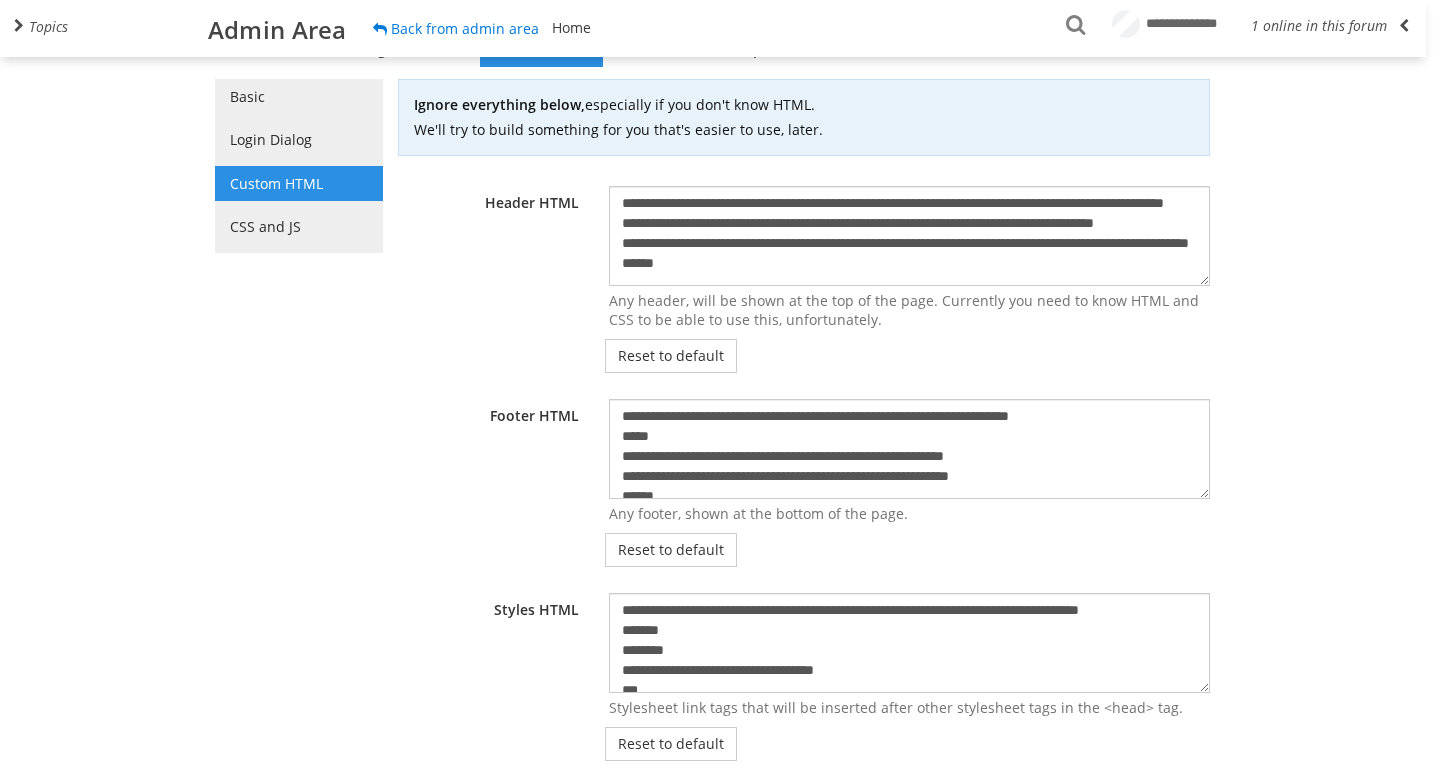 scroll, scrollTop: 9, scrollLeft: 0, axis: vertical 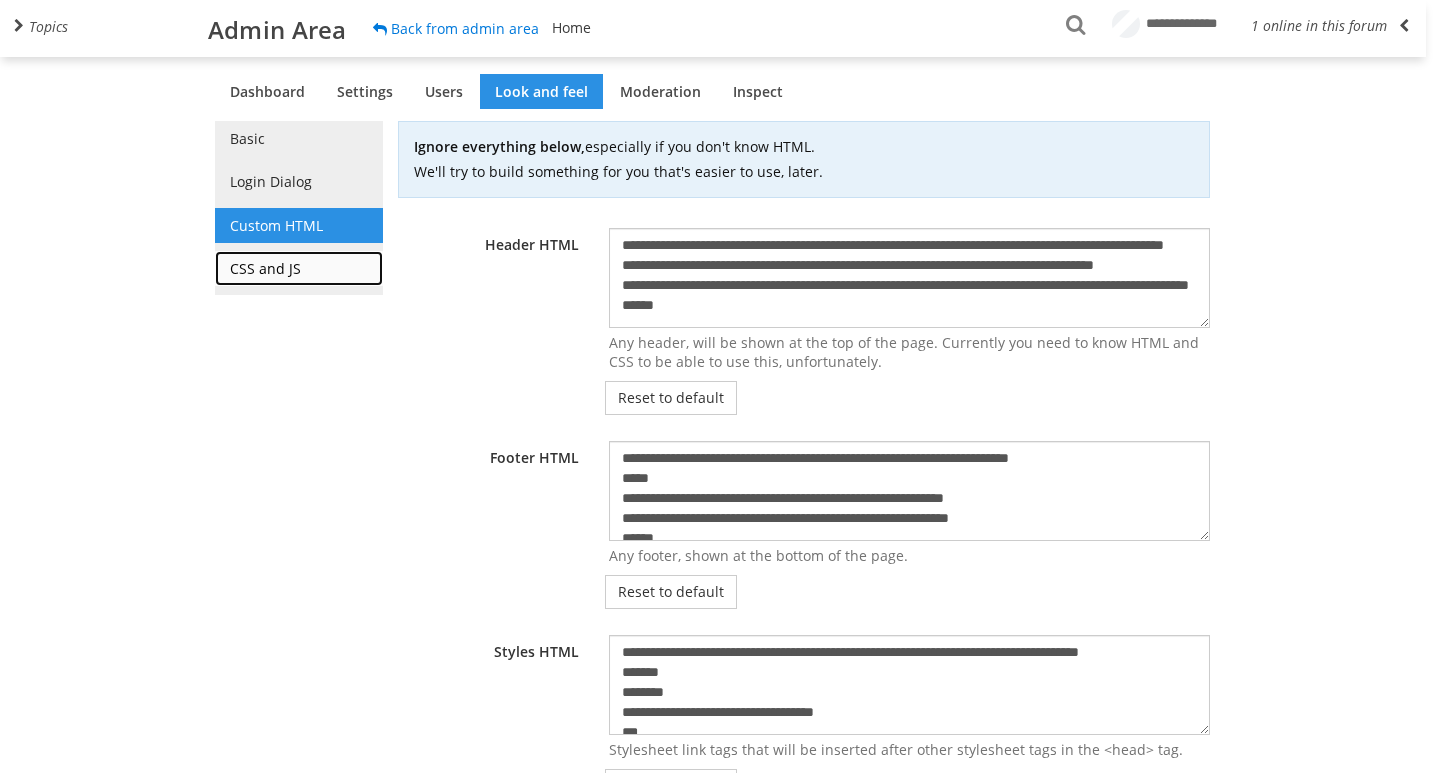 click on "CSS and JS" at bounding box center (299, 268) 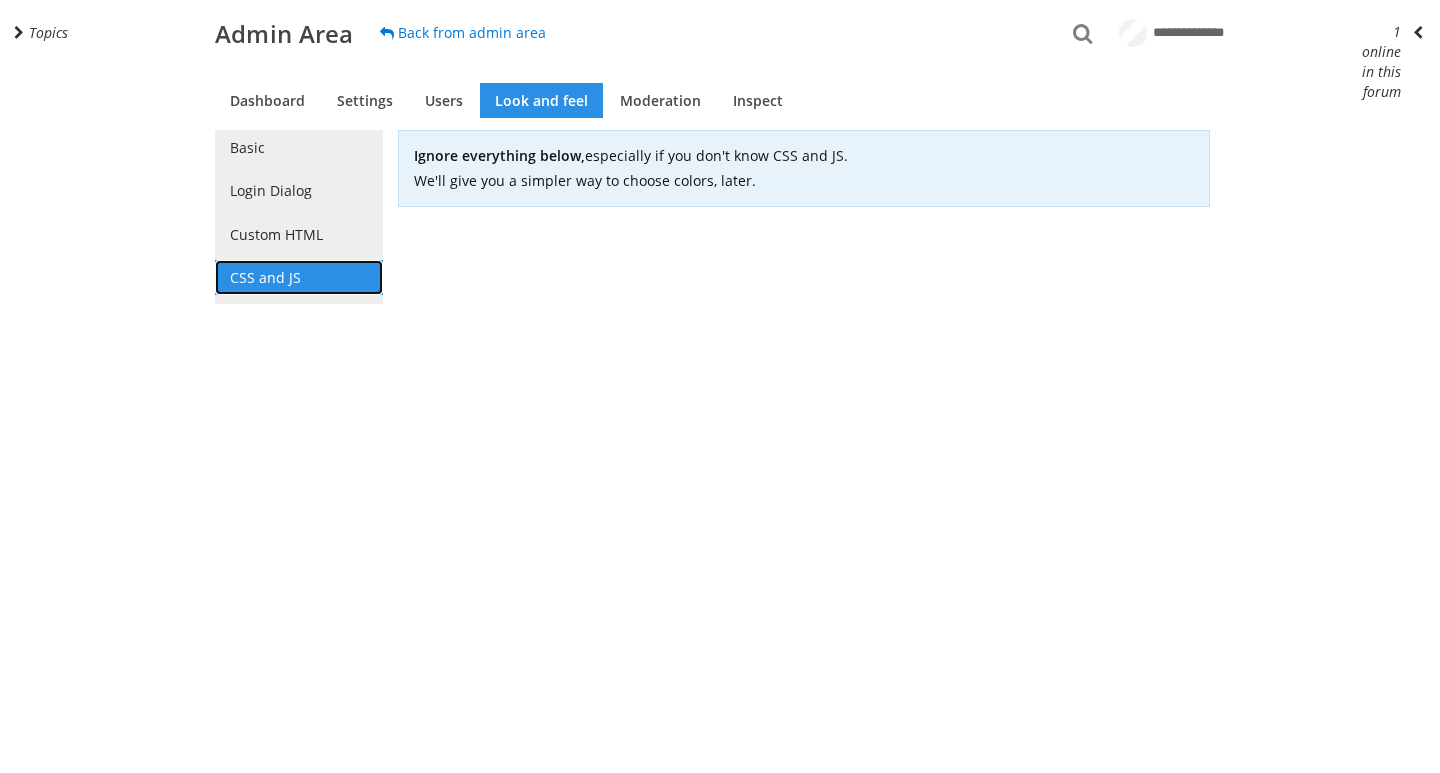scroll, scrollTop: 0, scrollLeft: 0, axis: both 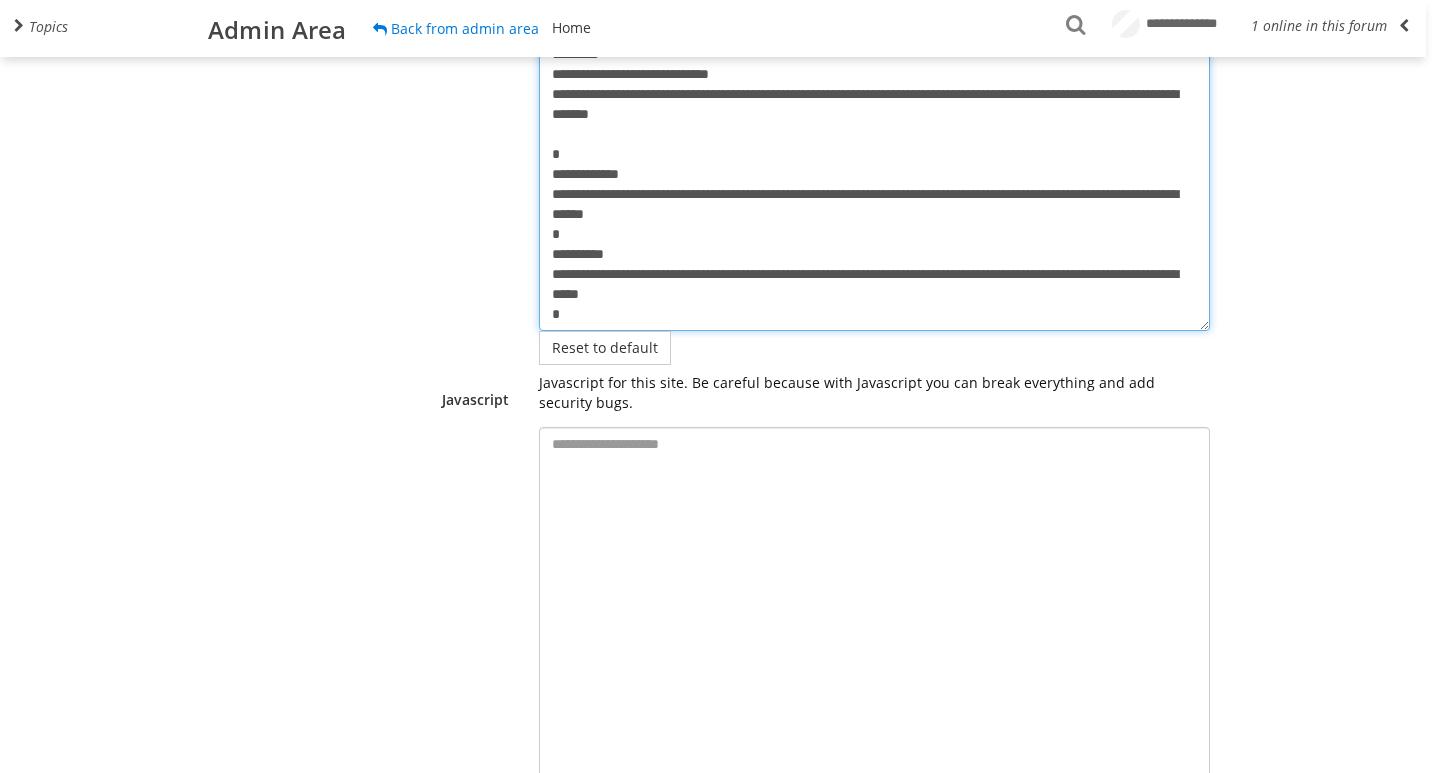 click on "**********" at bounding box center (874, 56) 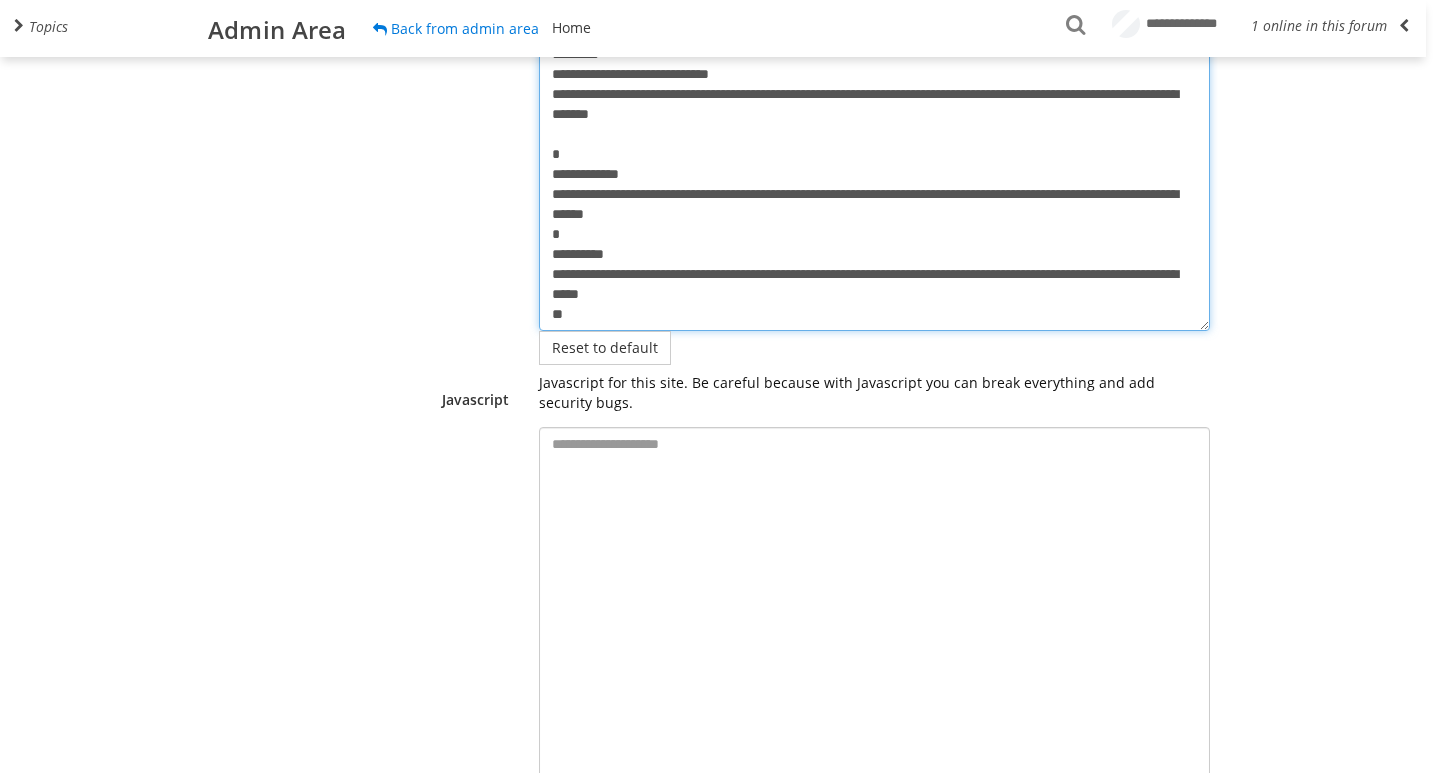 scroll, scrollTop: 77, scrollLeft: 0, axis: vertical 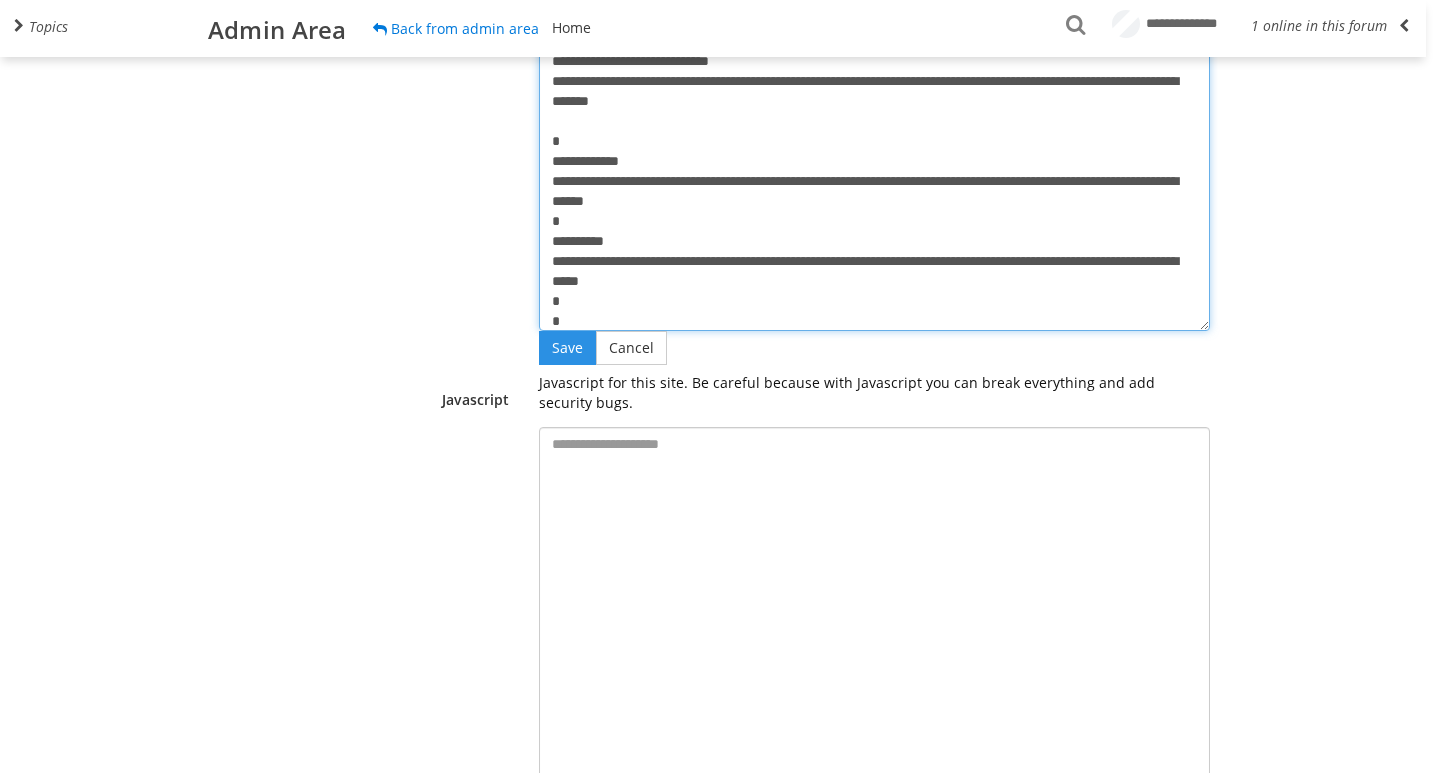 paste on "**********" 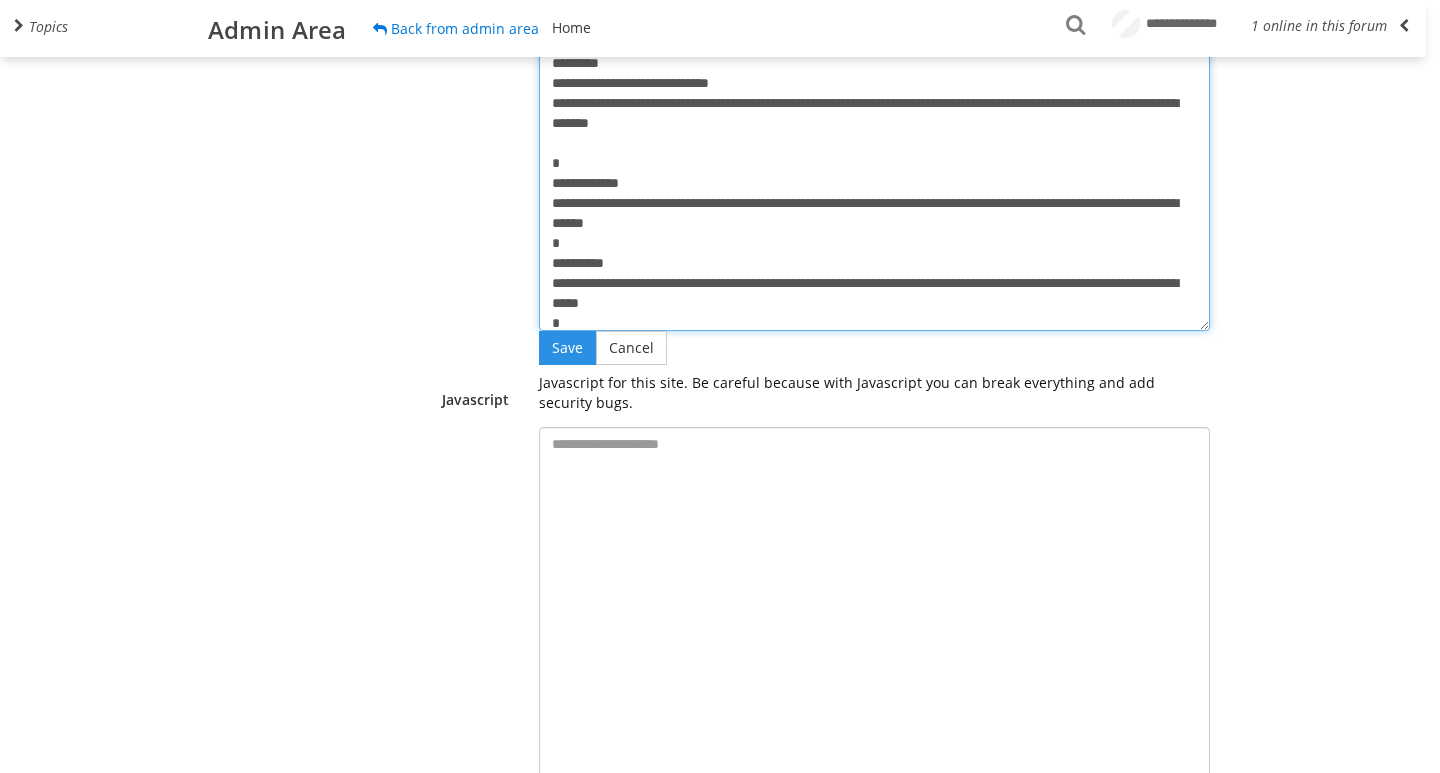 scroll, scrollTop: 84, scrollLeft: 0, axis: vertical 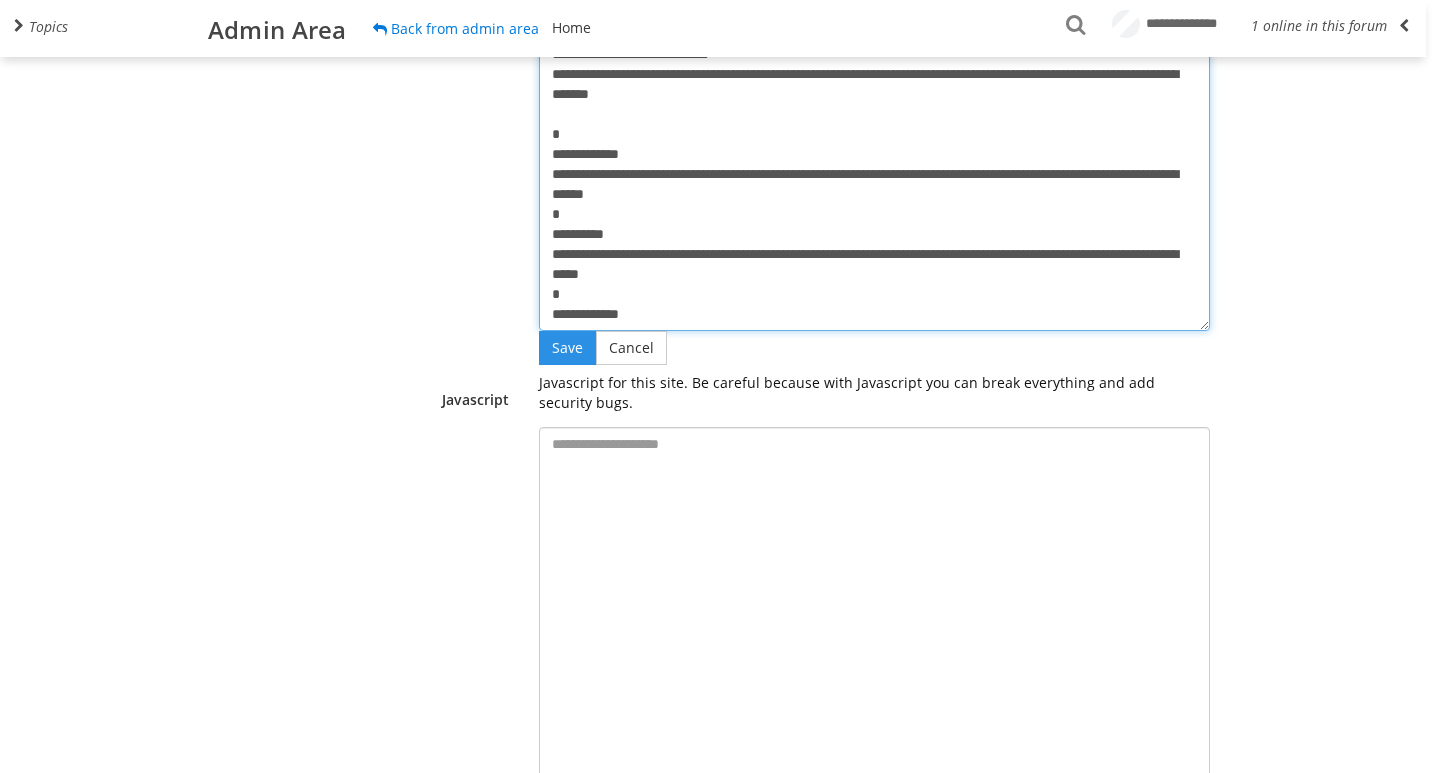 drag, startPoint x: 740, startPoint y: 273, endPoint x: 531, endPoint y: 247, distance: 210.61102 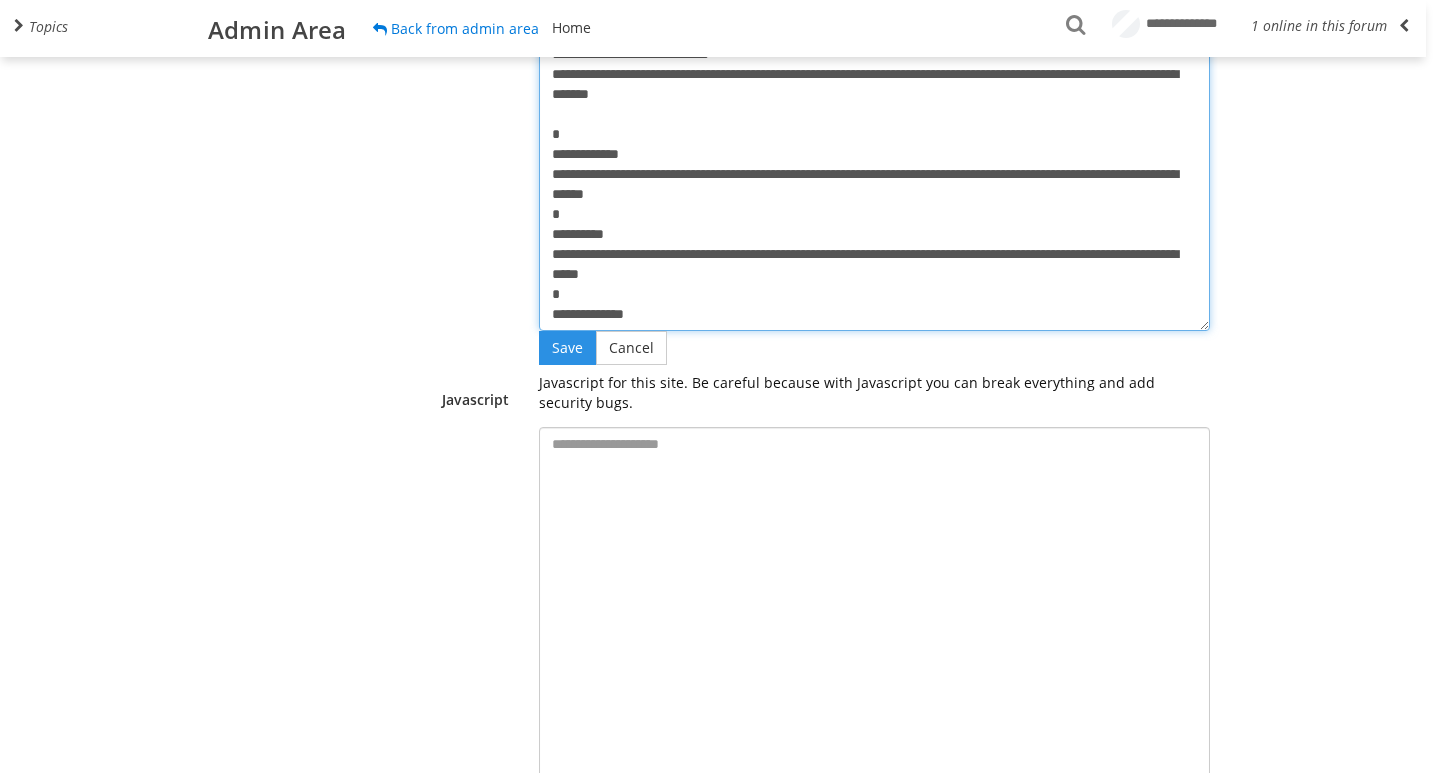 paste on "**********" 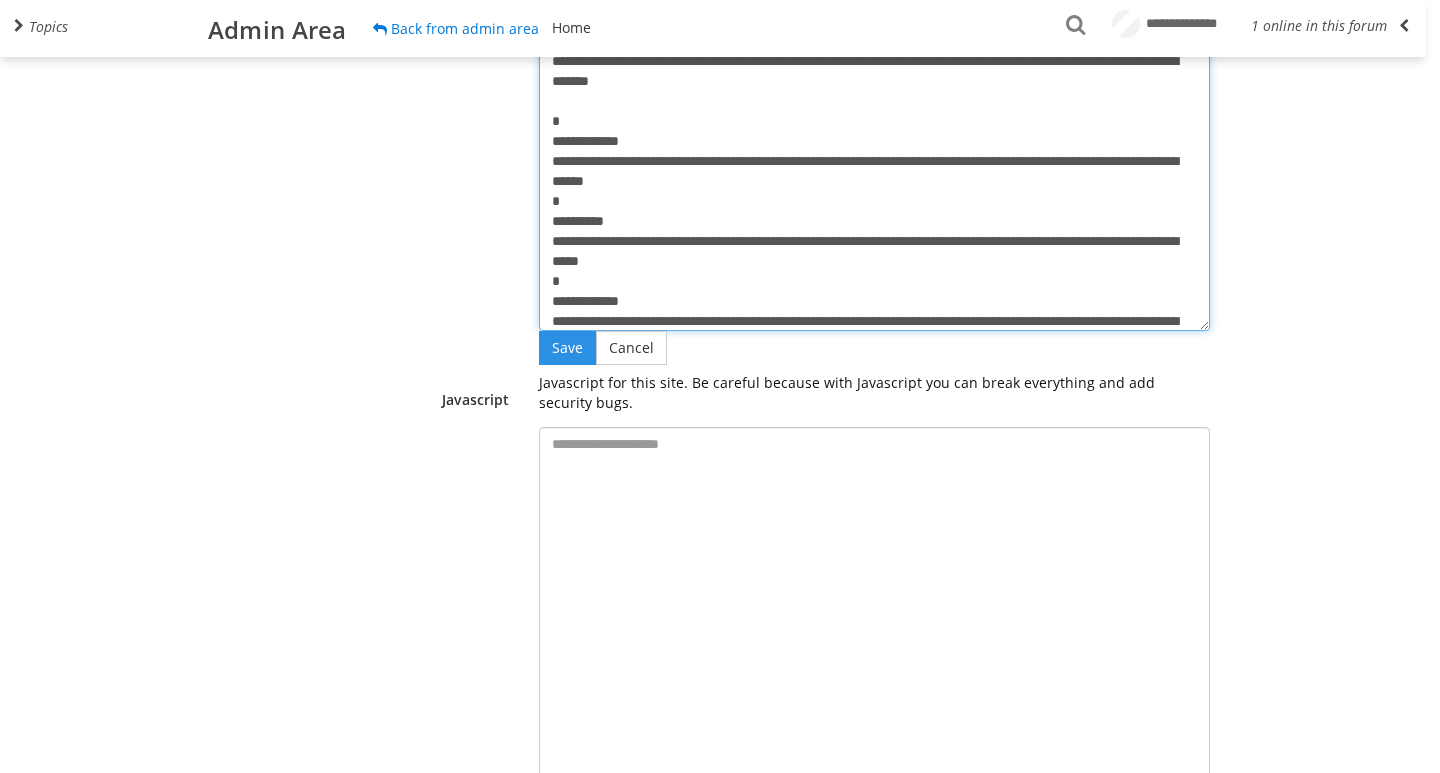 scroll, scrollTop: 117, scrollLeft: 0, axis: vertical 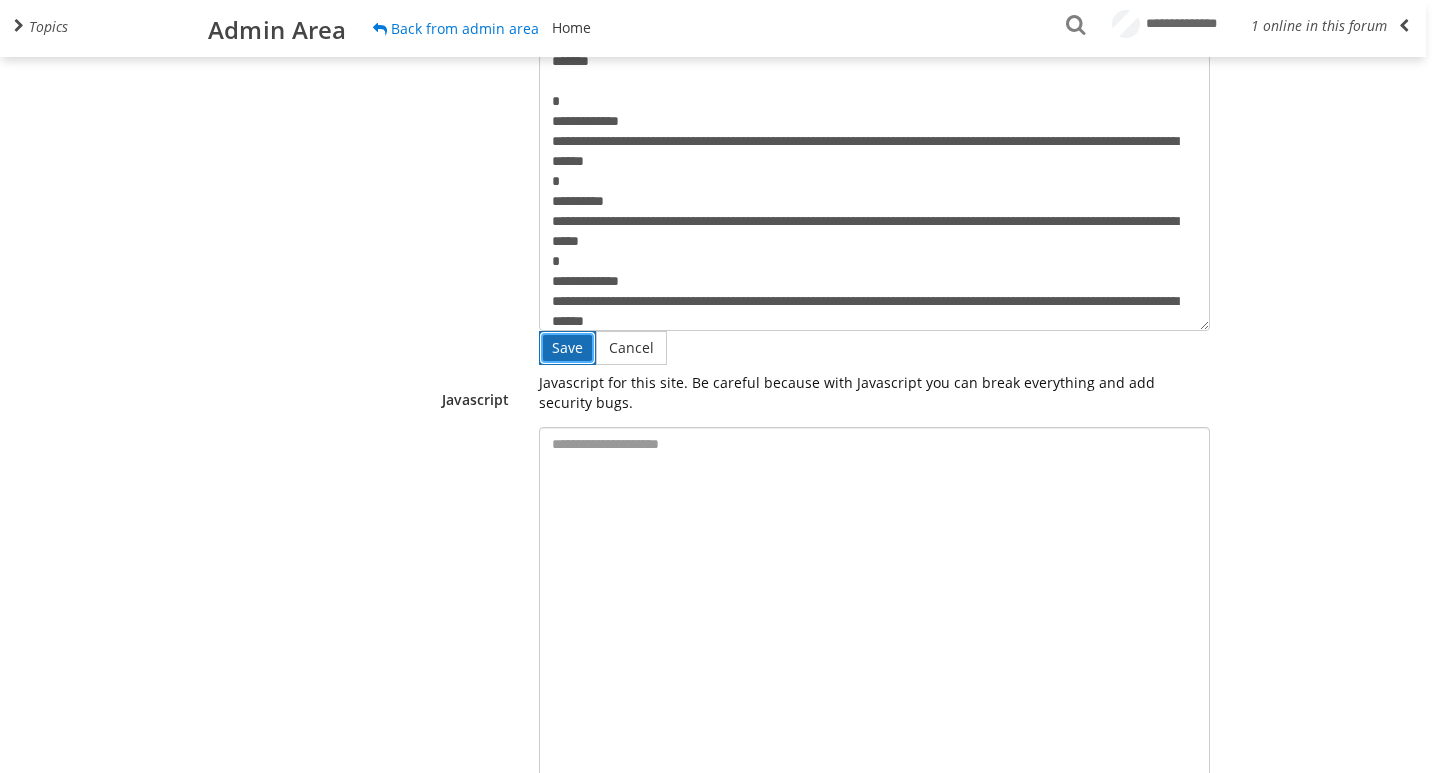 click on "Save" at bounding box center (567, 348) 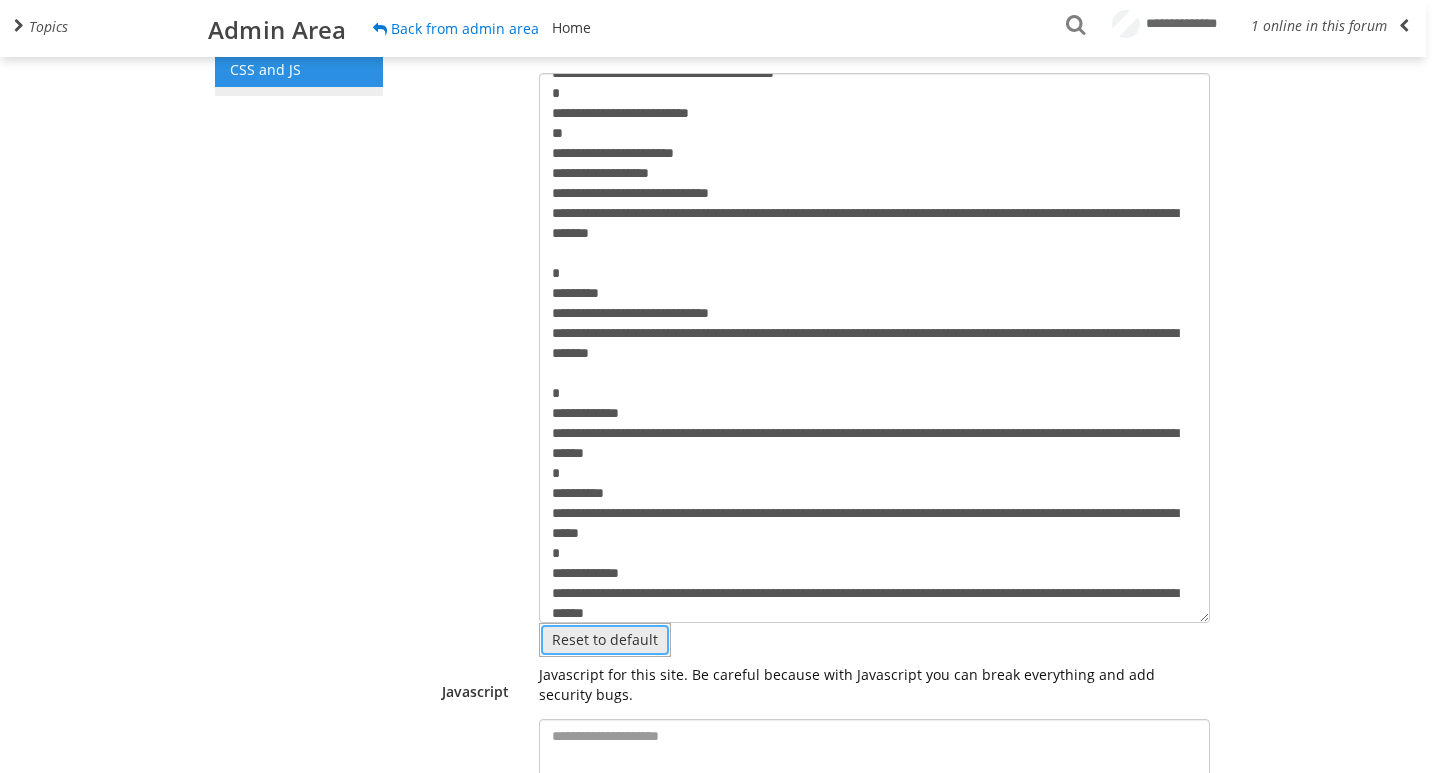 scroll, scrollTop: 0, scrollLeft: 0, axis: both 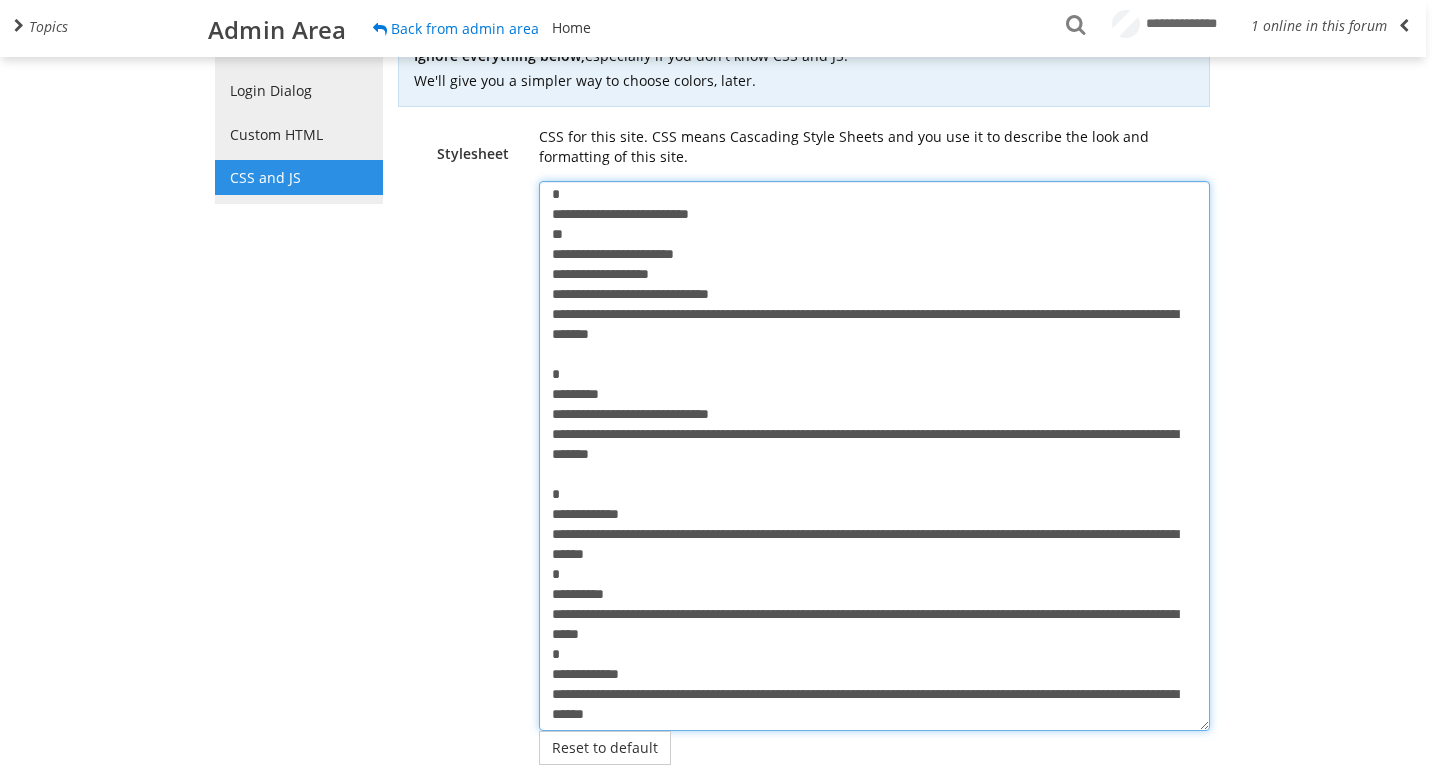 click on "**********" at bounding box center (874, 456) 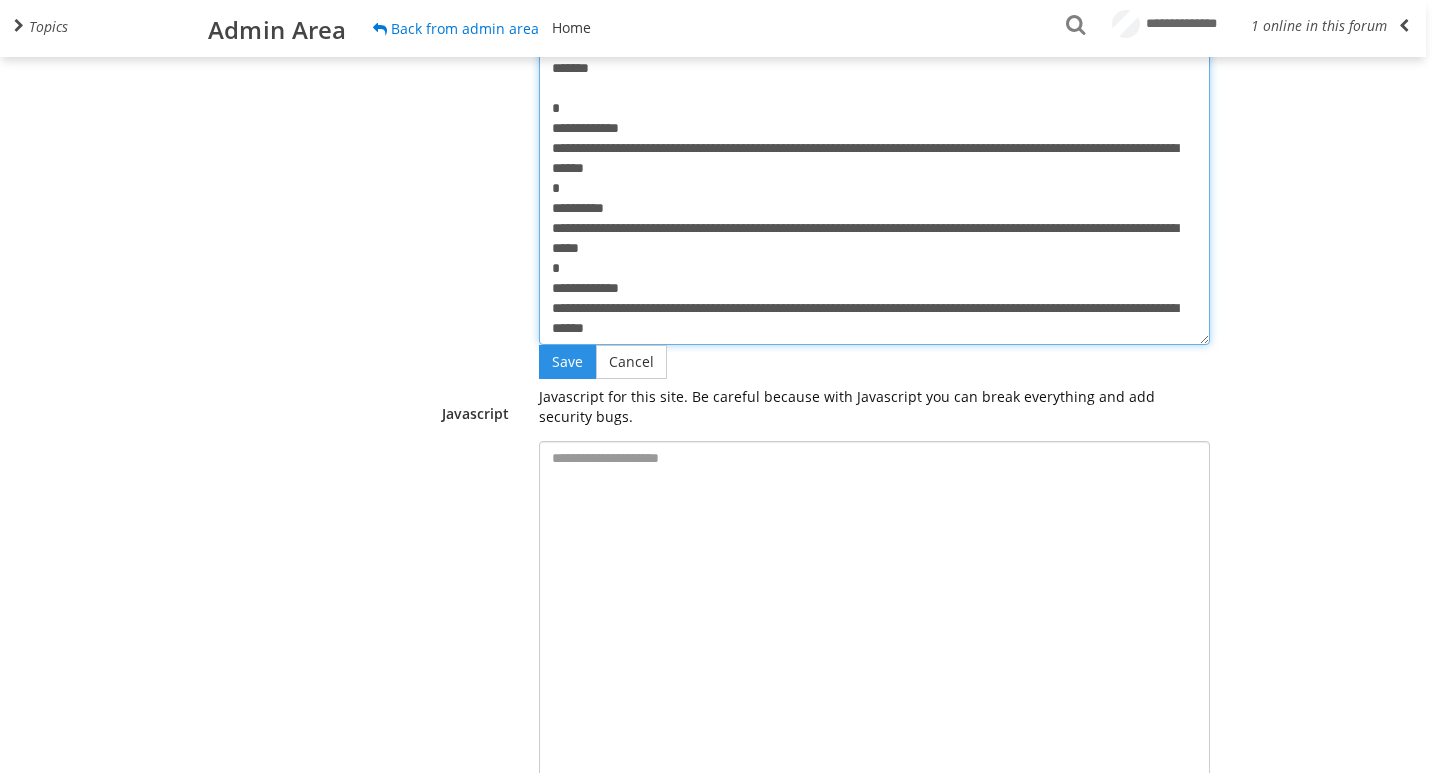 scroll, scrollTop: 500, scrollLeft: 0, axis: vertical 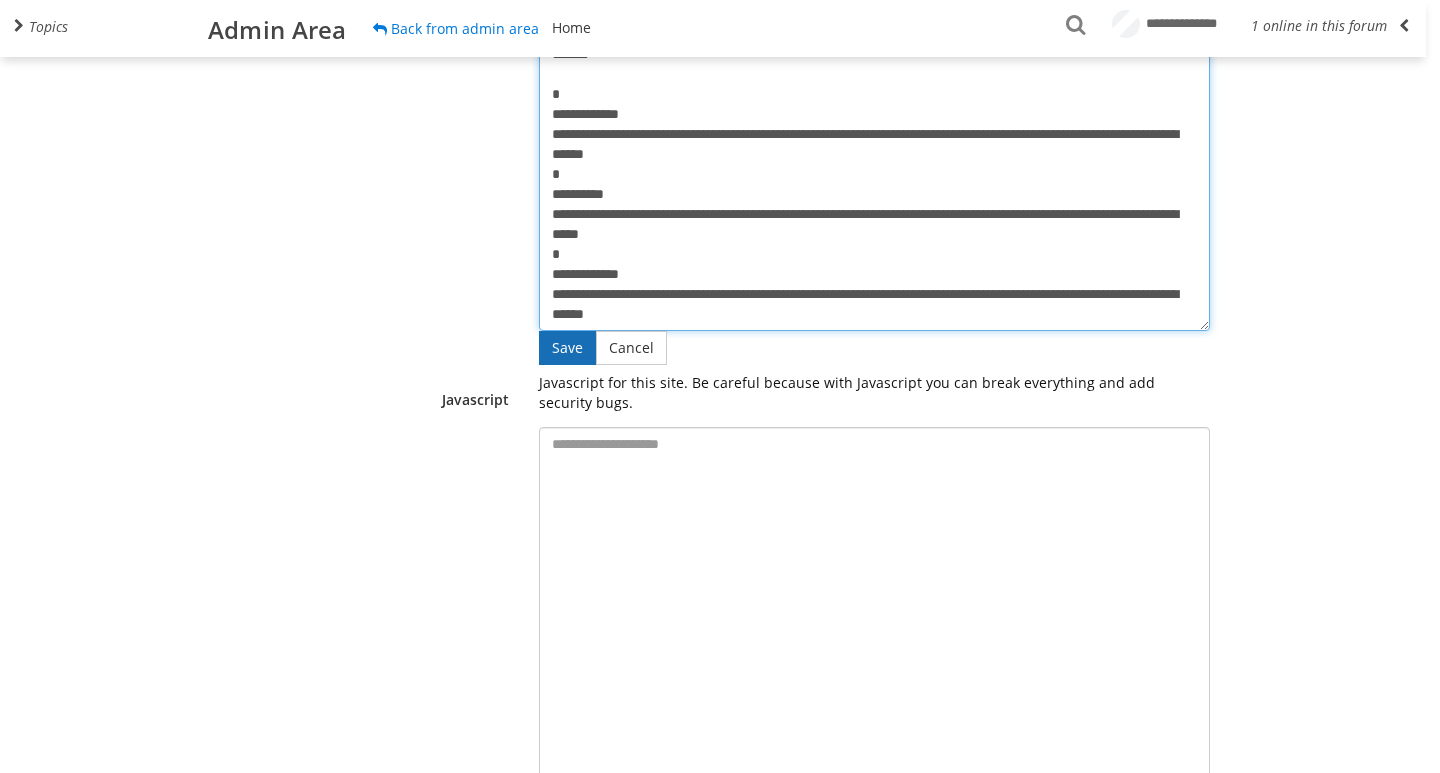 type on "**********" 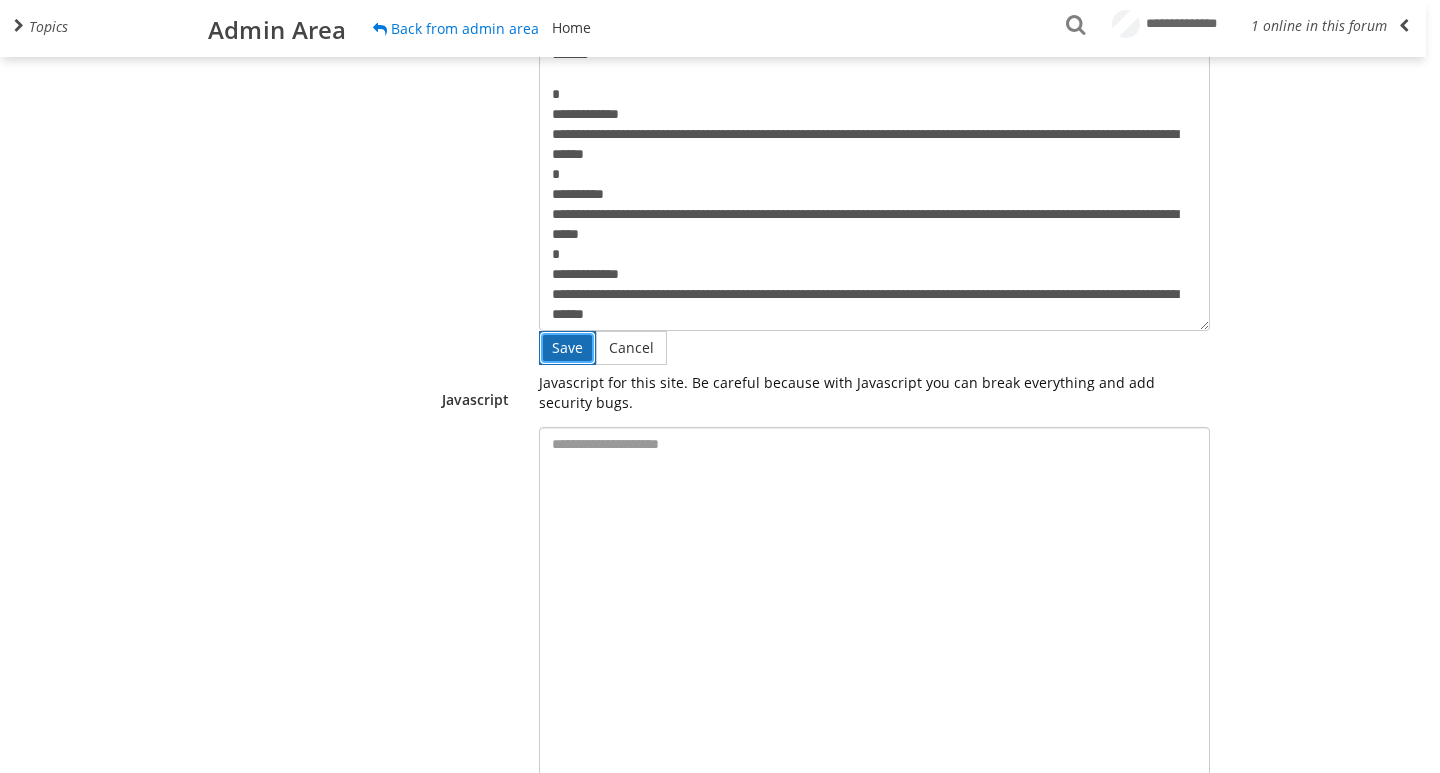 click on "Save" at bounding box center (567, 348) 